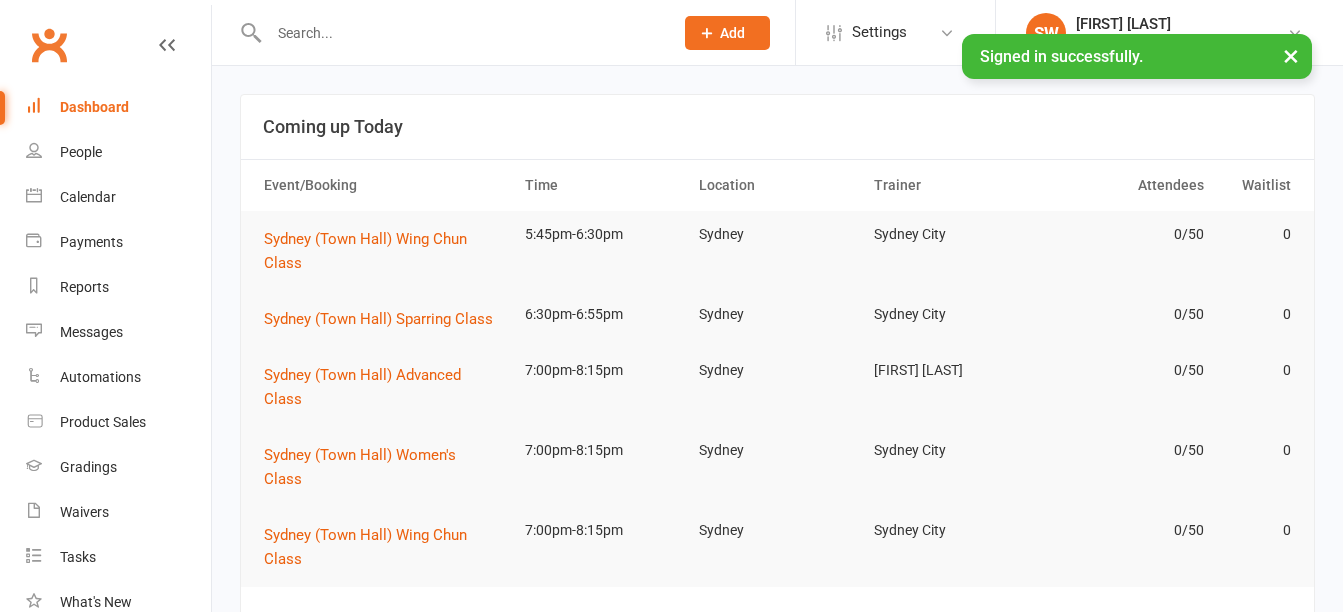 scroll, scrollTop: 0, scrollLeft: 0, axis: both 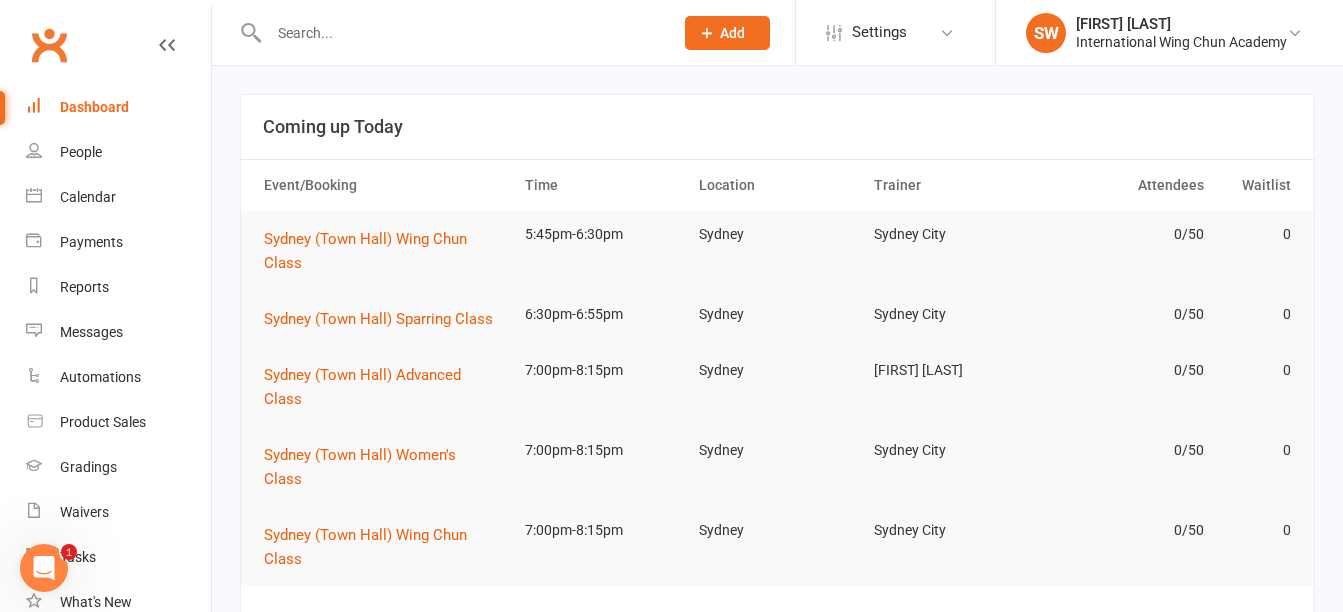 click at bounding box center (461, 33) 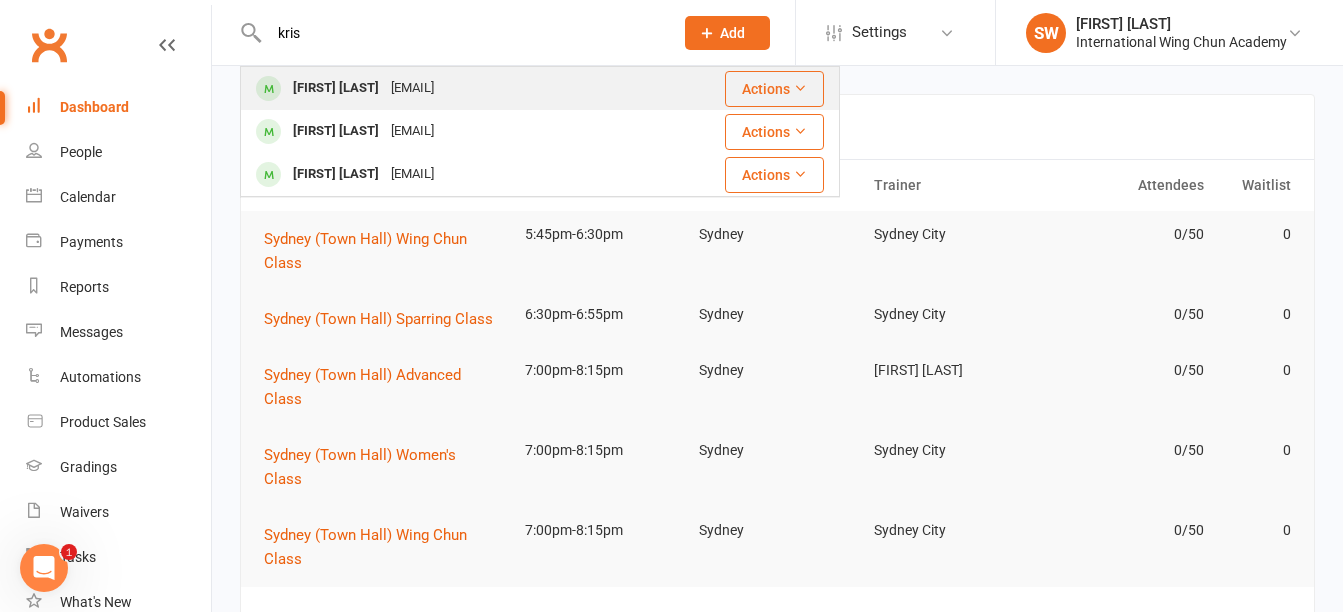 type on "kris" 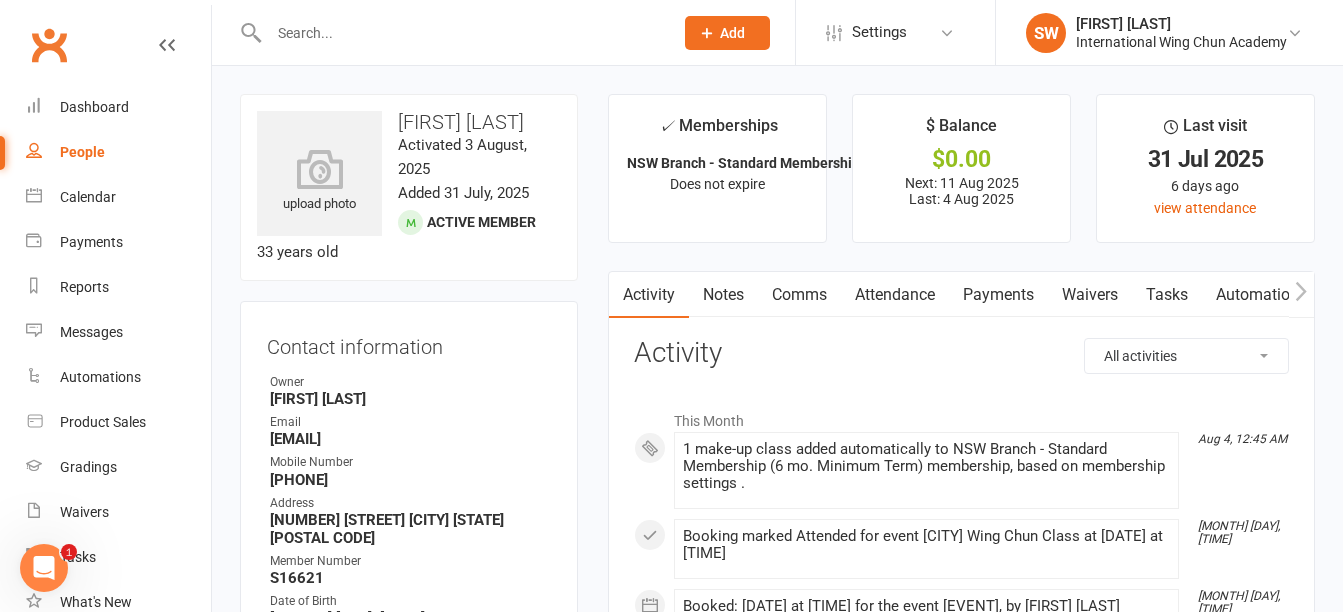 drag, startPoint x: 1011, startPoint y: 298, endPoint x: 993, endPoint y: 294, distance: 18.439089 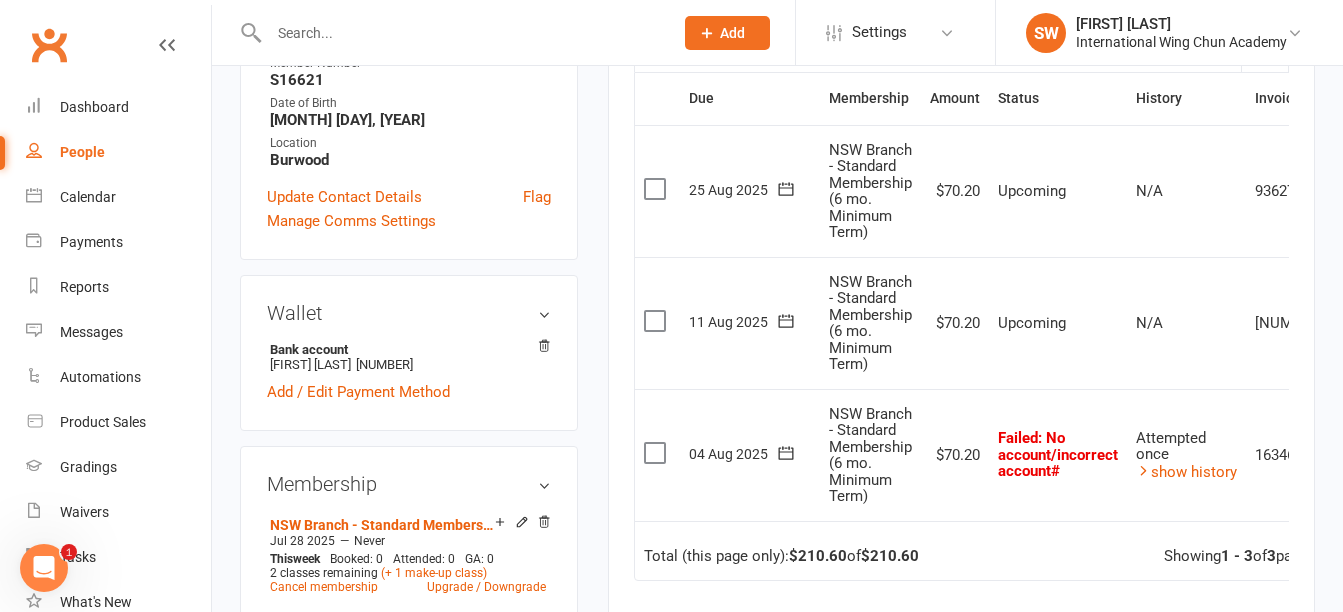 scroll, scrollTop: 500, scrollLeft: 0, axis: vertical 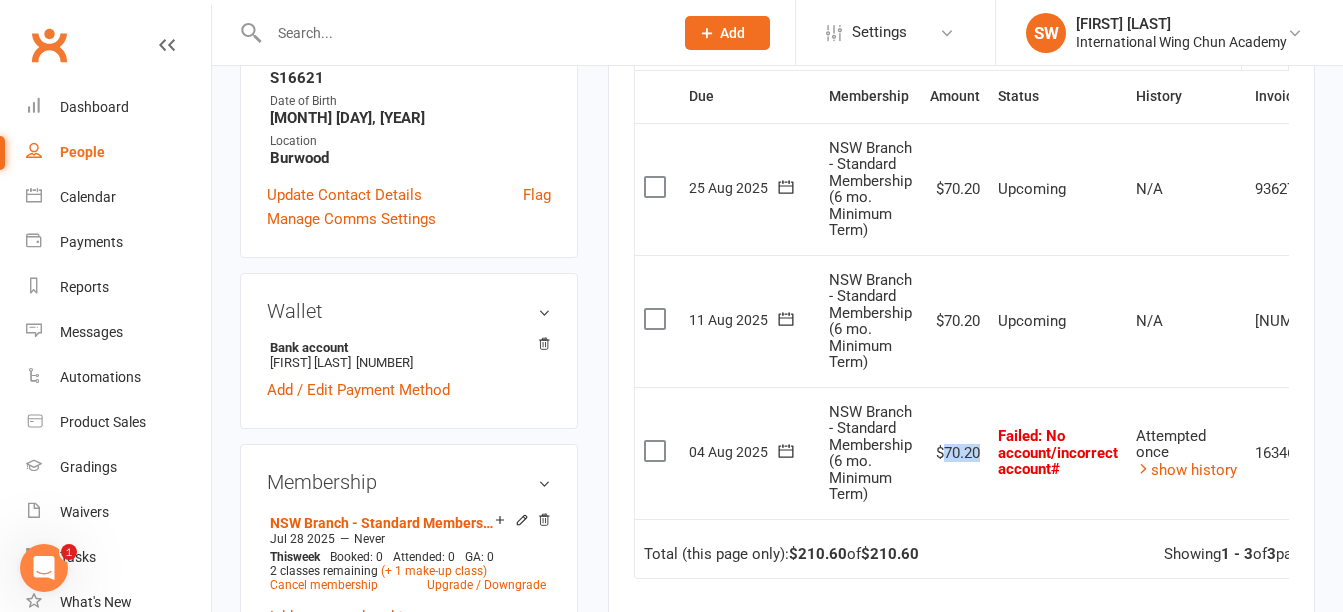 drag, startPoint x: 981, startPoint y: 448, endPoint x: 946, endPoint y: 456, distance: 35.902645 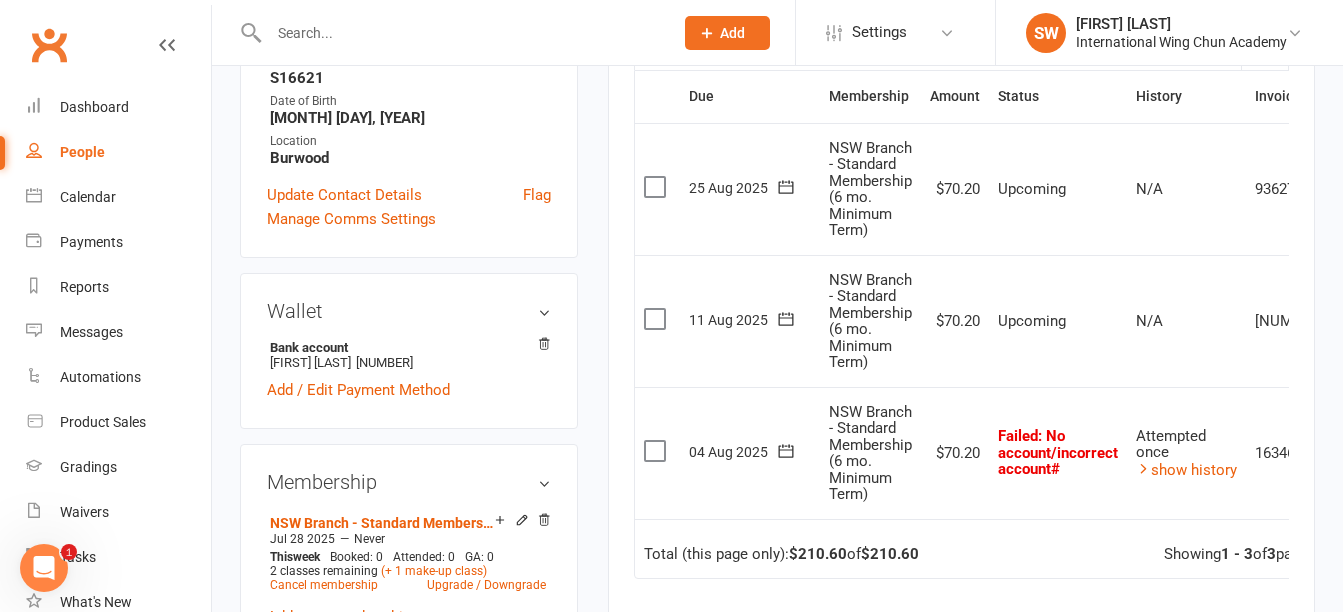 click on "$70.20" at bounding box center [955, 453] 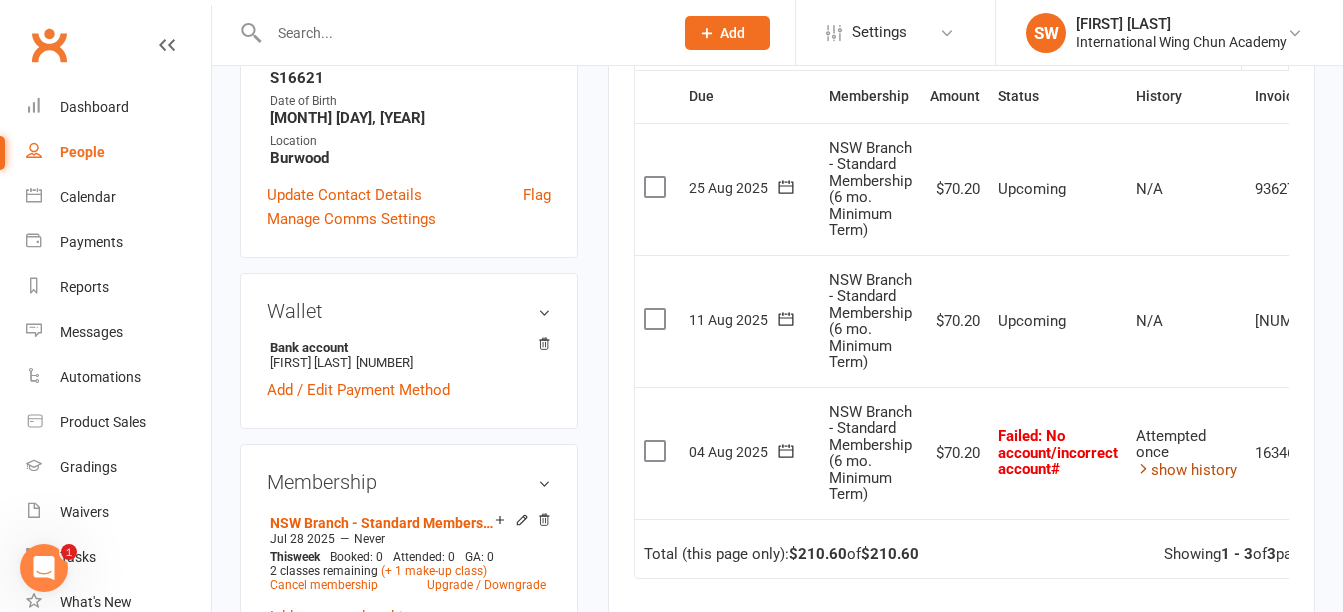 click on "show history" at bounding box center [1186, 470] 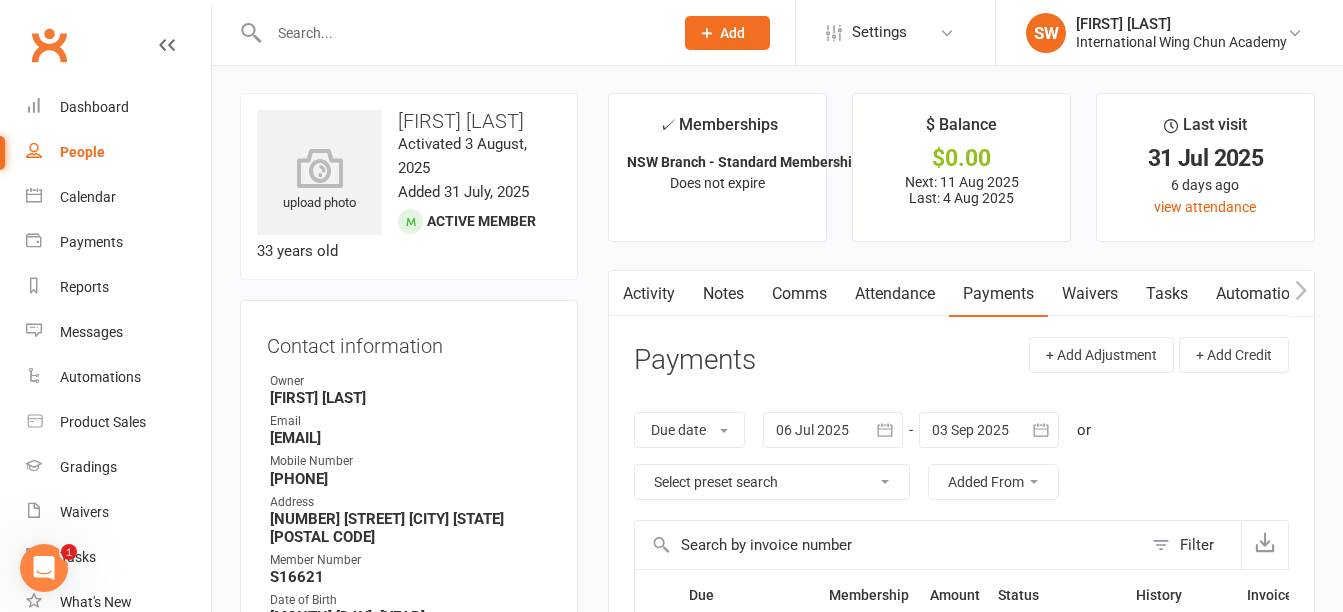 scroll, scrollTop: 0, scrollLeft: 0, axis: both 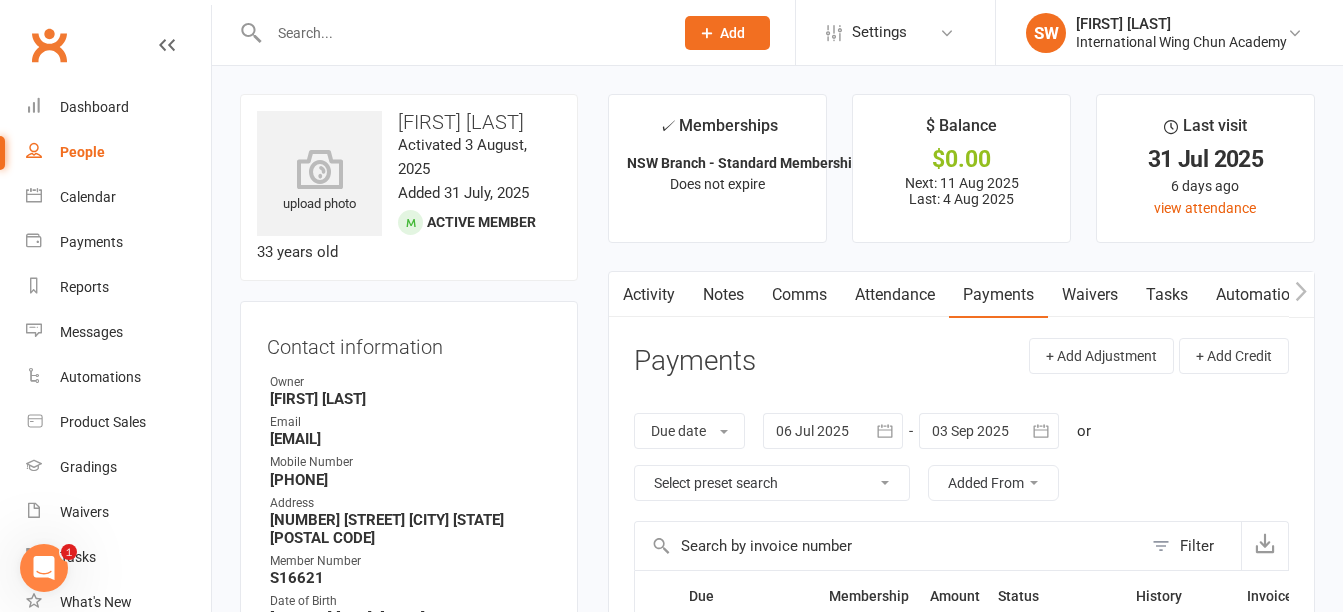 click at bounding box center [461, 33] 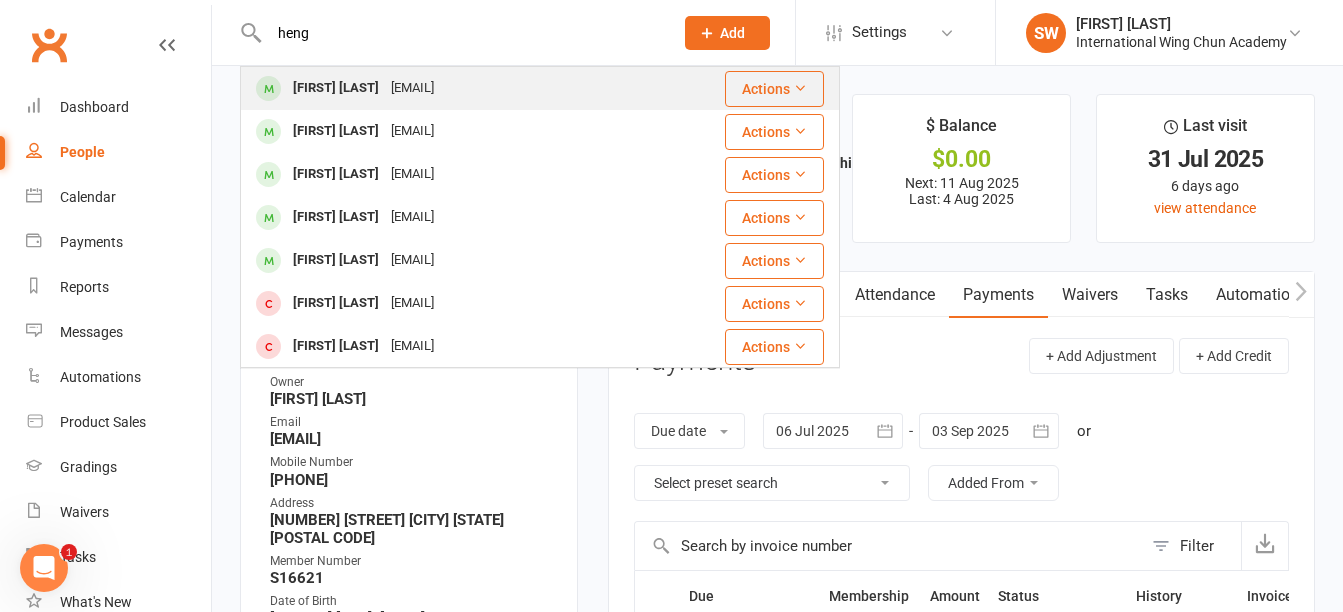 type on "heng" 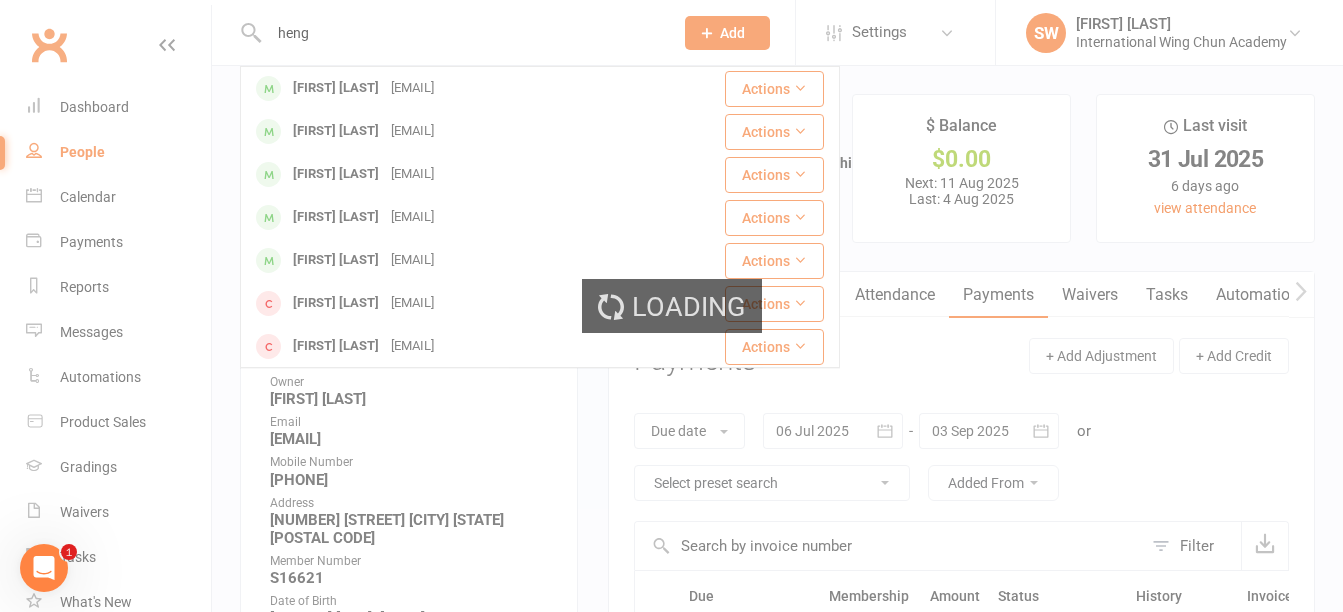 type 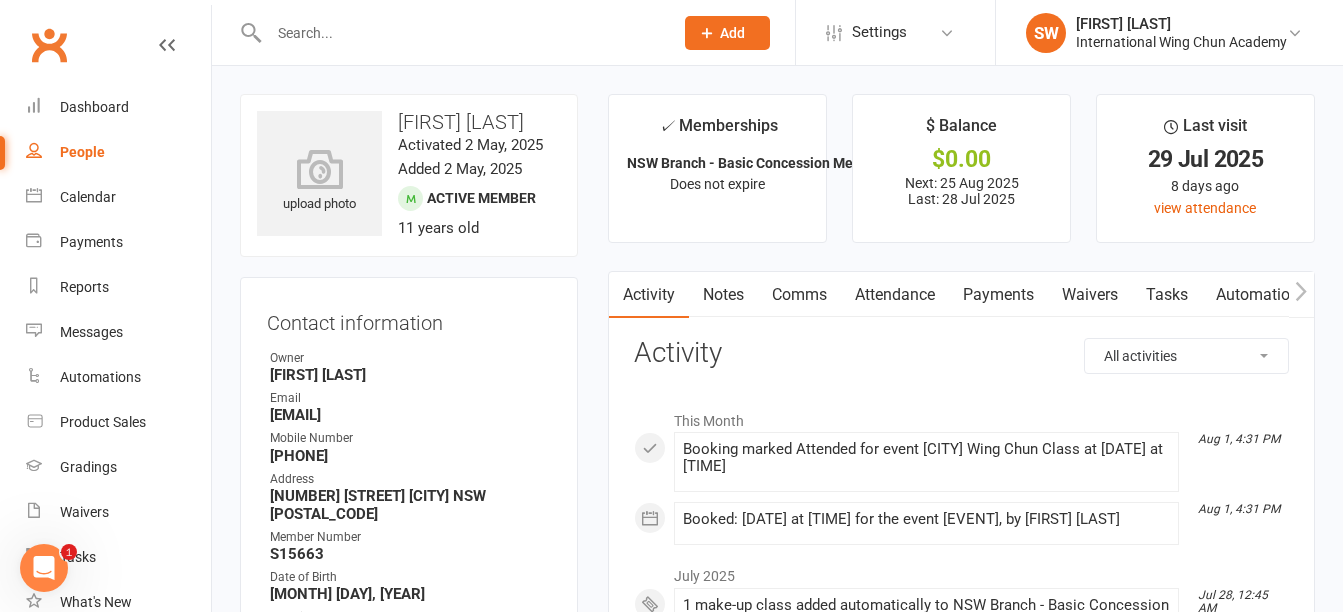 click at bounding box center [1301, 294] 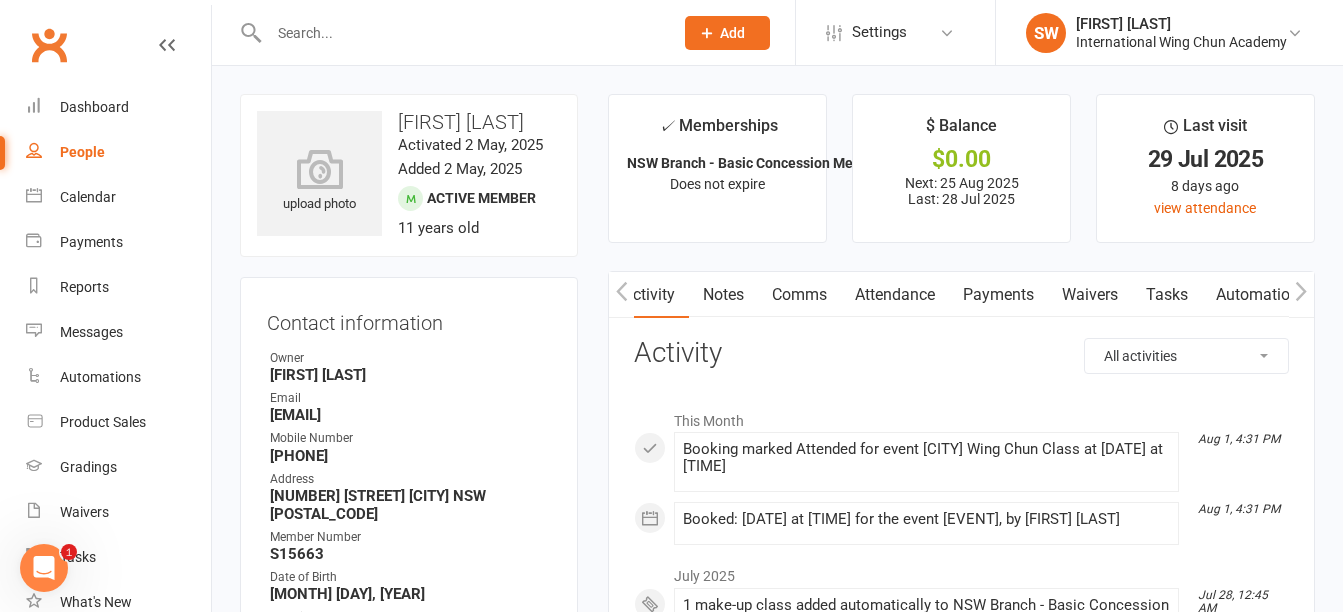 scroll, scrollTop: 0, scrollLeft: 150, axis: horizontal 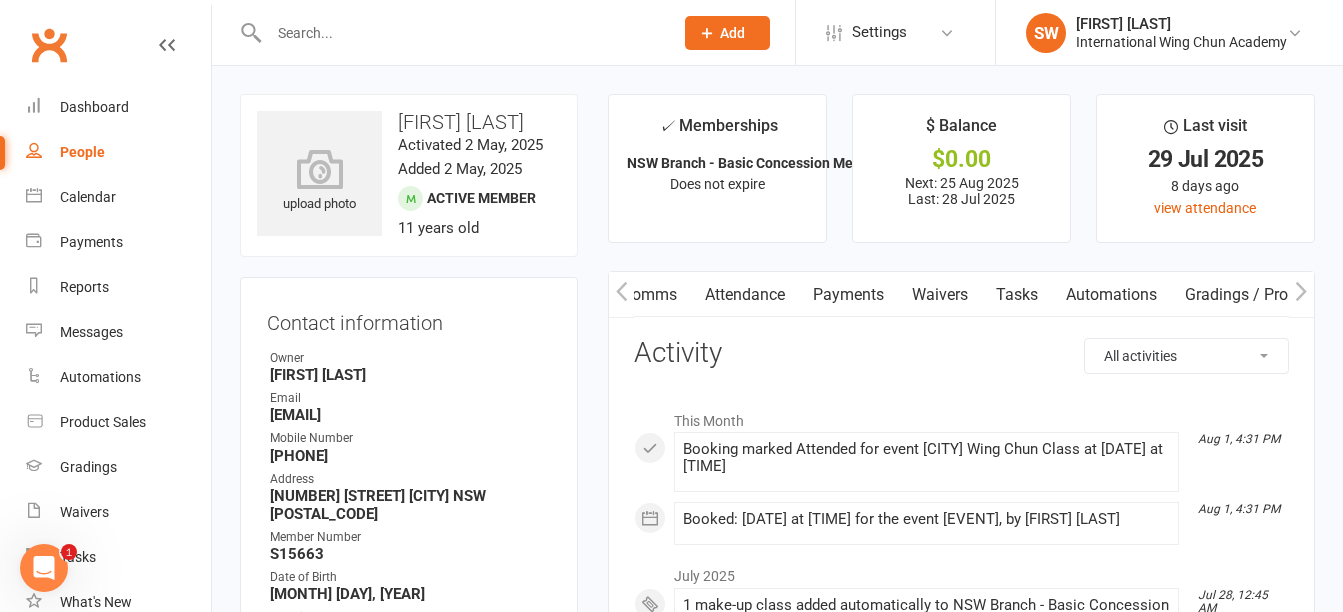 click at bounding box center (1301, 294) 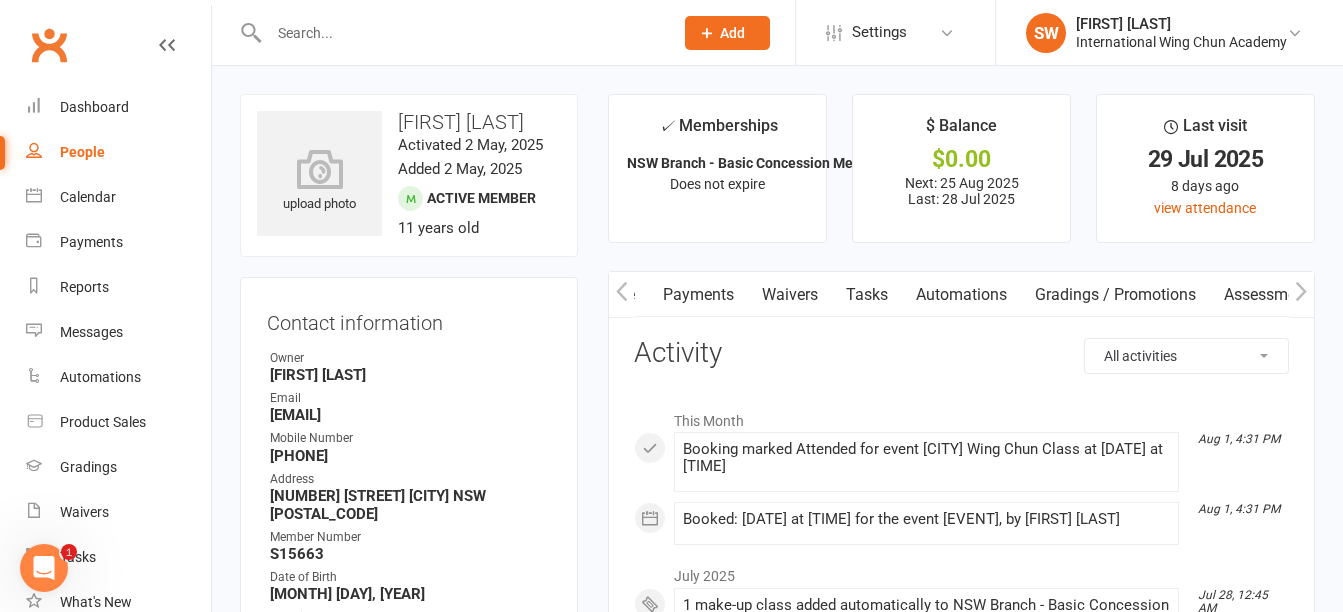 click on "Payments" at bounding box center [698, 295] 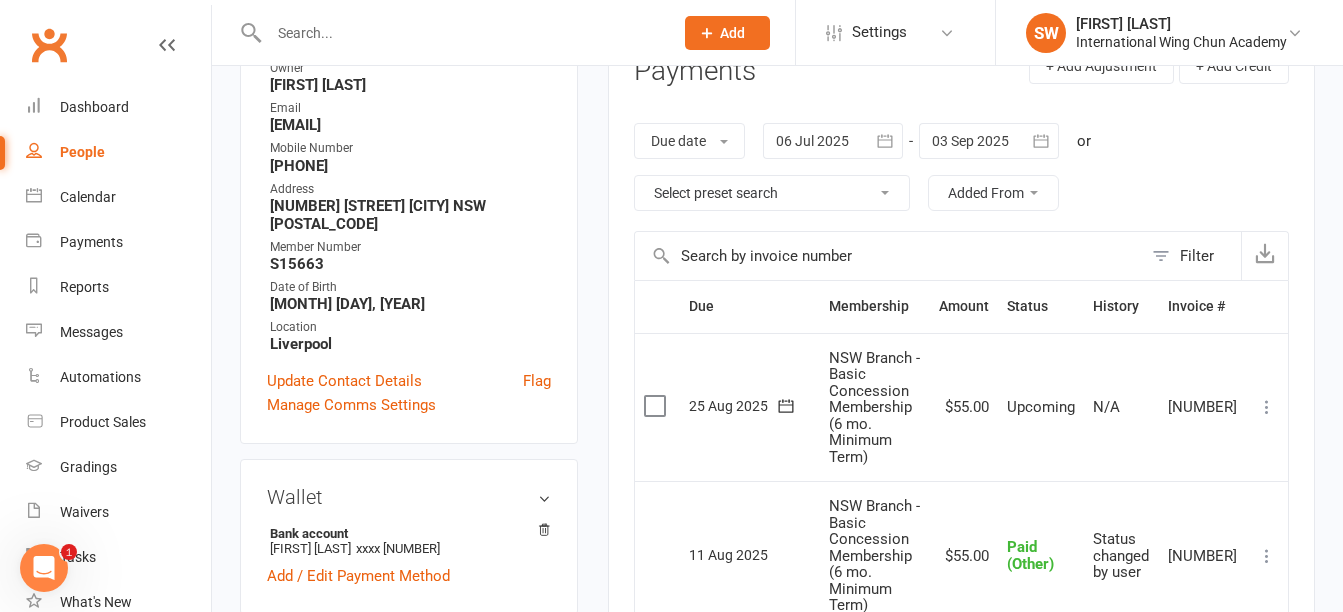 scroll, scrollTop: 100, scrollLeft: 0, axis: vertical 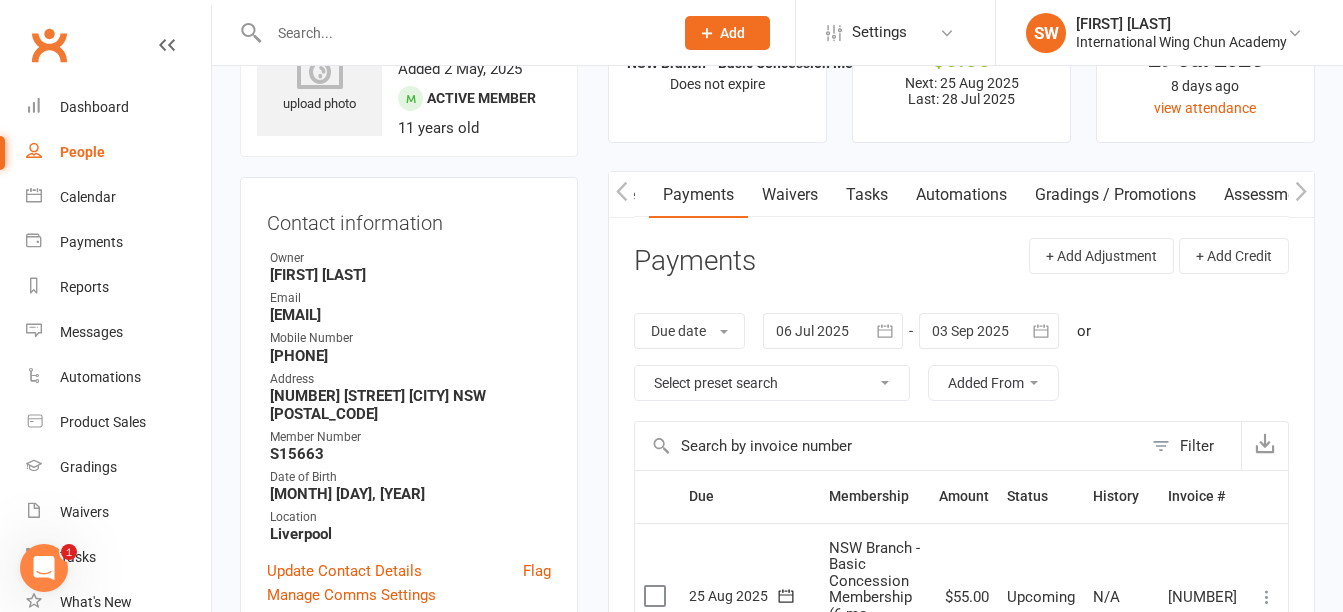 click 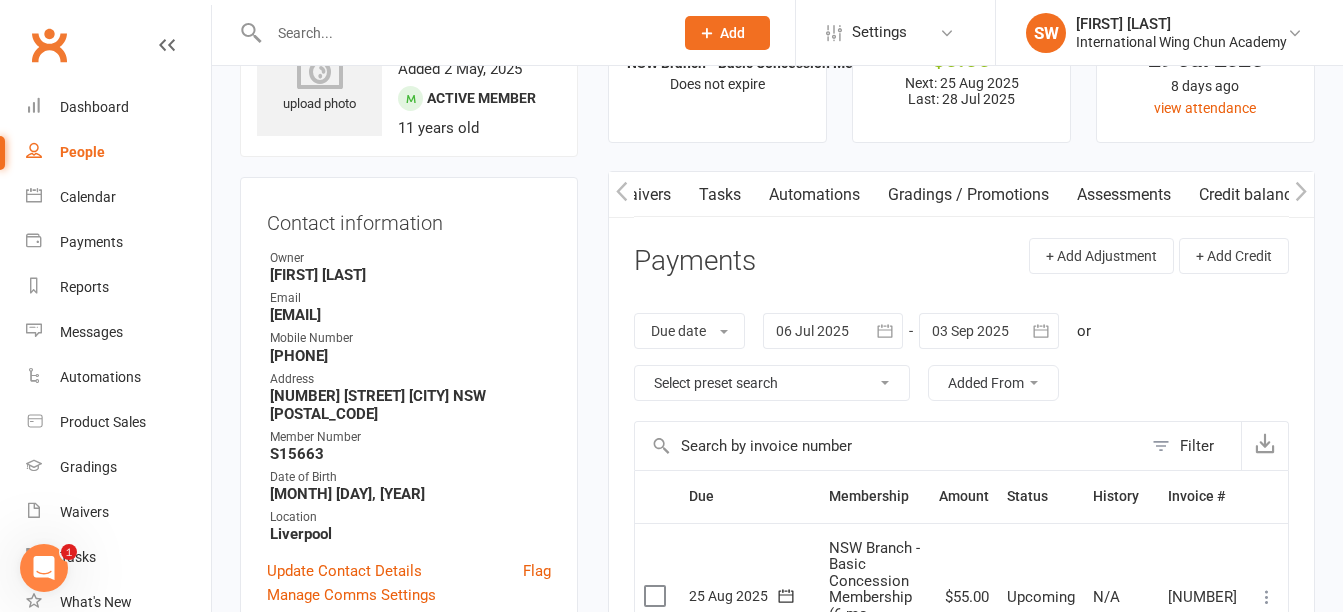 click 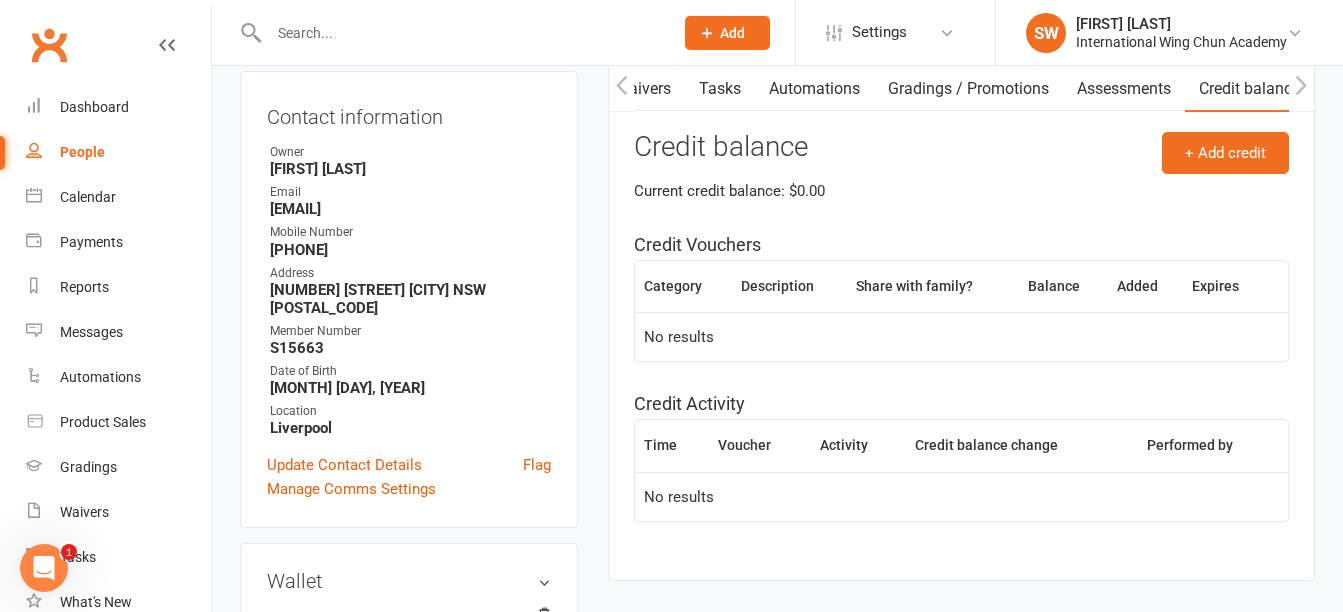 scroll, scrollTop: 200, scrollLeft: 0, axis: vertical 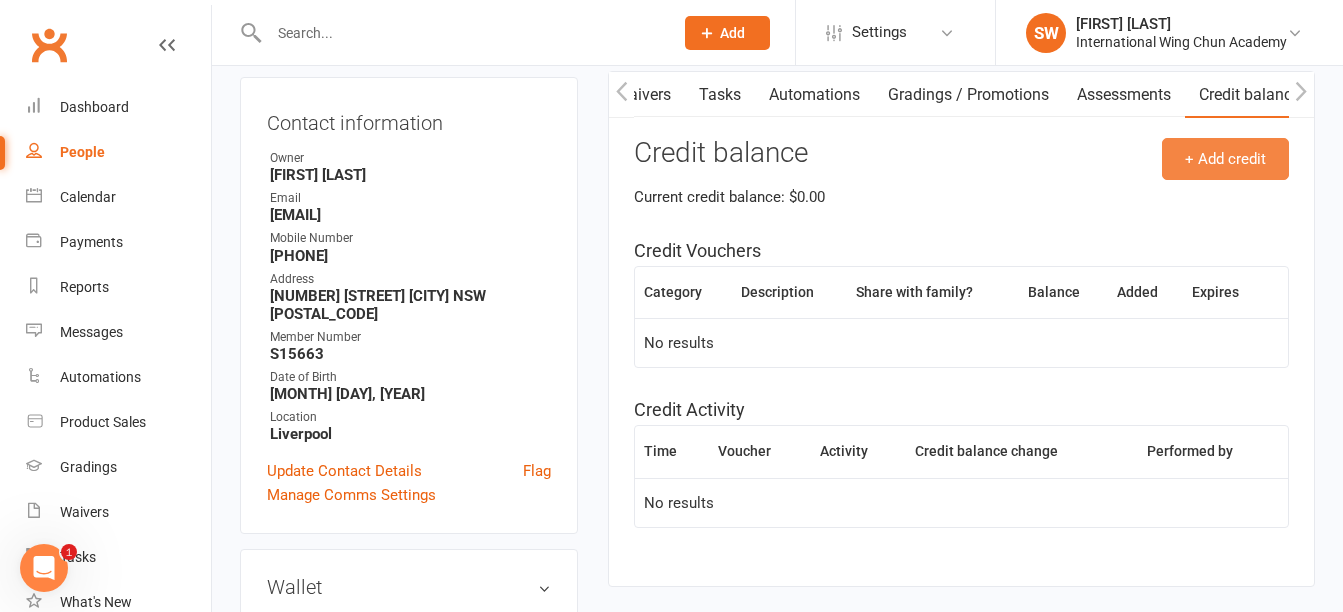 click on "+ Add credit" 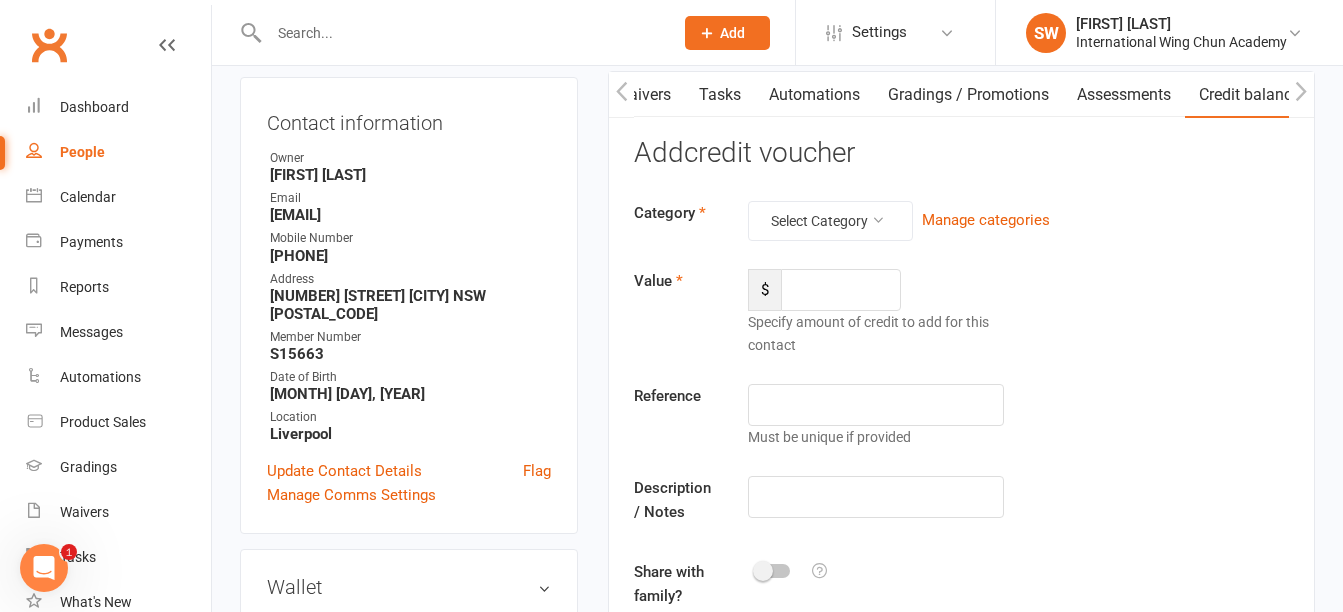 click on "Reference Must be unique if provided" 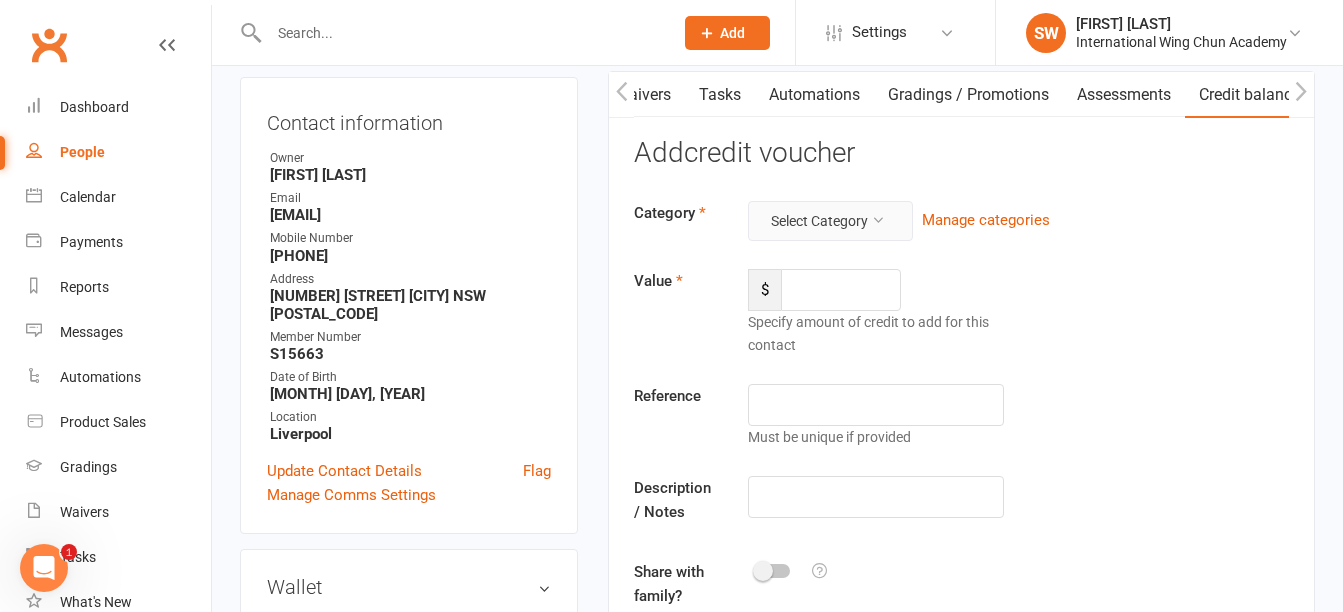 click on "Select Category" at bounding box center [830, 221] 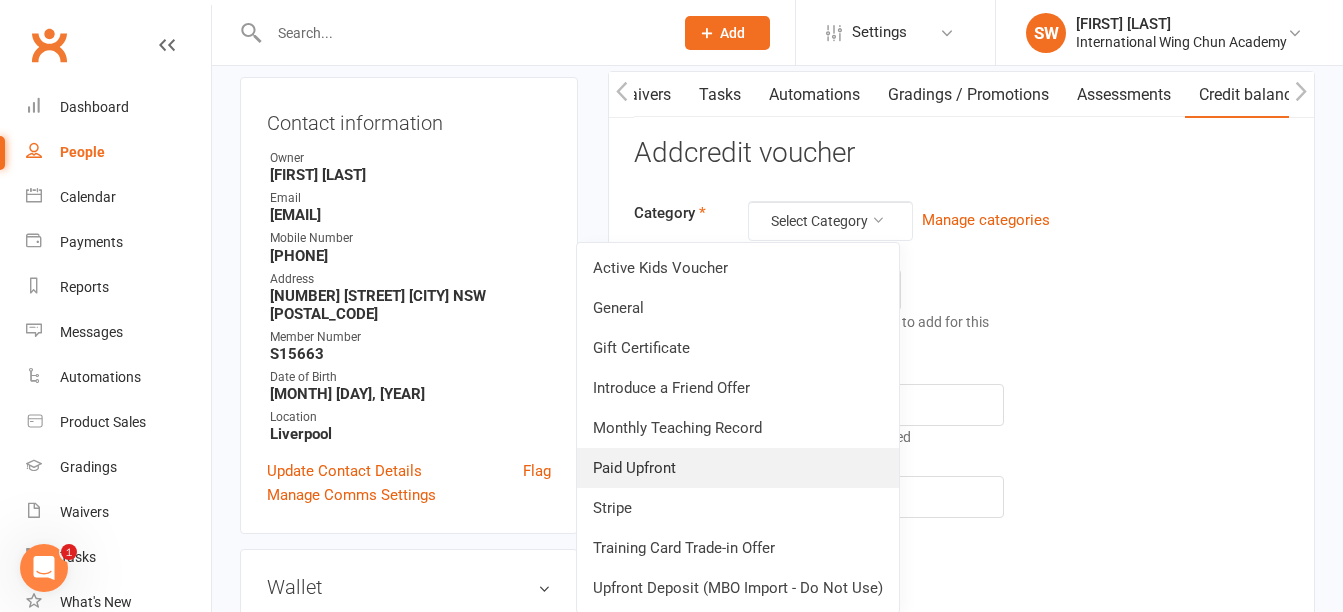 click on "Paid Upfront" at bounding box center (738, 468) 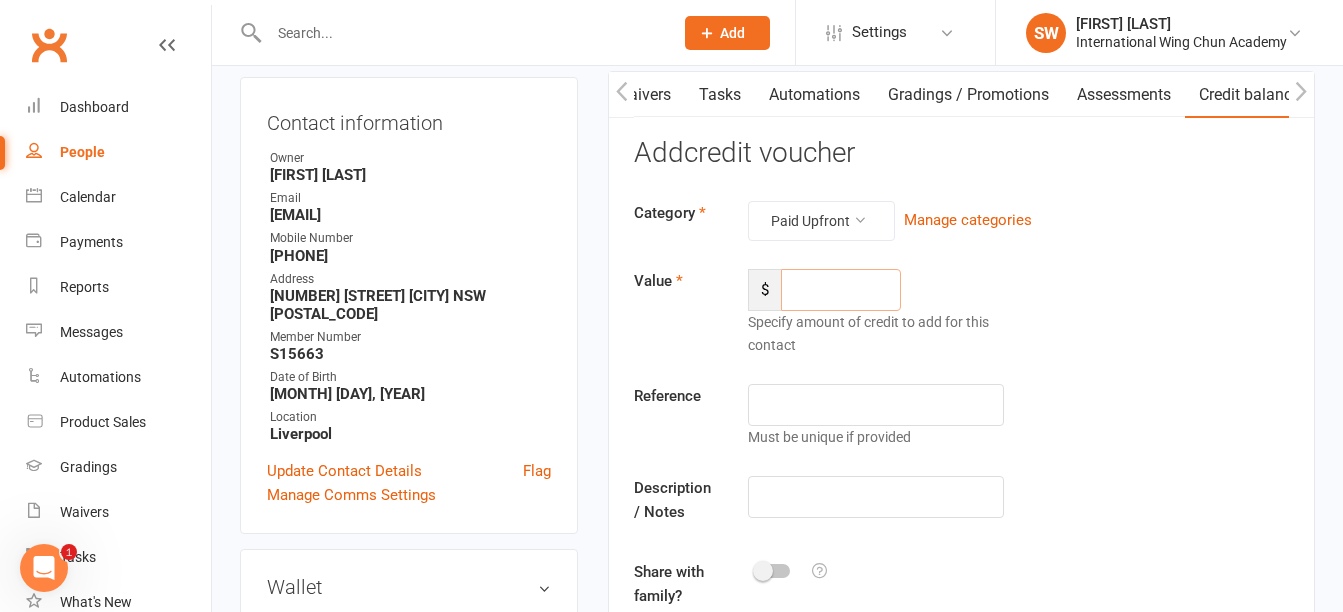 click 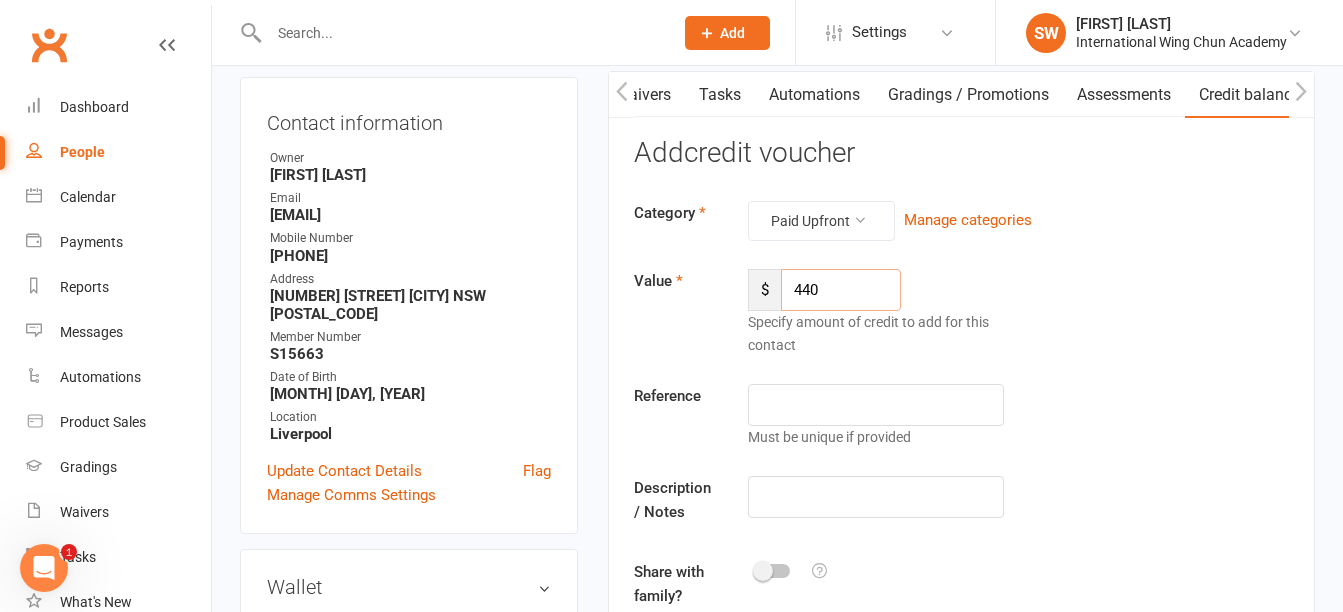 scroll, scrollTop: 300, scrollLeft: 0, axis: vertical 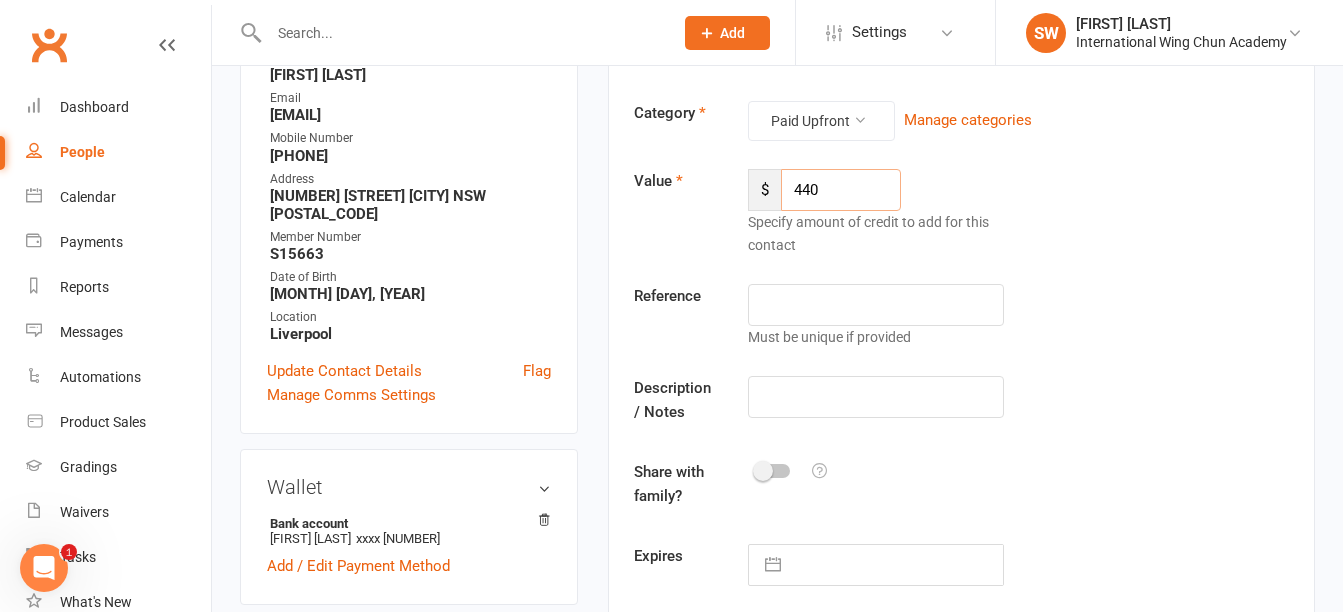 type on "440" 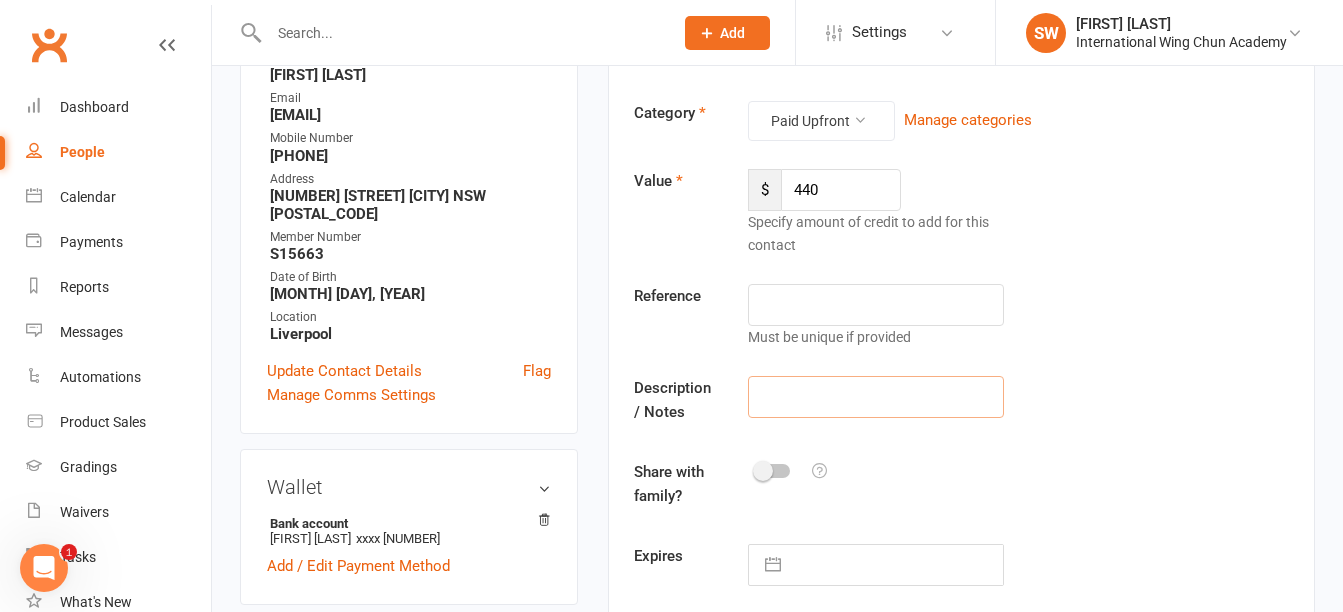 click 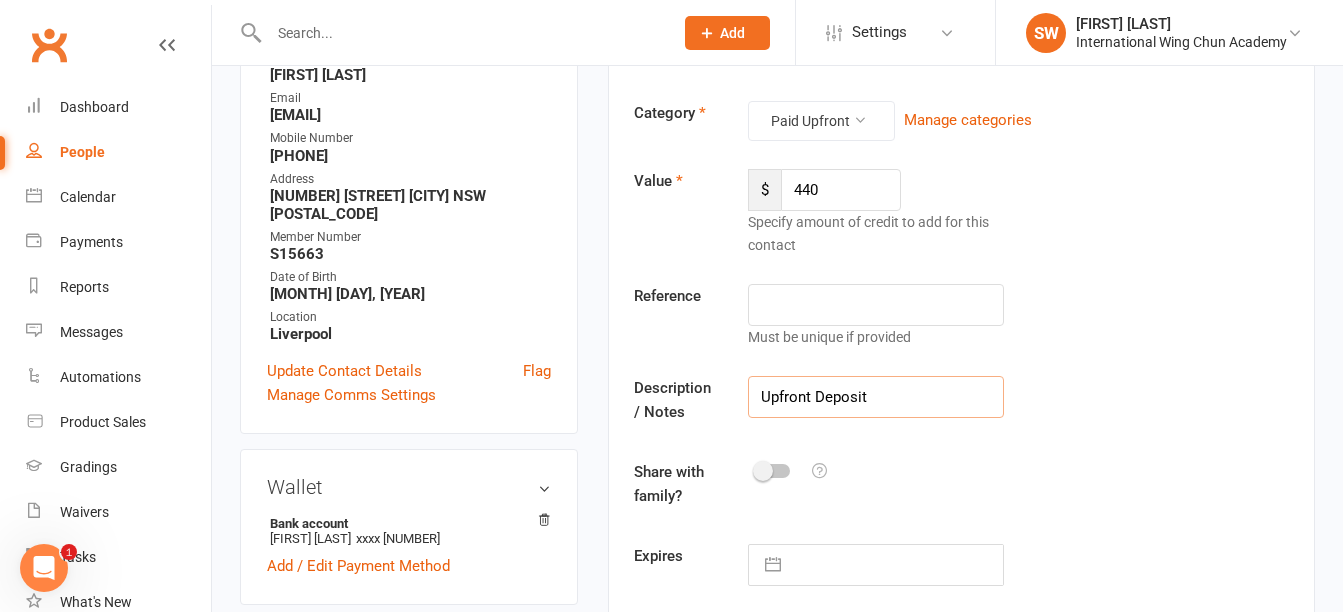 type on "Upfront Deposit" 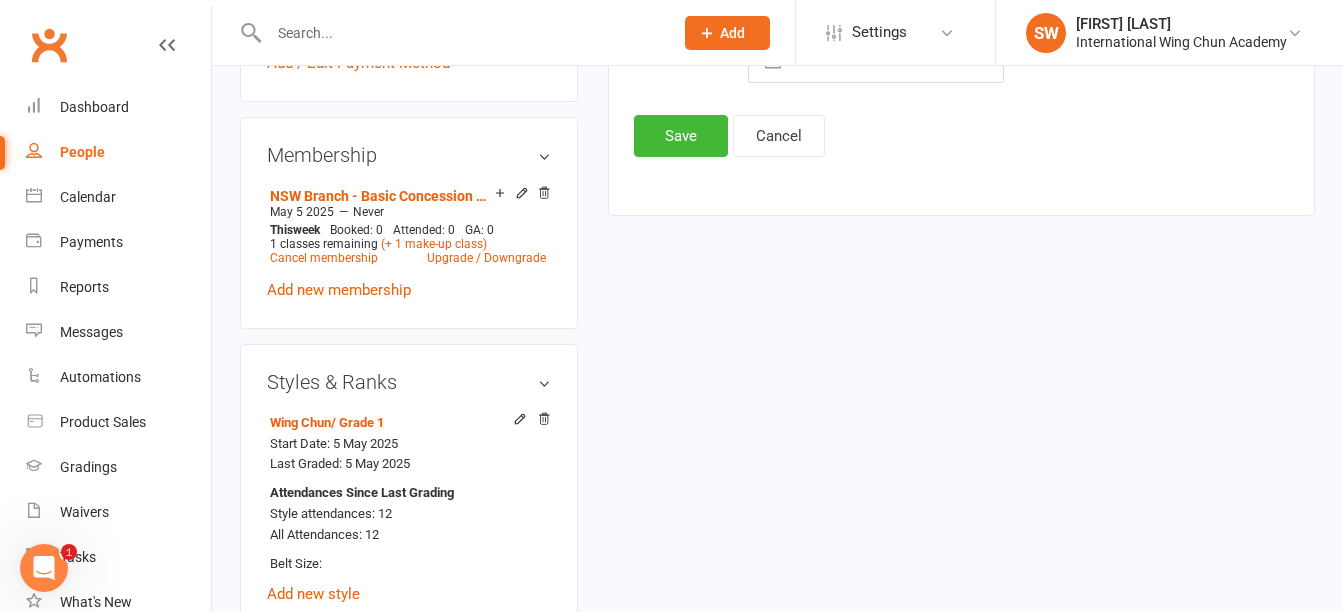 scroll, scrollTop: 700, scrollLeft: 0, axis: vertical 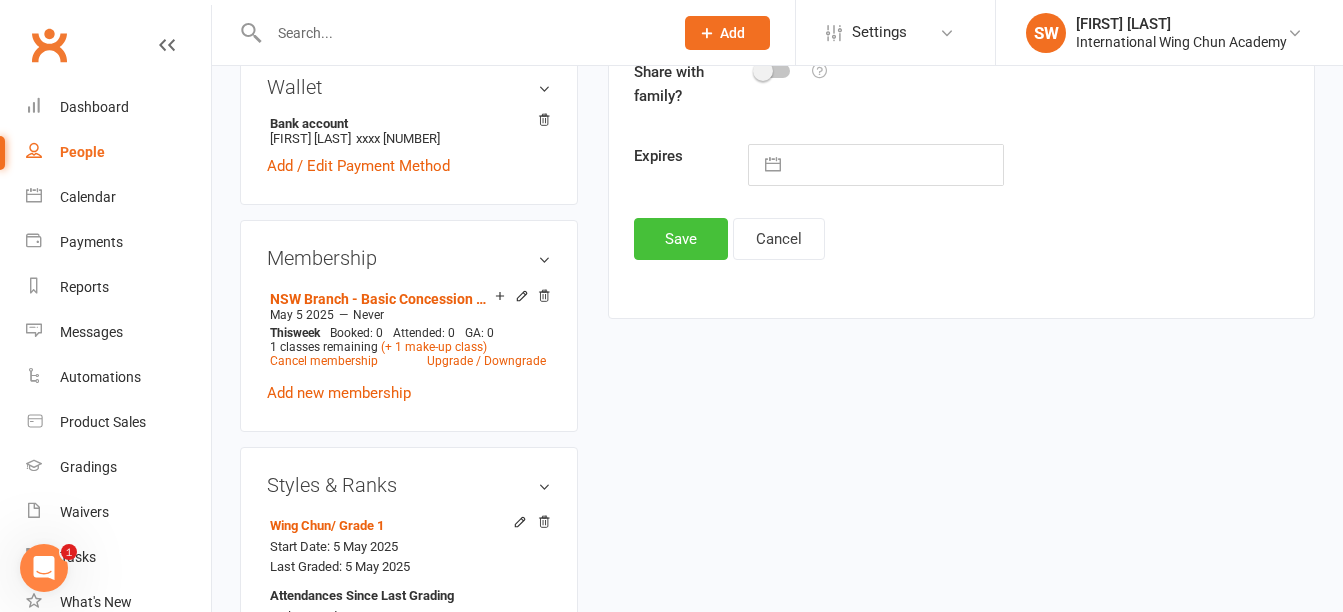 click on "Save" 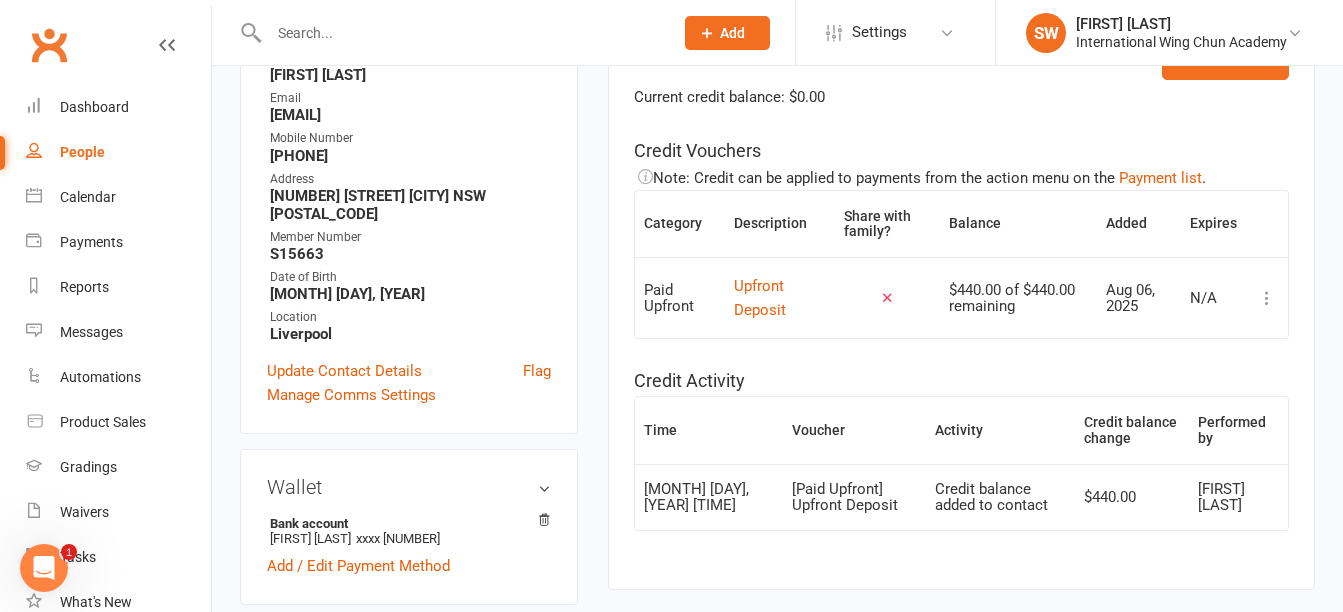 scroll, scrollTop: 0, scrollLeft: 0, axis: both 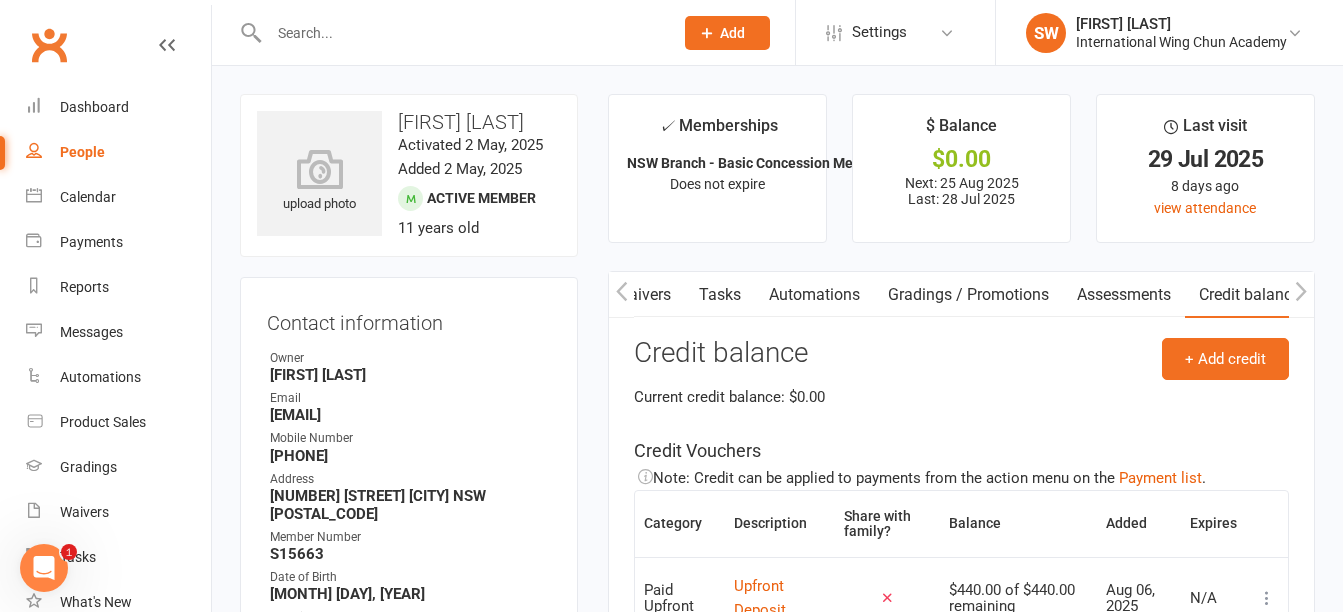click at bounding box center [621, 294] 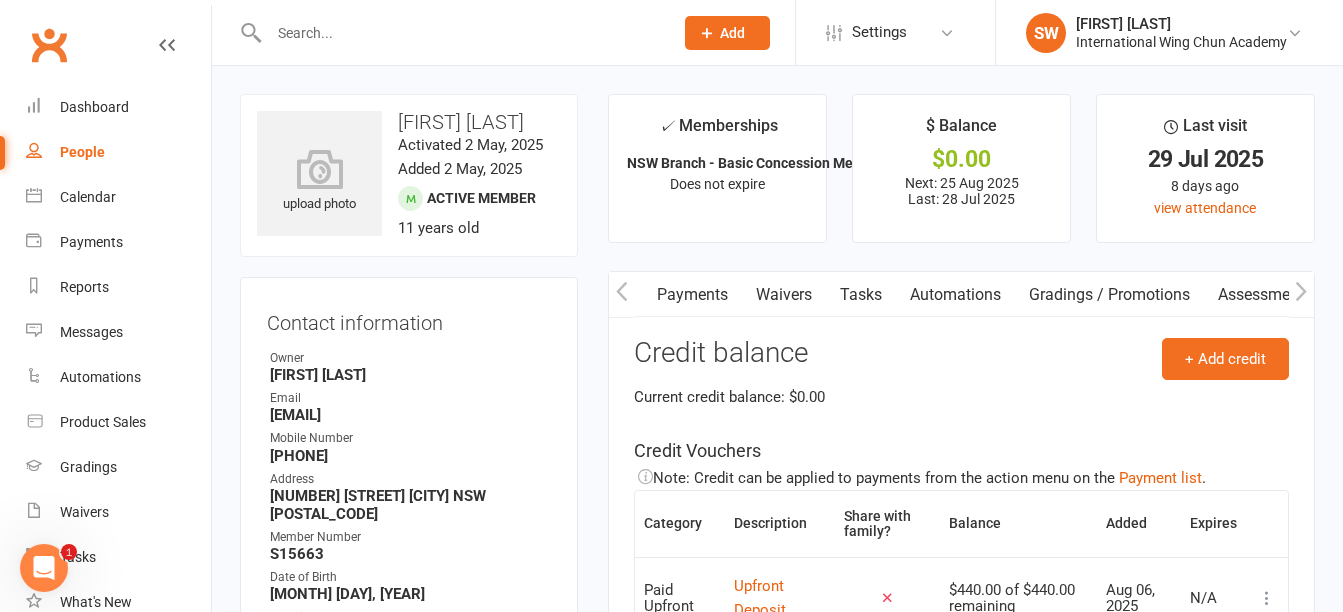 scroll, scrollTop: 0, scrollLeft: 306, axis: horizontal 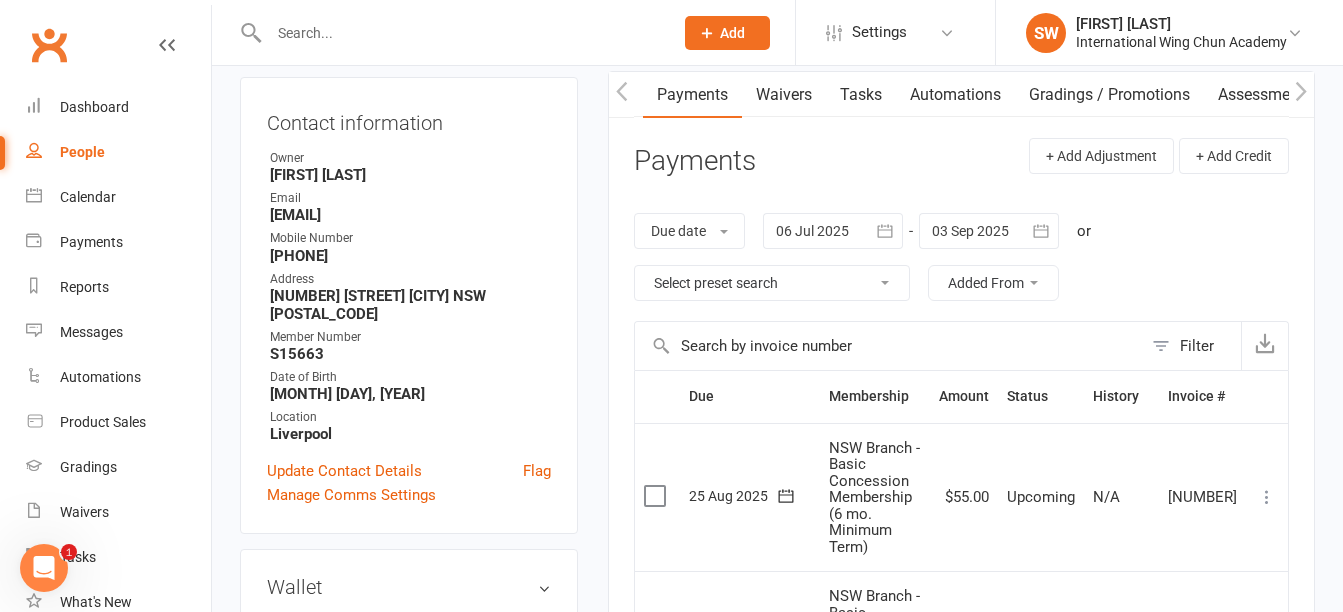 click at bounding box center (989, 231) 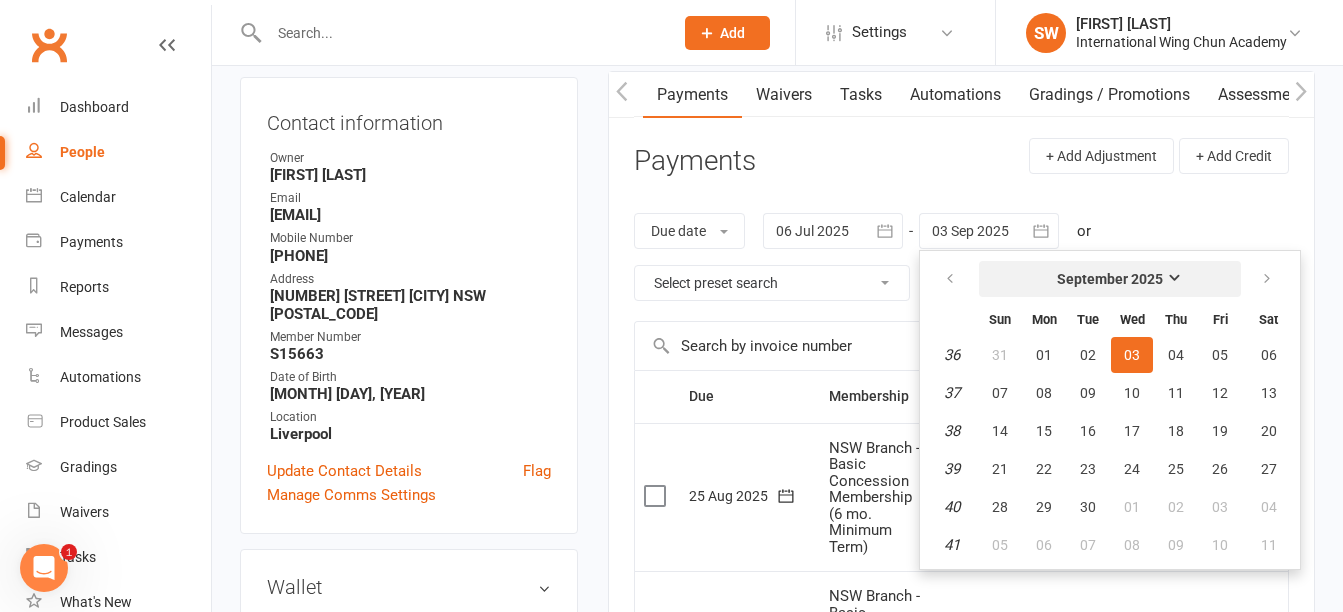 click on "September 2025" at bounding box center [1110, 279] 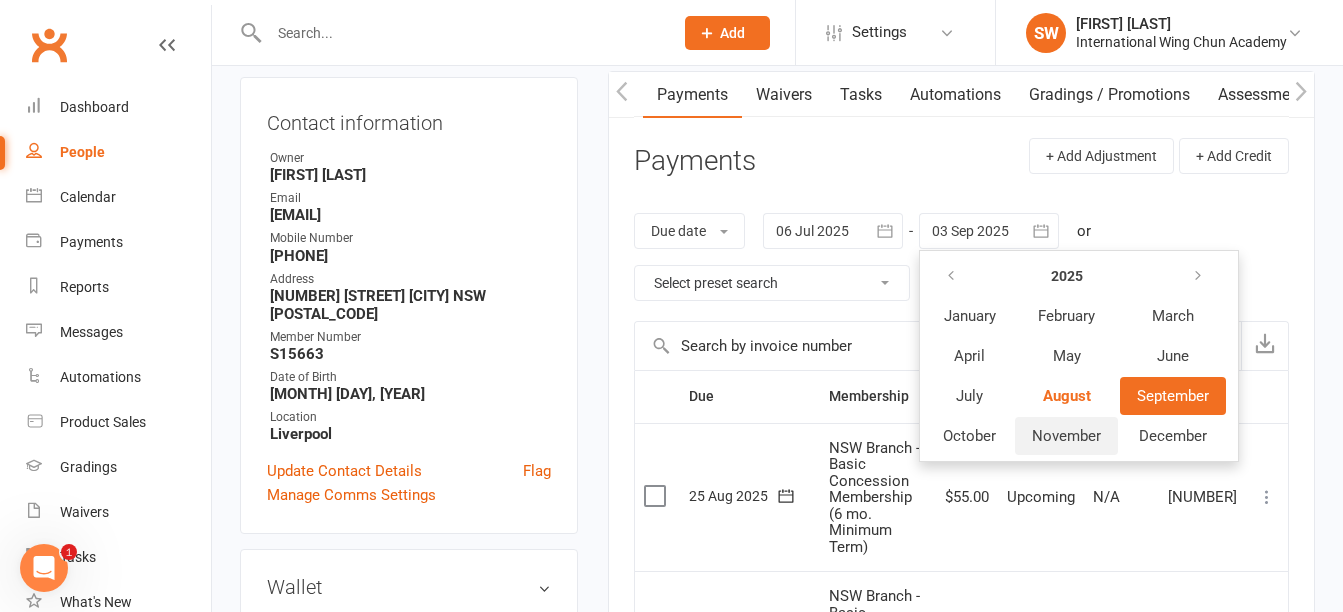 click on "November" at bounding box center [1066, 436] 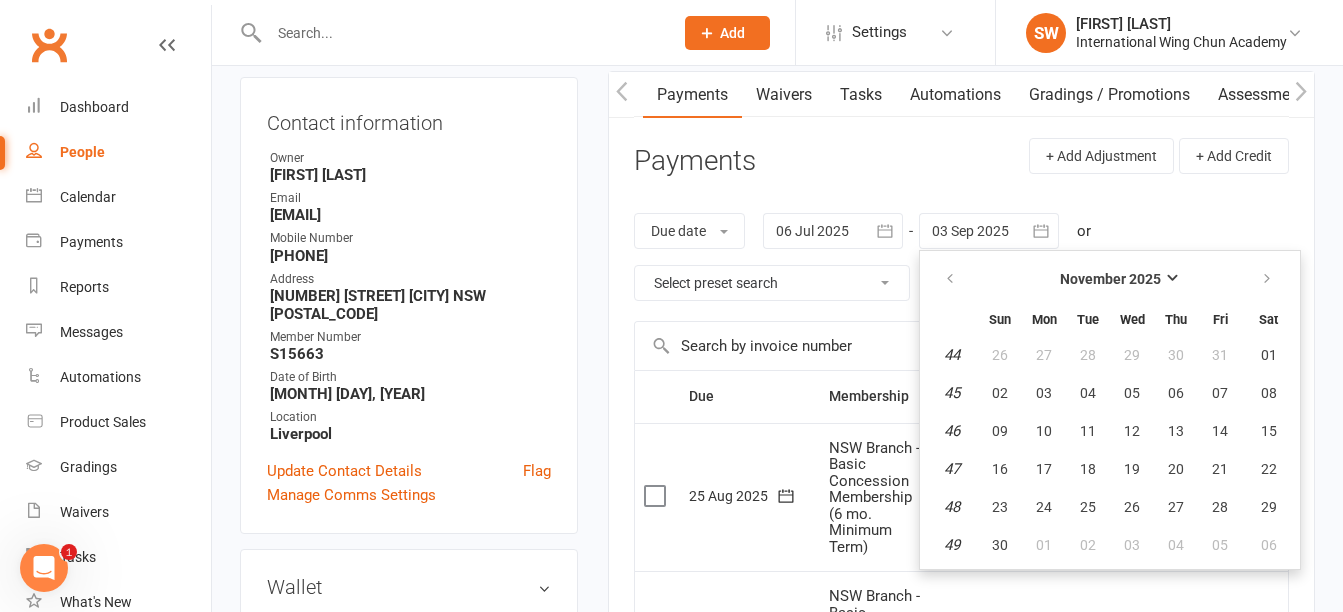 click on "[MONTH] [YEAR]
Sun Mon Tue Wed Thu Fri Sat
44
26
27
28
29
30
31
01
45
02
03
04
05
06
07
08
46
09
10
11
12
13
14
15
47
16
17
18
19
20
21
22
48
23
24
25
26
27
28
29
49
30" at bounding box center [1110, 410] 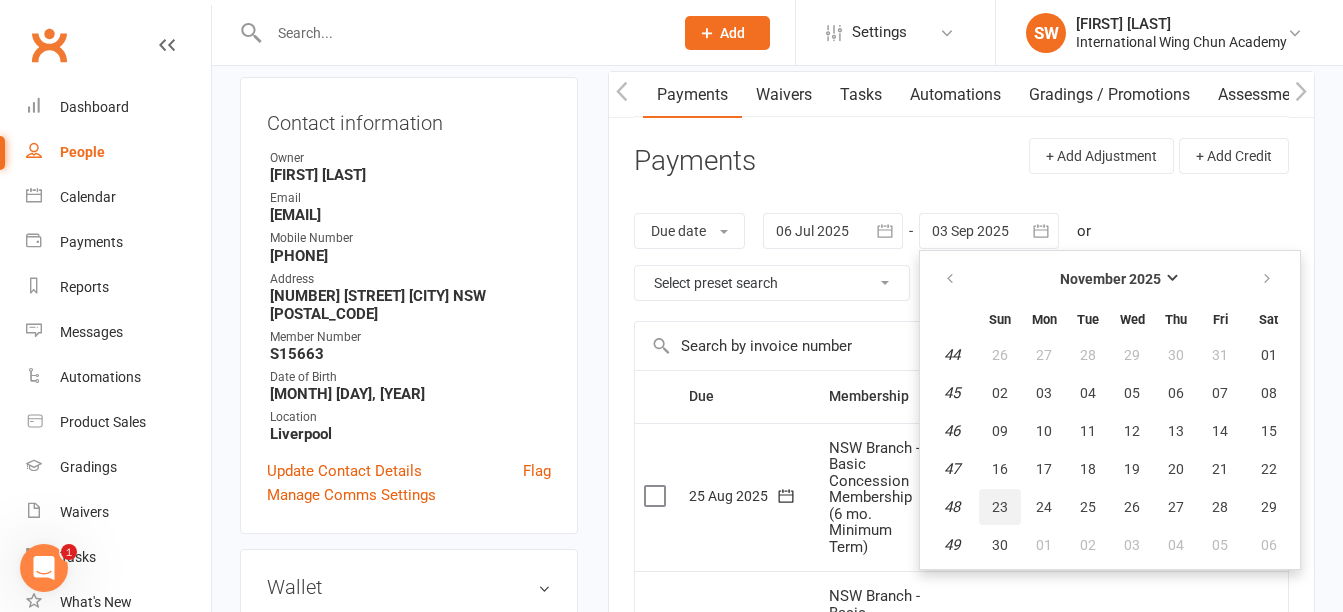 click on "23" at bounding box center [1000, 507] 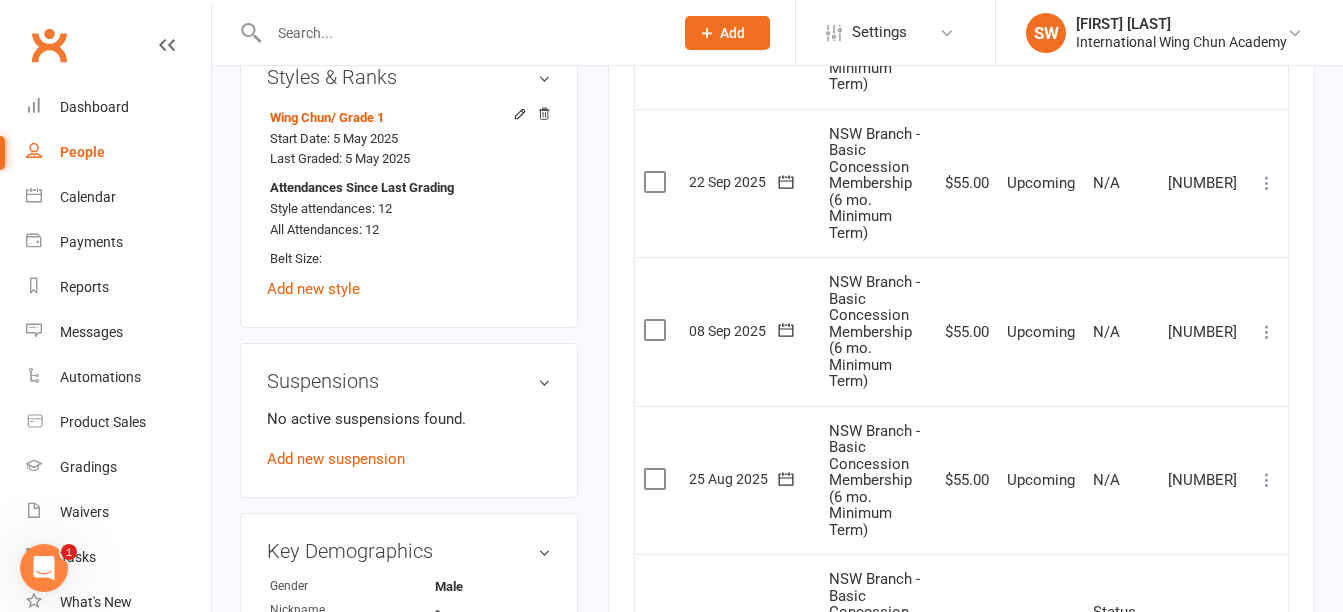 scroll, scrollTop: 1100, scrollLeft: 0, axis: vertical 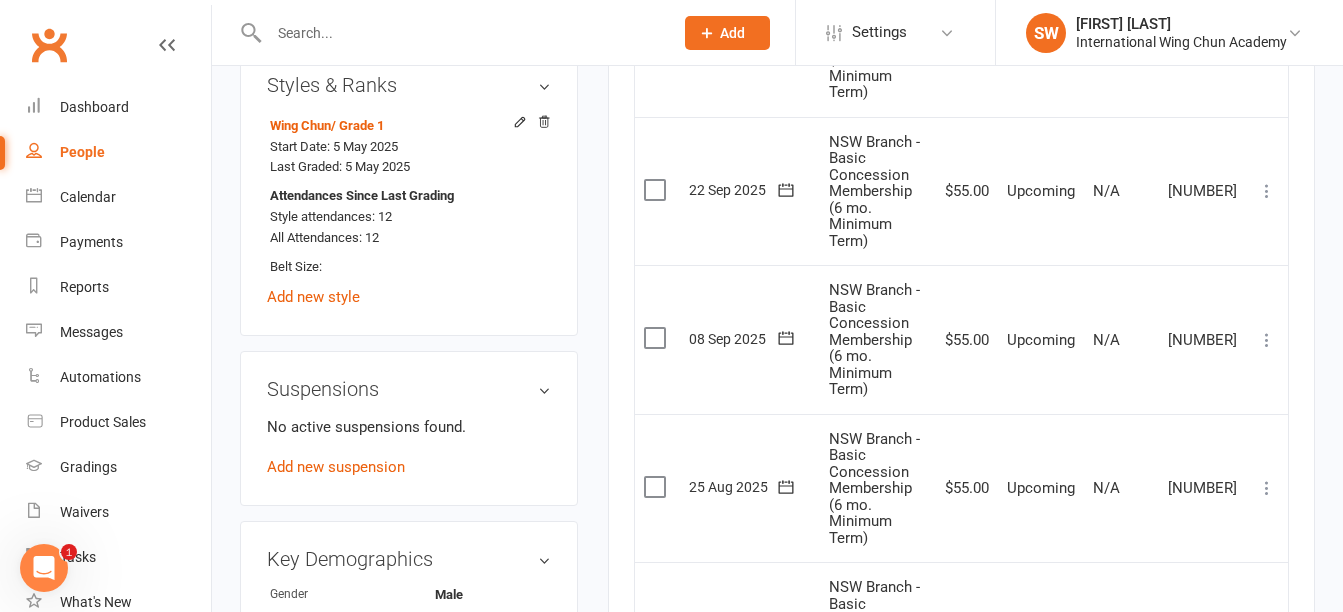 click at bounding box center (1267, 488) 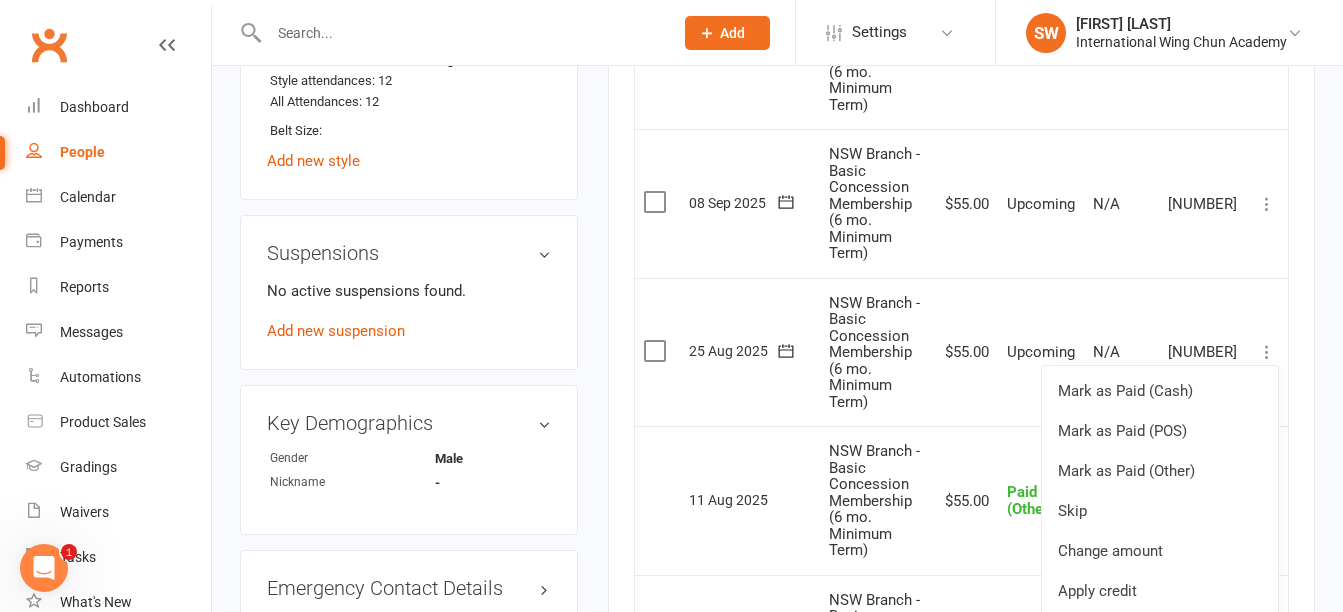 scroll, scrollTop: 1300, scrollLeft: 0, axis: vertical 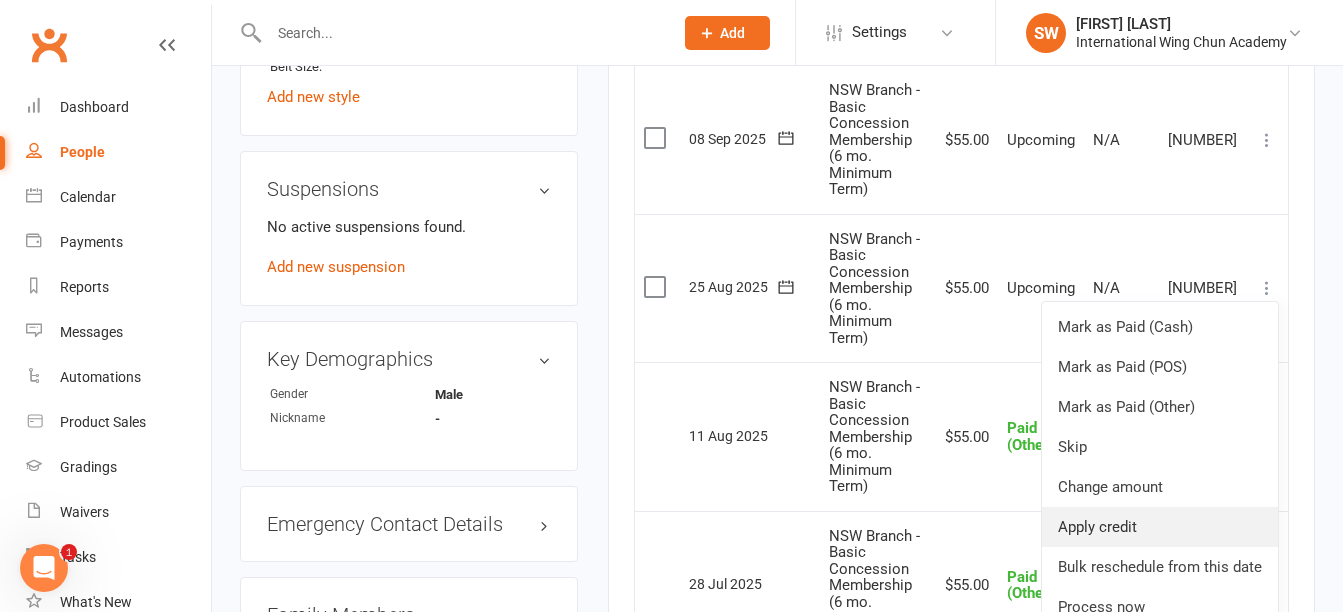 click on "Apply credit" at bounding box center (1160, 527) 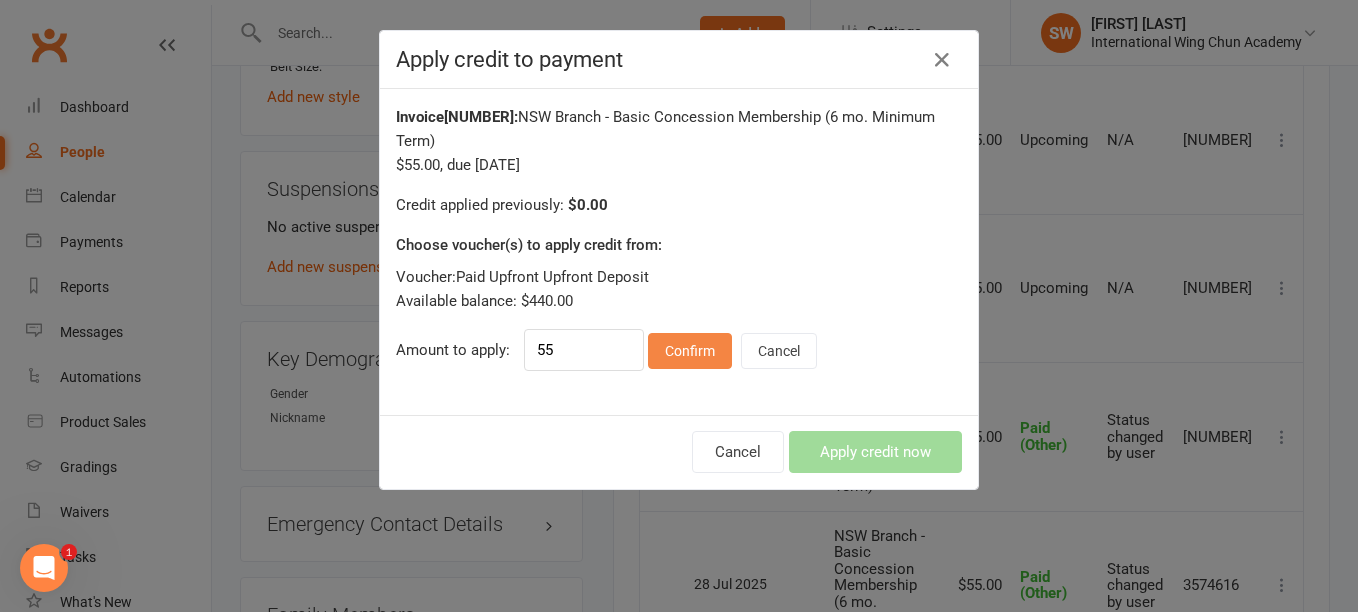 click on "Confirm" at bounding box center (690, 351) 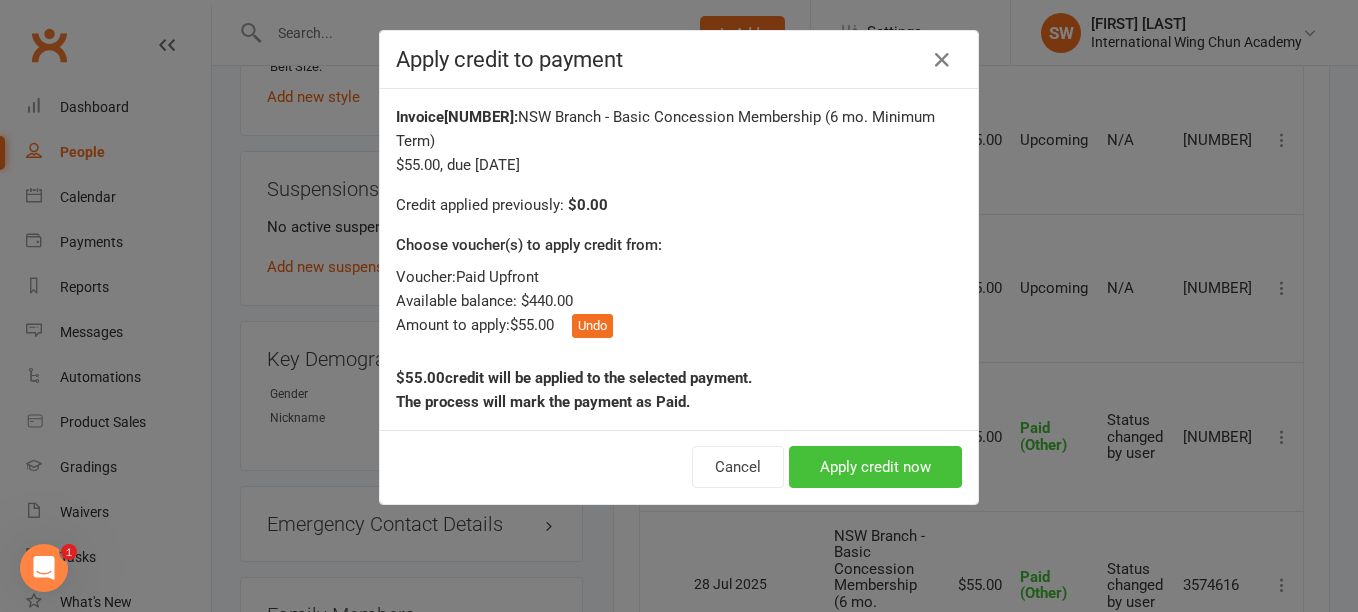 click on "Apply credit now" at bounding box center (875, 467) 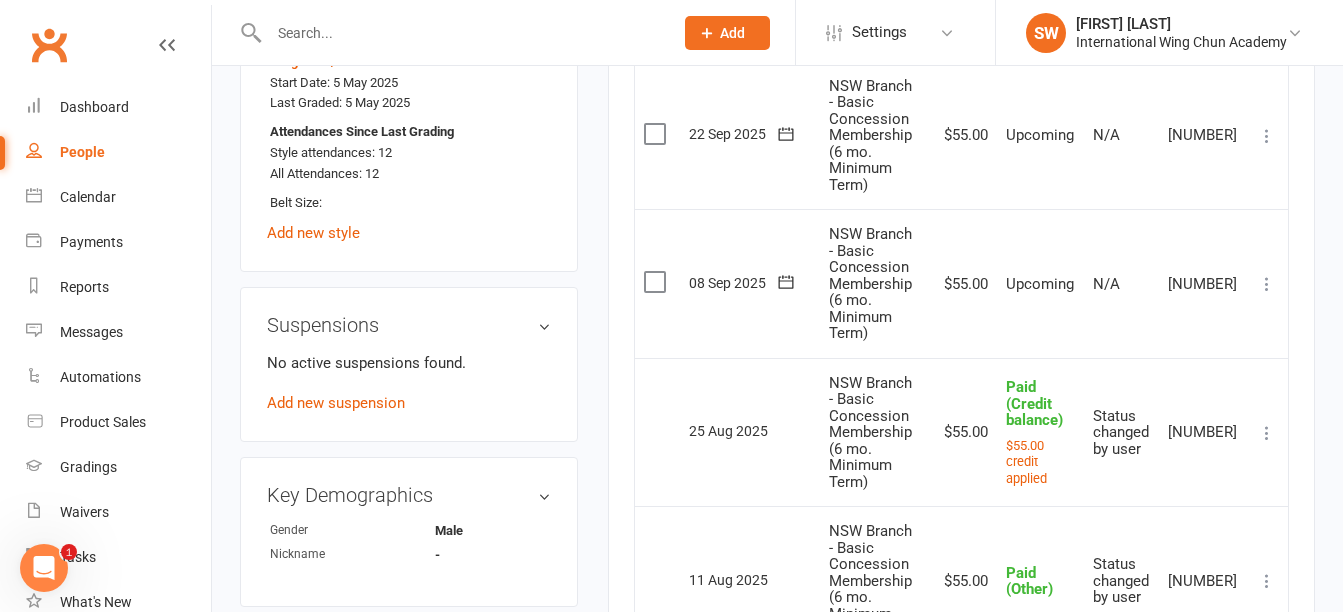 scroll, scrollTop: 1100, scrollLeft: 0, axis: vertical 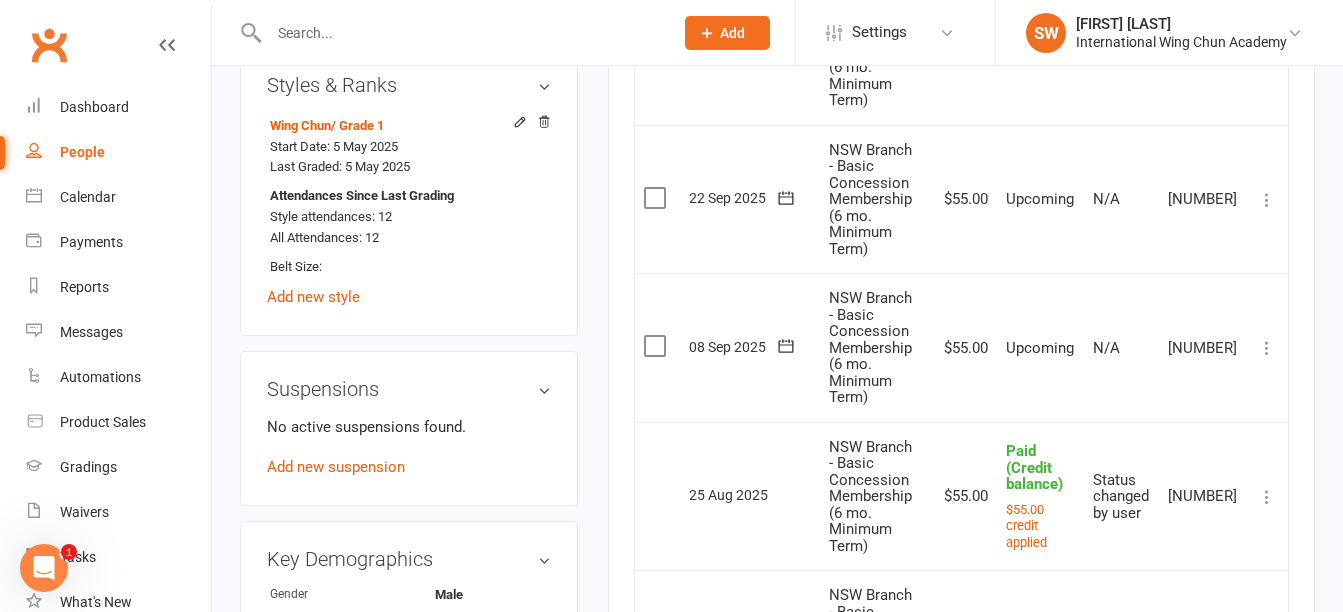 click at bounding box center (1267, 348) 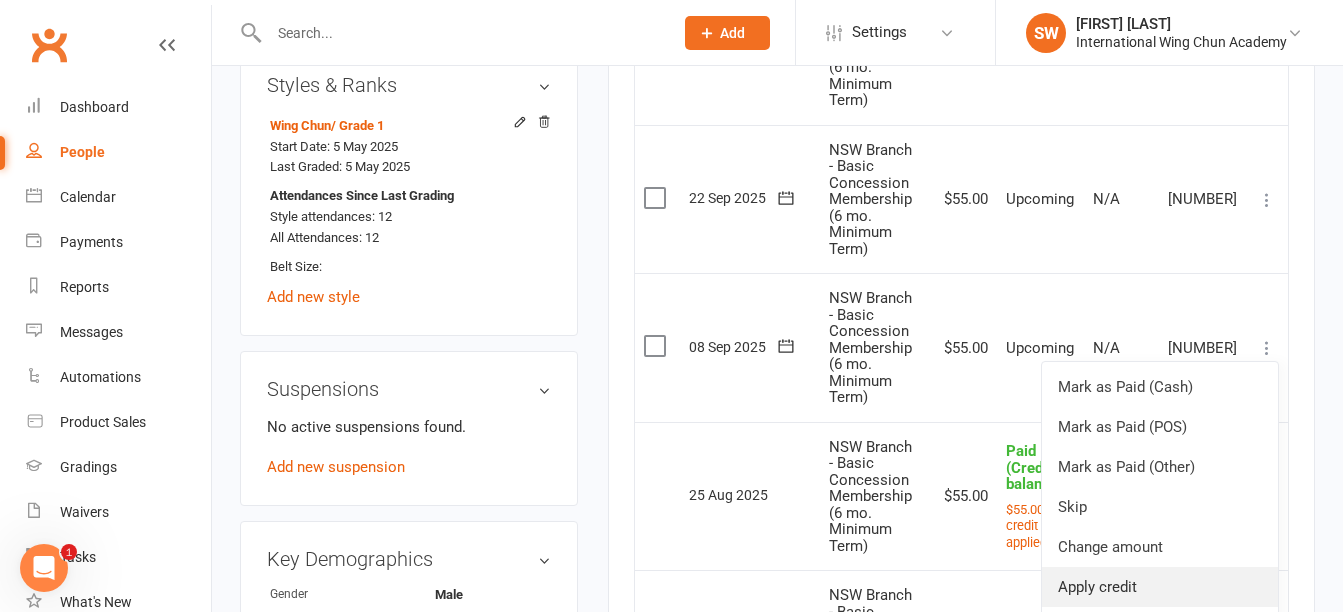 click on "Apply credit" at bounding box center [1160, 587] 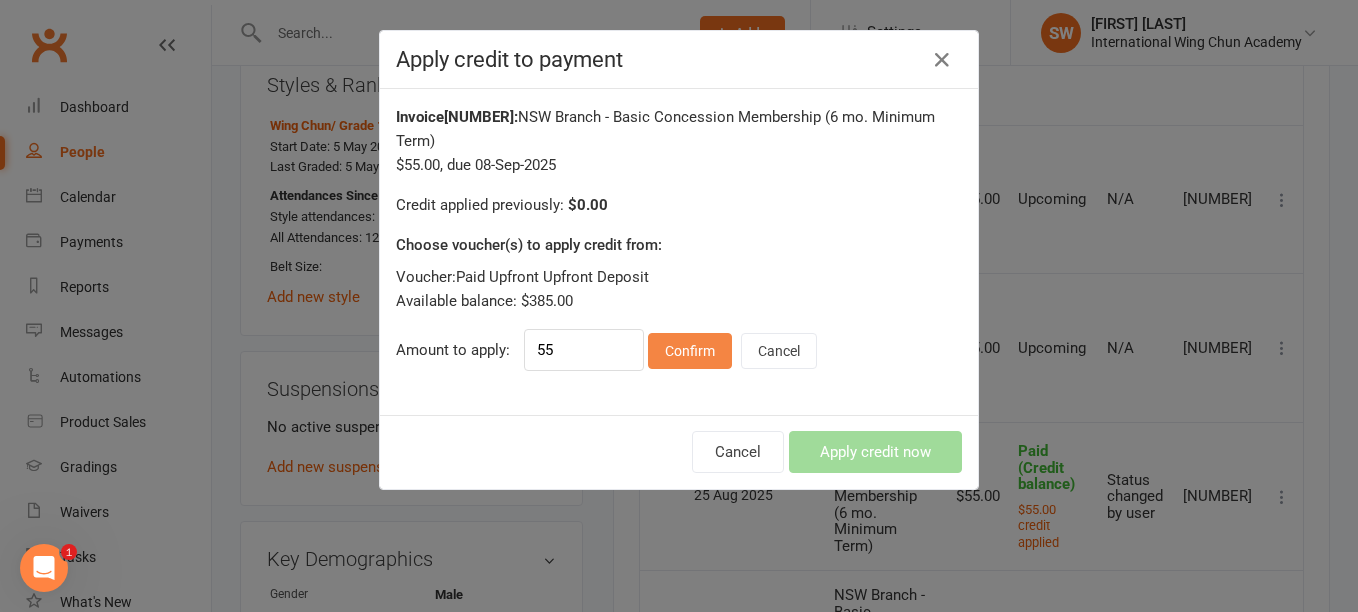 click on "Confirm" at bounding box center [690, 351] 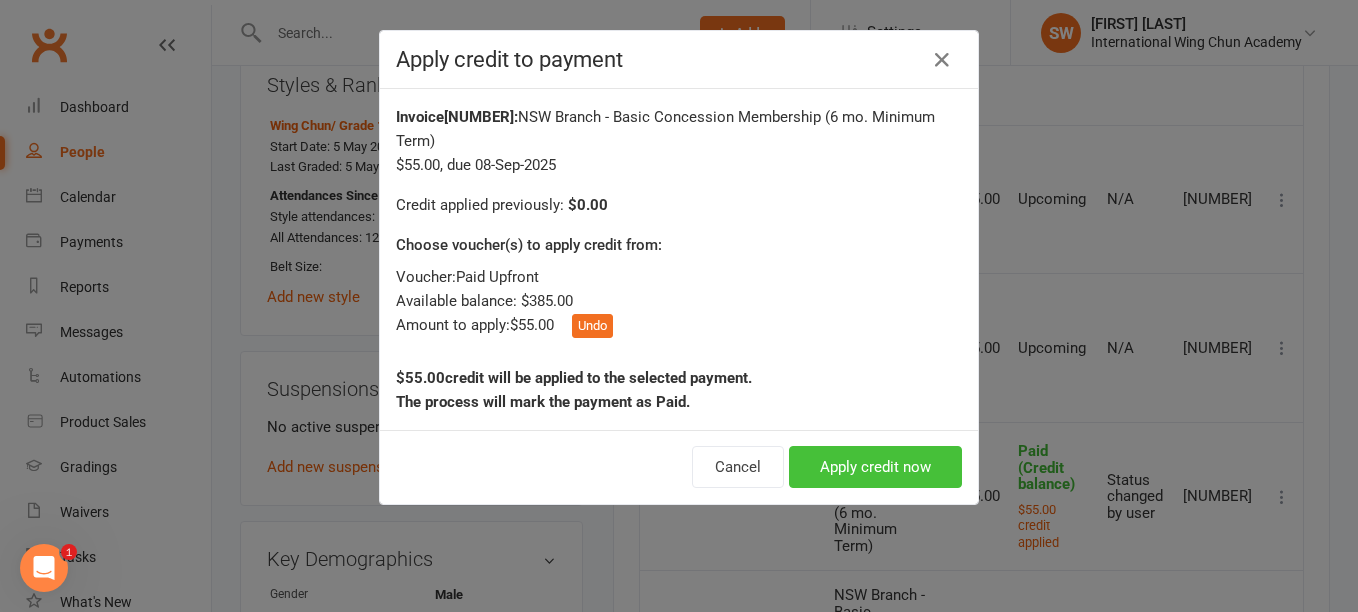 click on "Apply credit now" at bounding box center (875, 467) 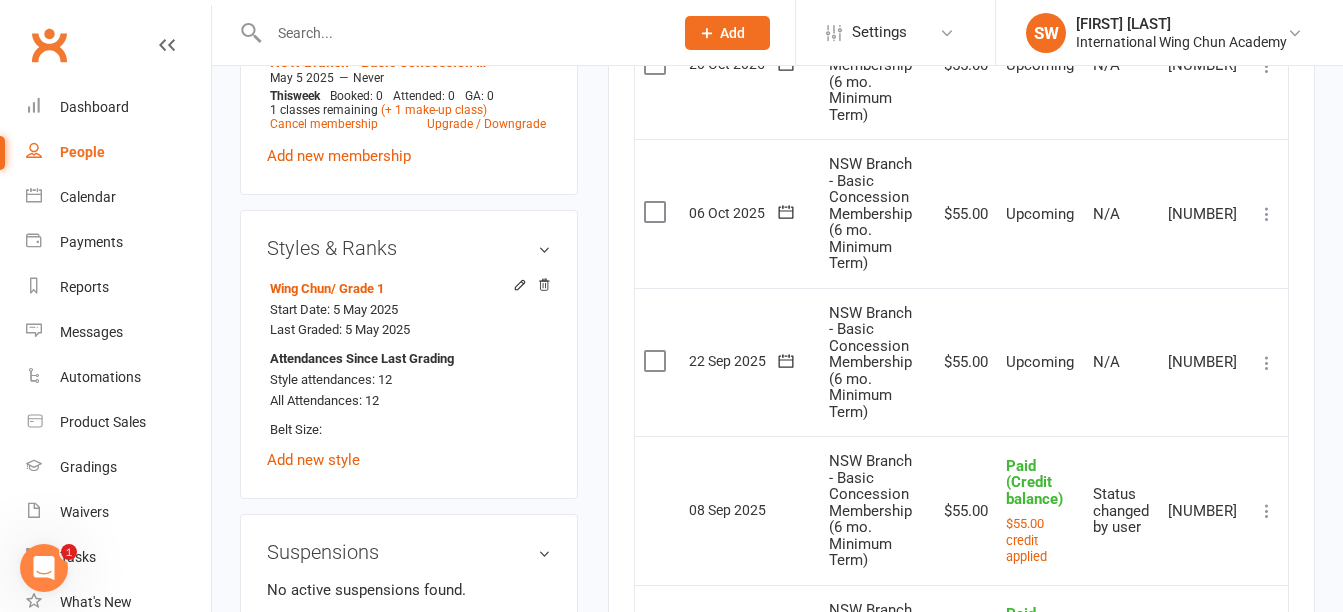 scroll, scrollTop: 900, scrollLeft: 0, axis: vertical 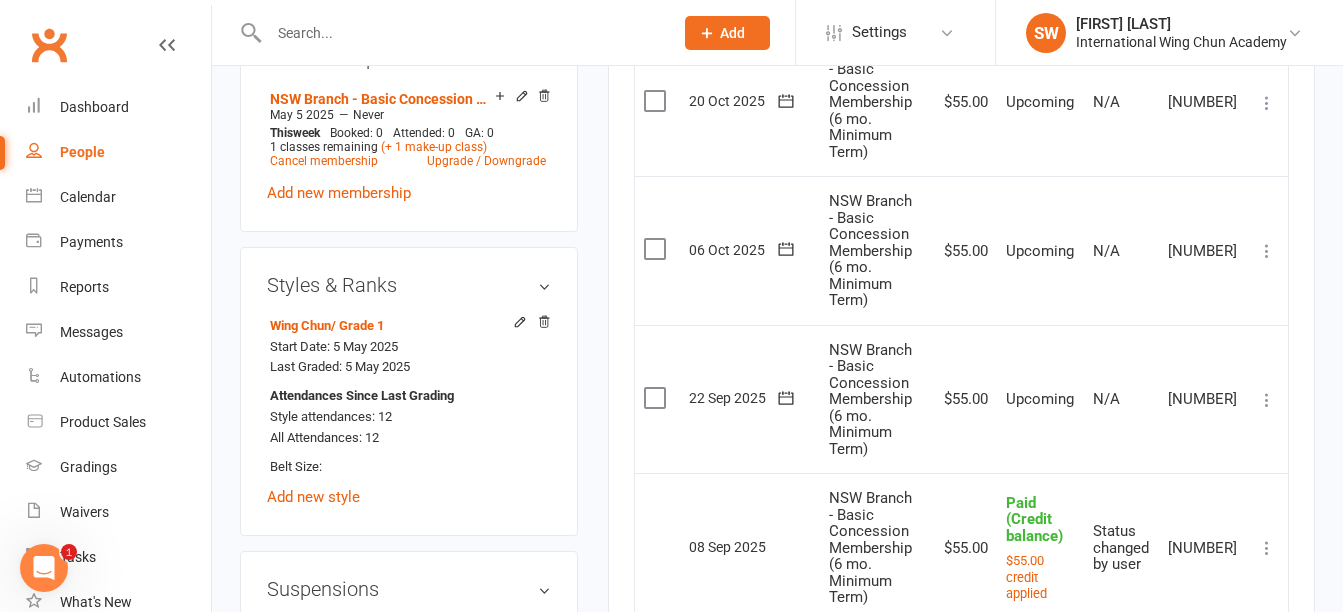 click at bounding box center [1267, 400] 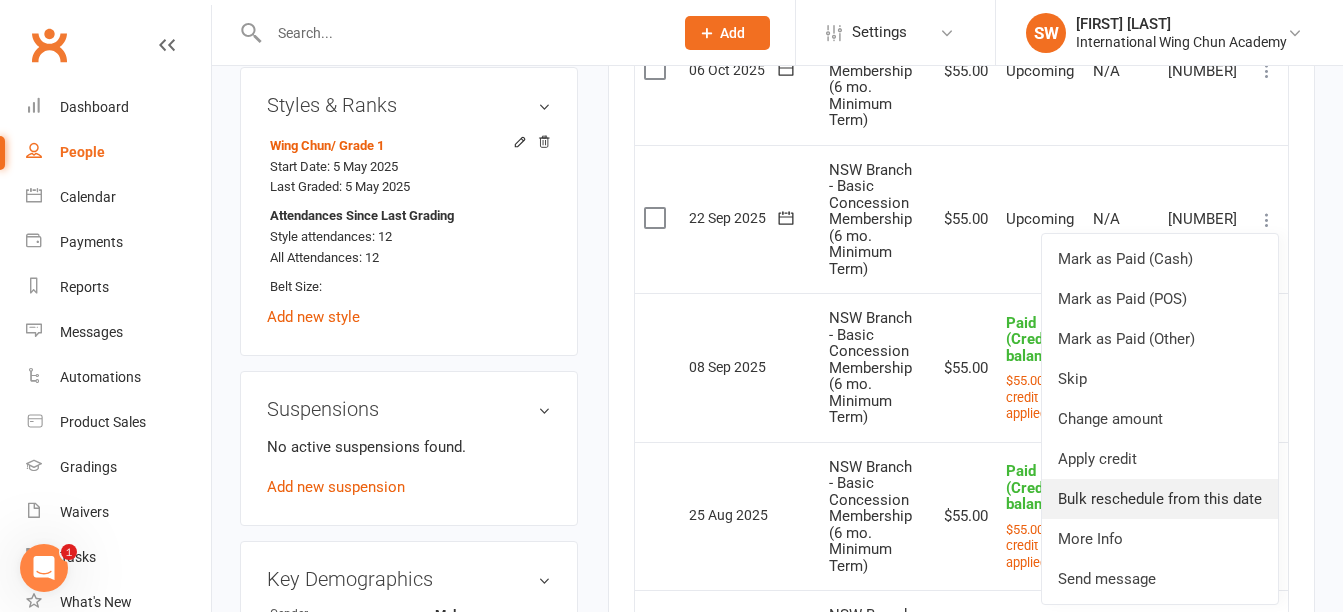 scroll, scrollTop: 1100, scrollLeft: 0, axis: vertical 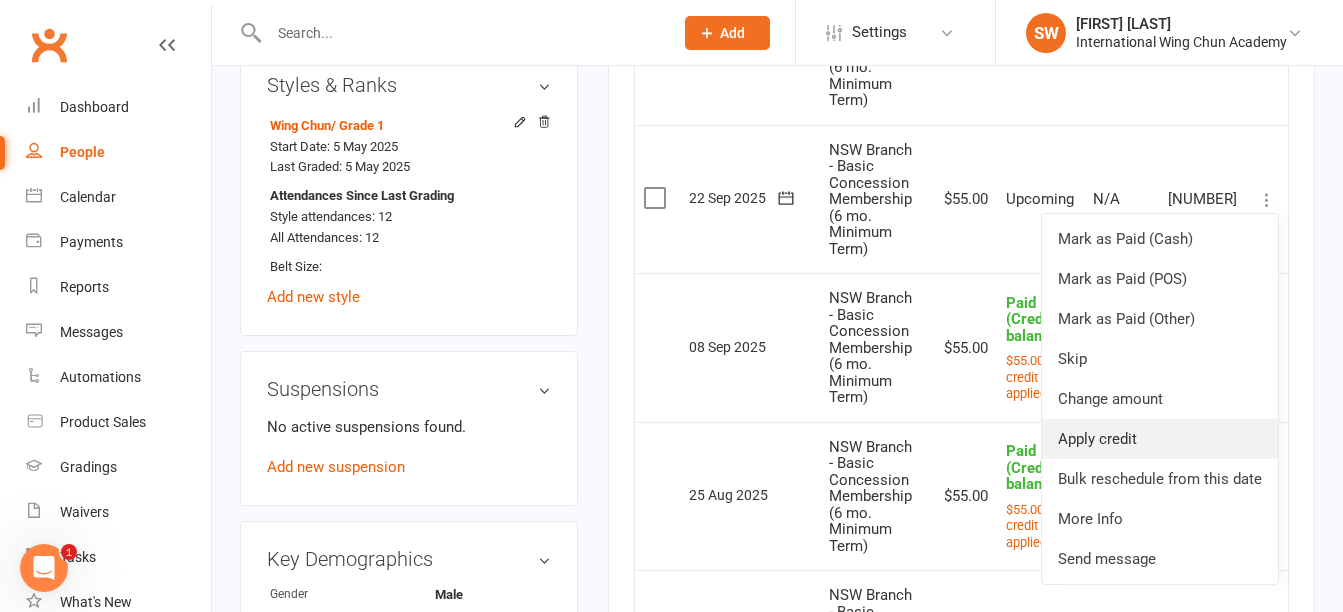 click on "Apply credit" at bounding box center (1160, 439) 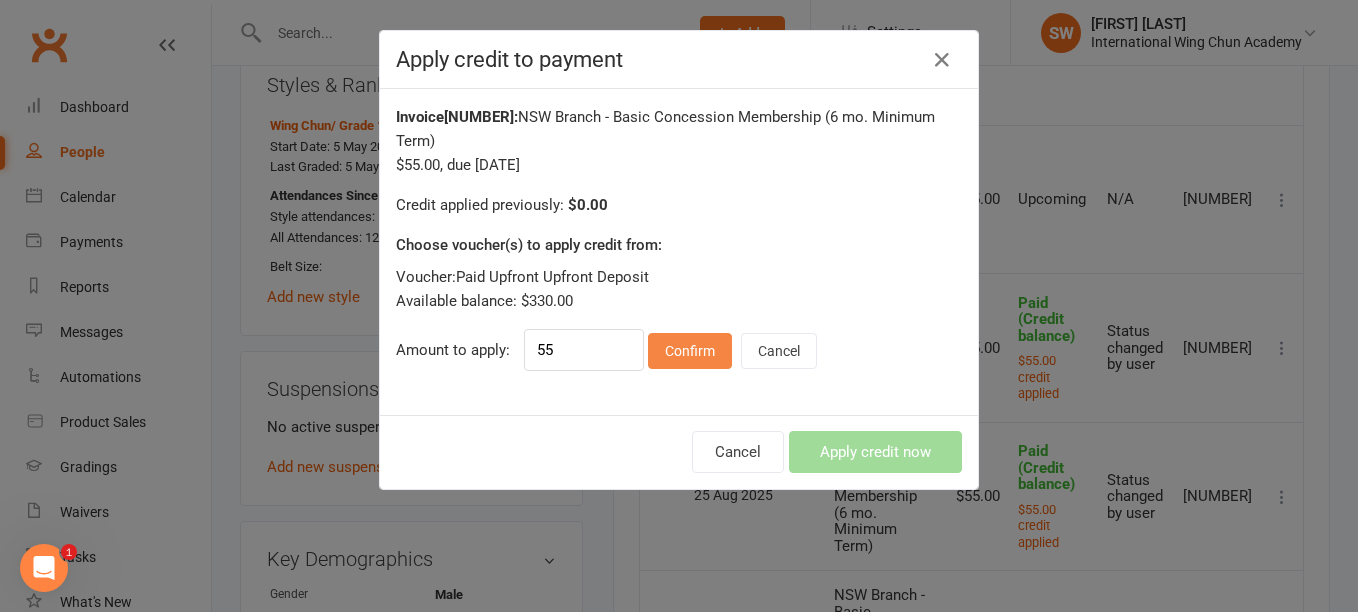 click on "Confirm" at bounding box center [690, 351] 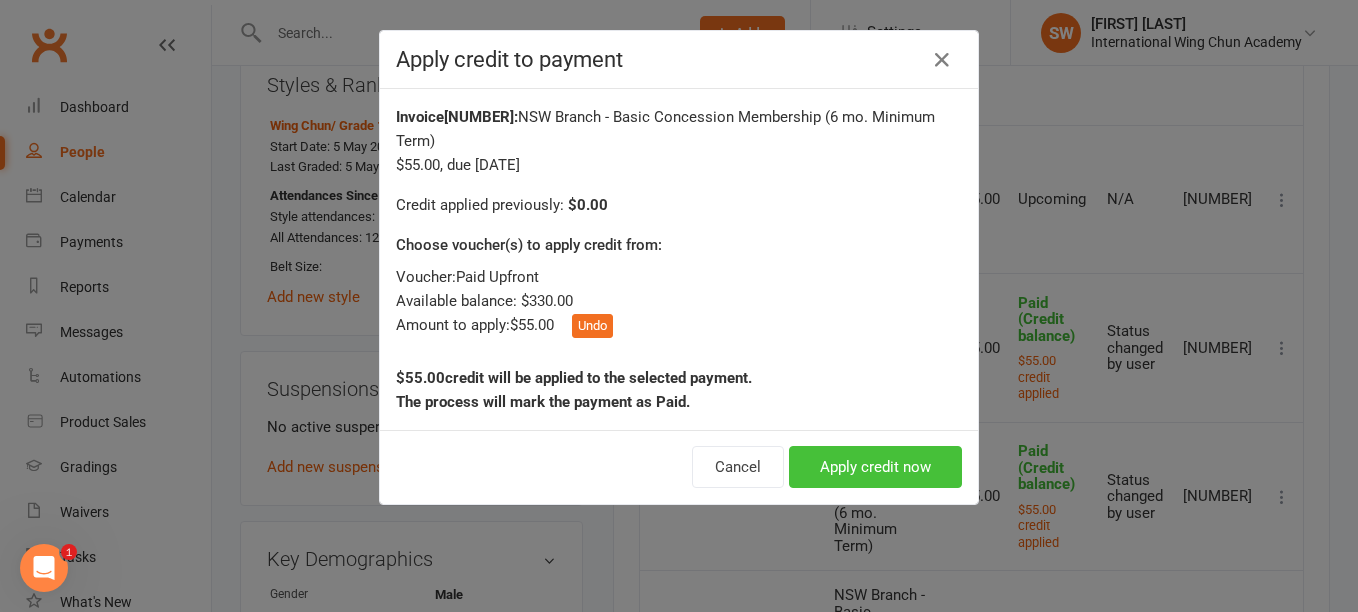 click on "Apply credit now" at bounding box center (875, 467) 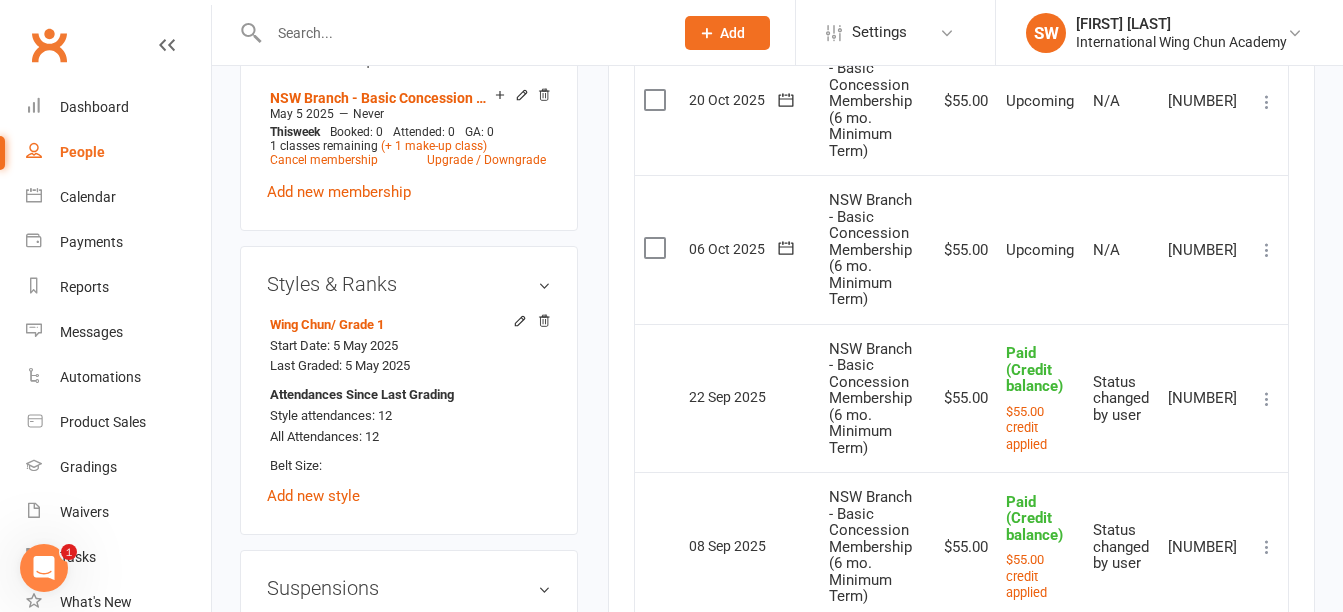 scroll, scrollTop: 900, scrollLeft: 0, axis: vertical 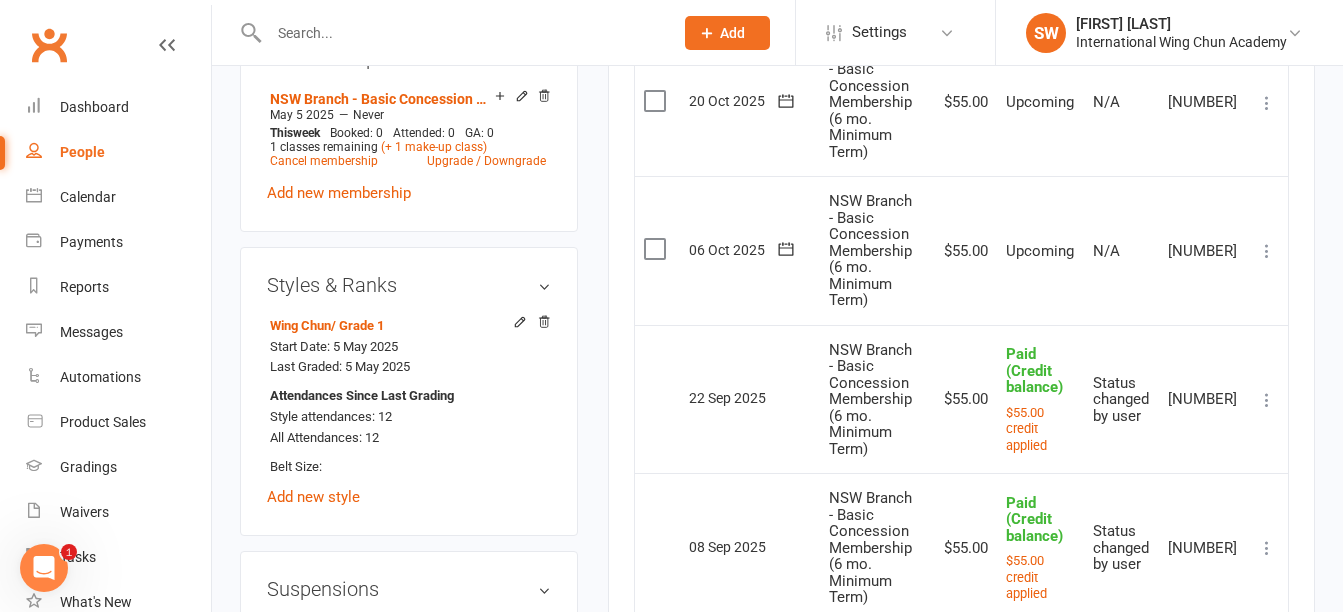 click at bounding box center [1267, 251] 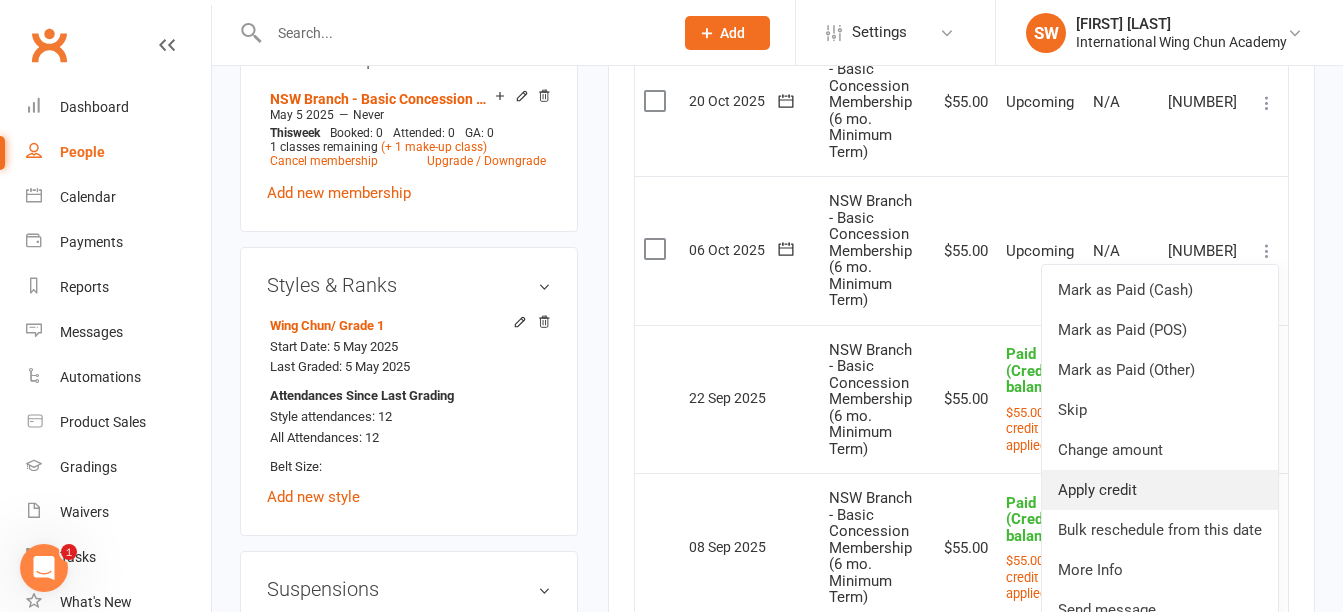 click on "Apply credit" at bounding box center (1160, 490) 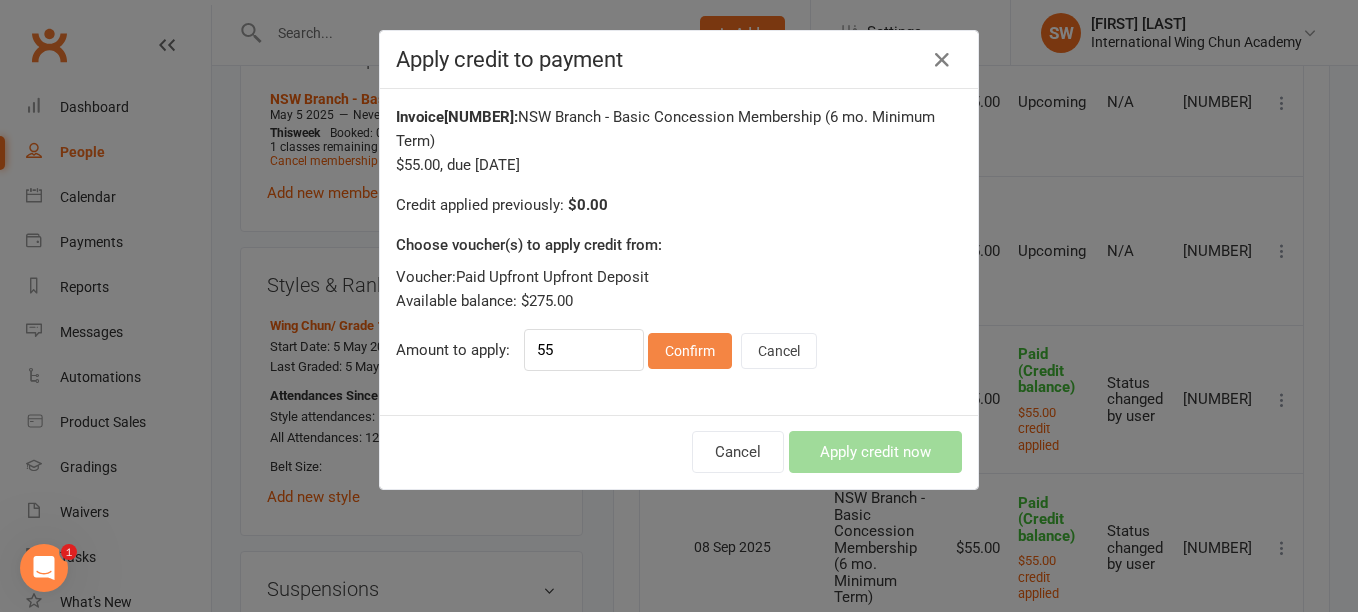 click on "Confirm" at bounding box center (690, 351) 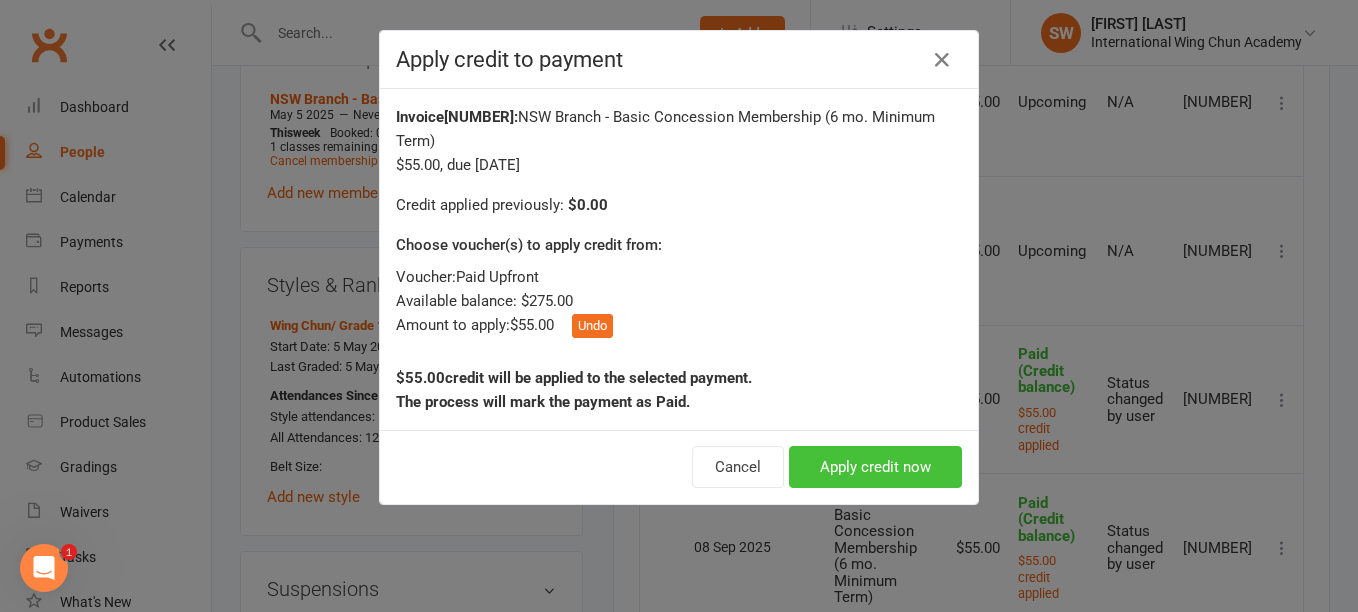 click on "Apply credit now" at bounding box center (875, 467) 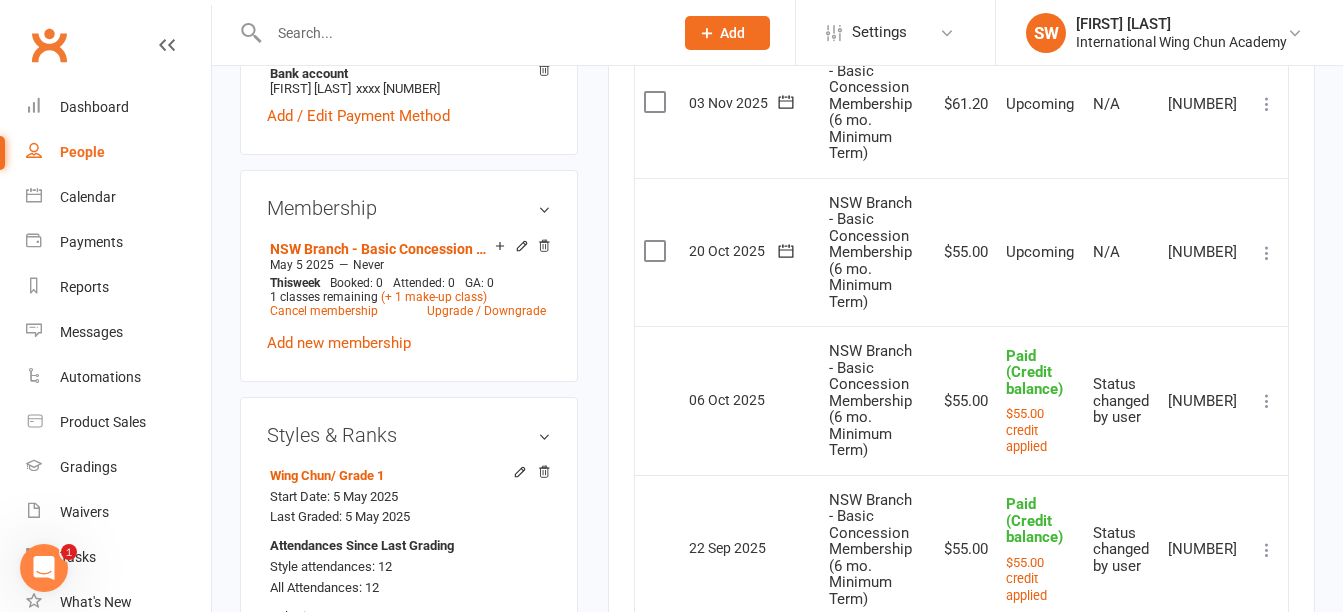 scroll, scrollTop: 700, scrollLeft: 0, axis: vertical 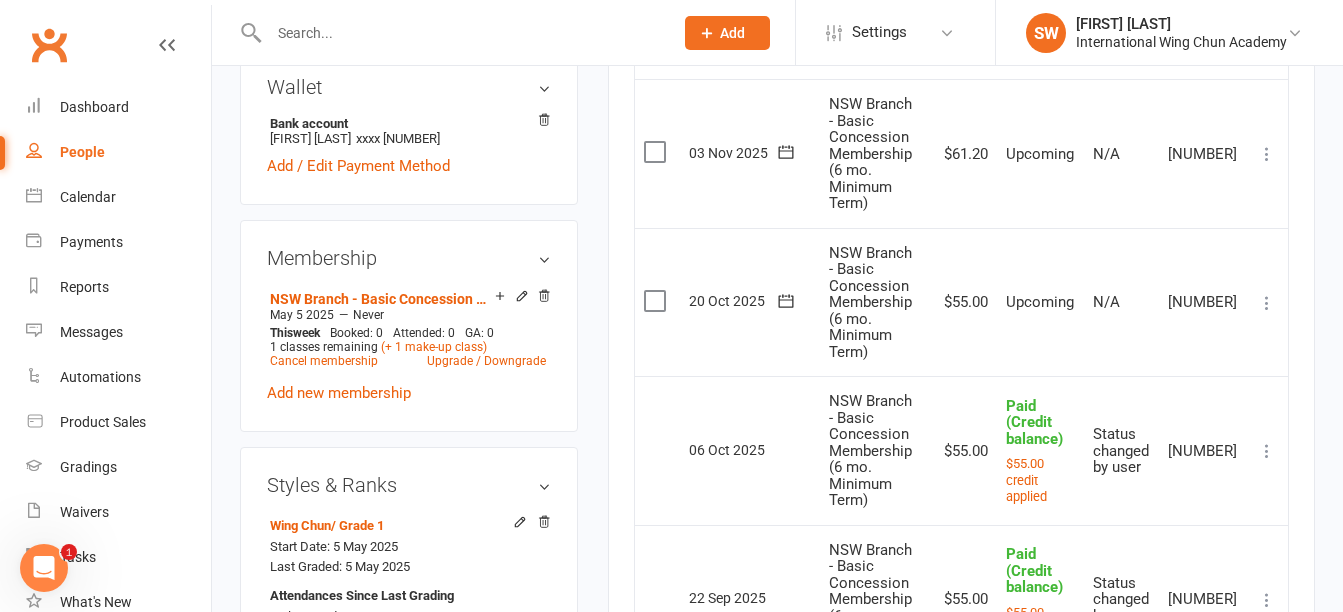 click at bounding box center (1267, 303) 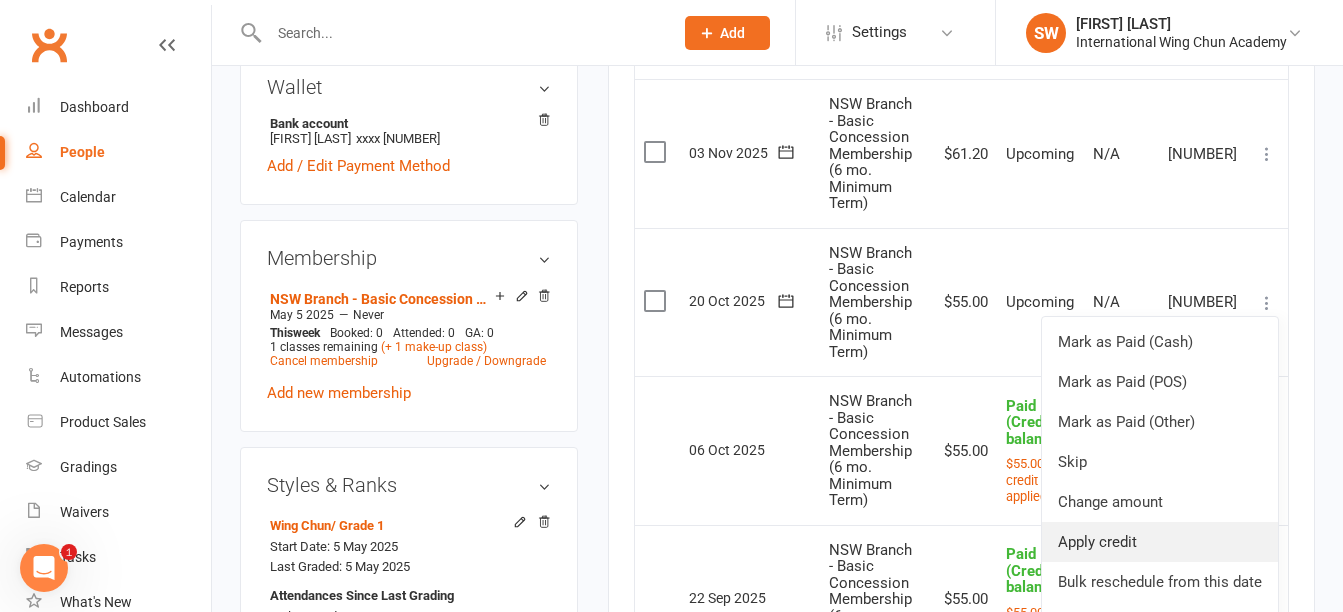 click on "Apply credit" at bounding box center (1160, 542) 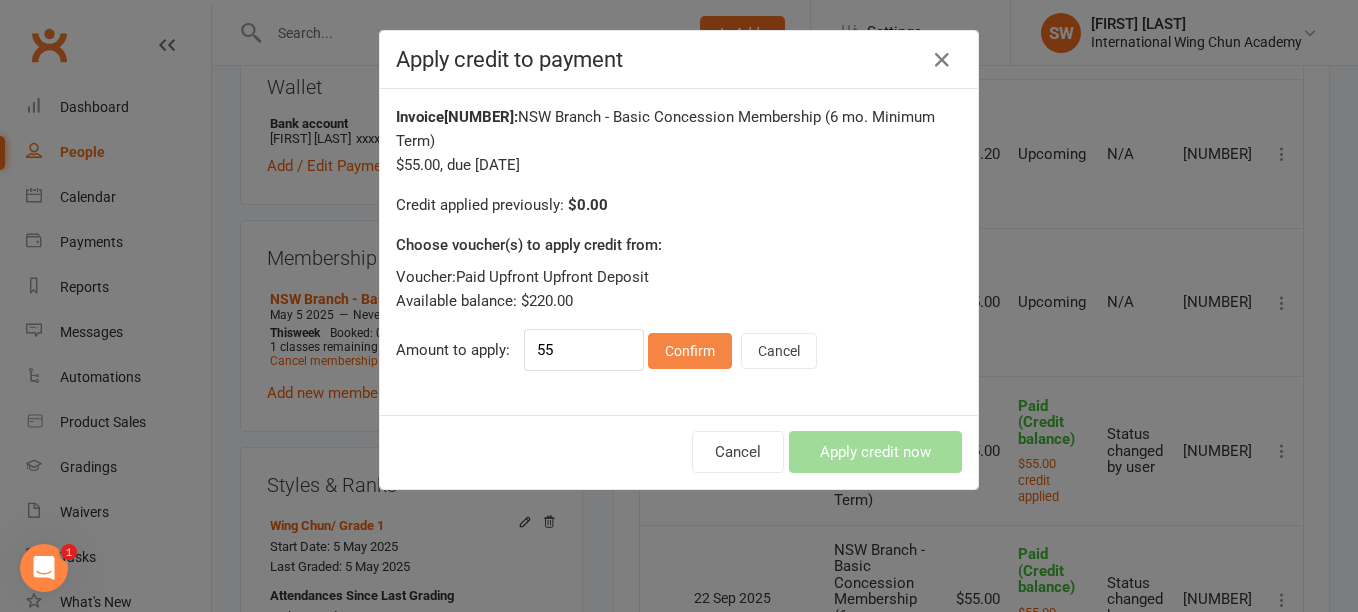click on "Confirm" at bounding box center [690, 351] 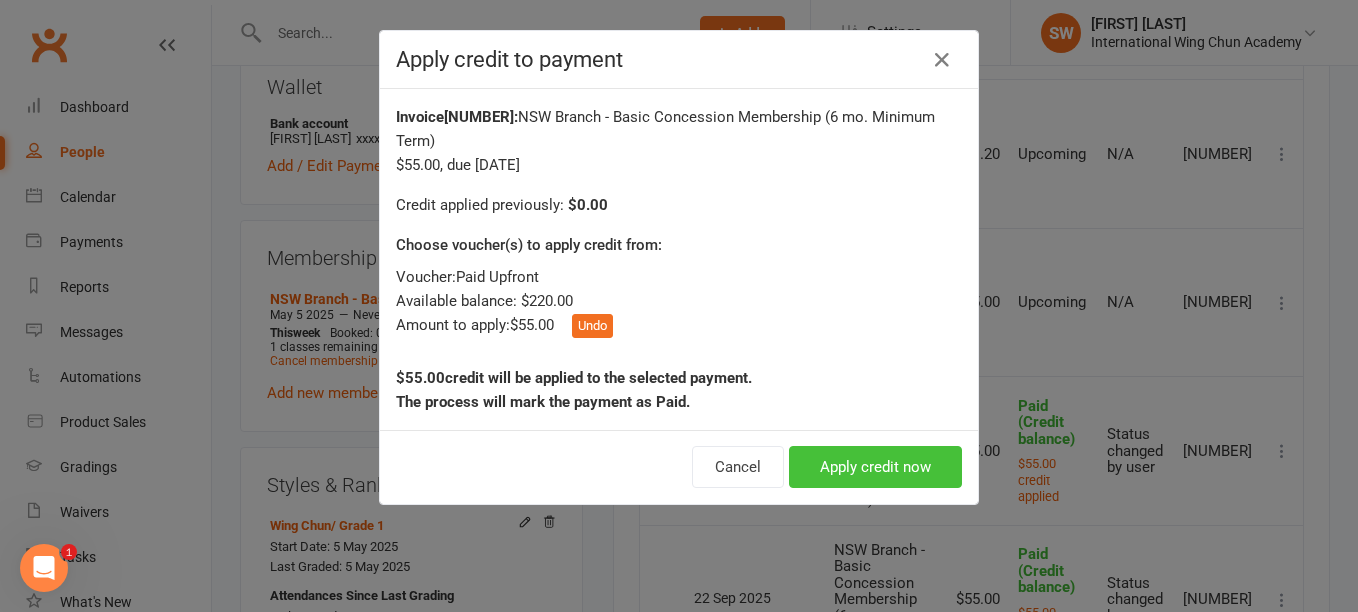 click on "Apply credit now" at bounding box center [875, 467] 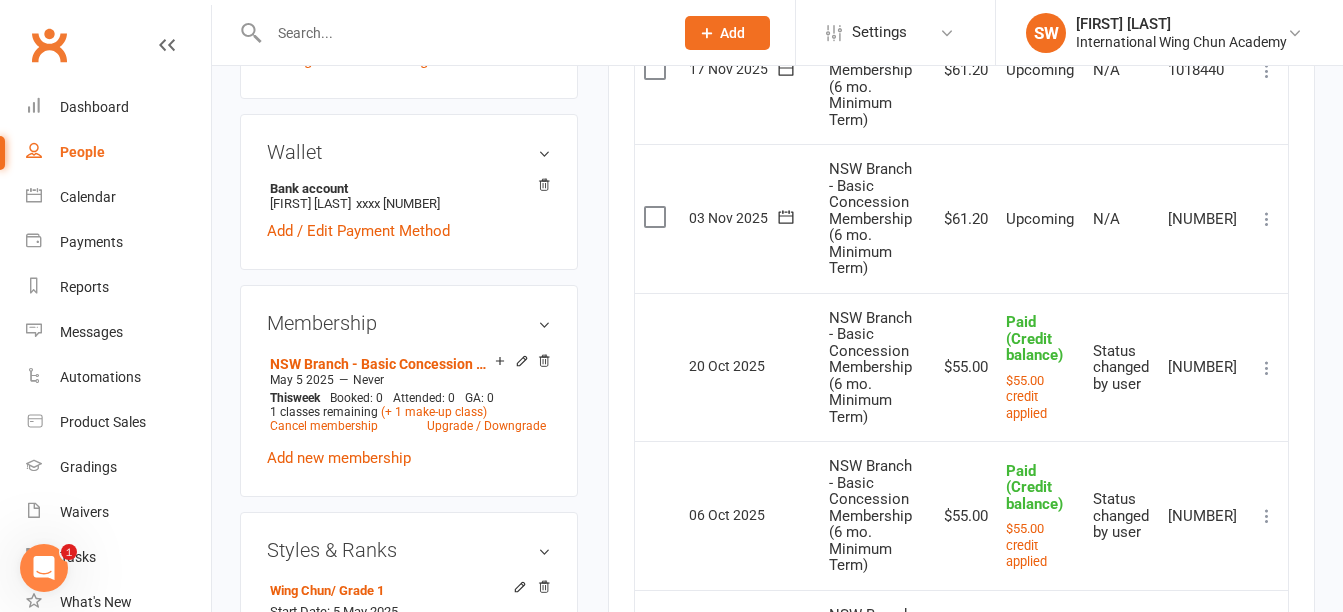 scroll, scrollTop: 600, scrollLeft: 0, axis: vertical 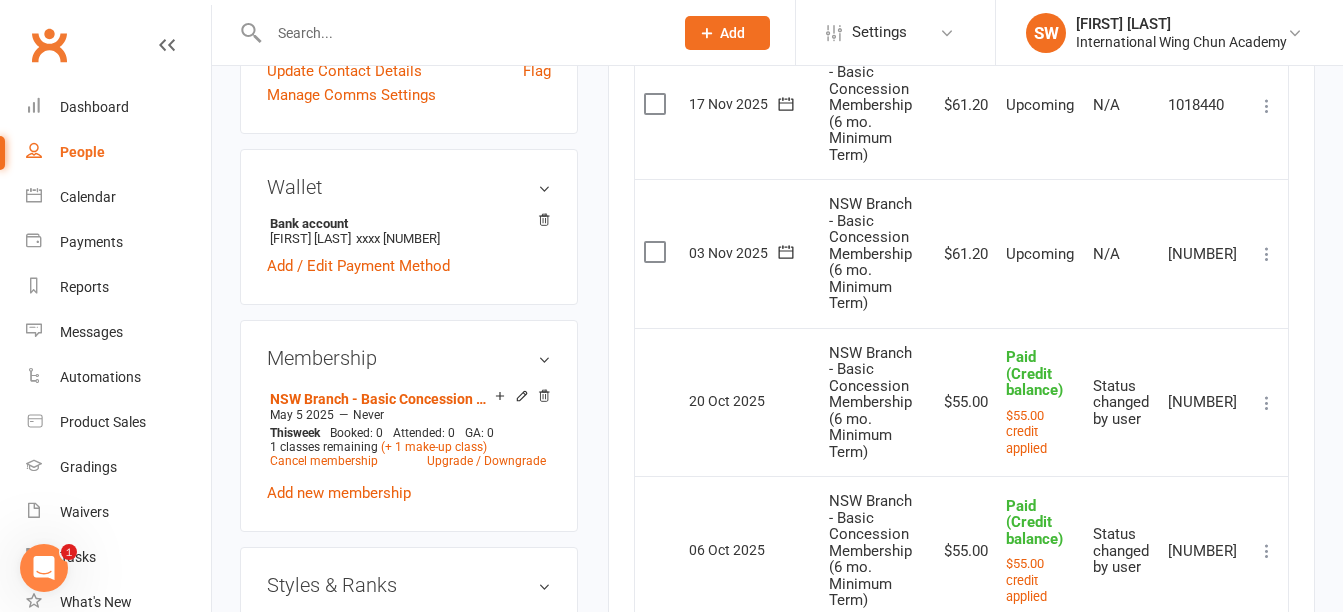 click at bounding box center [1267, 254] 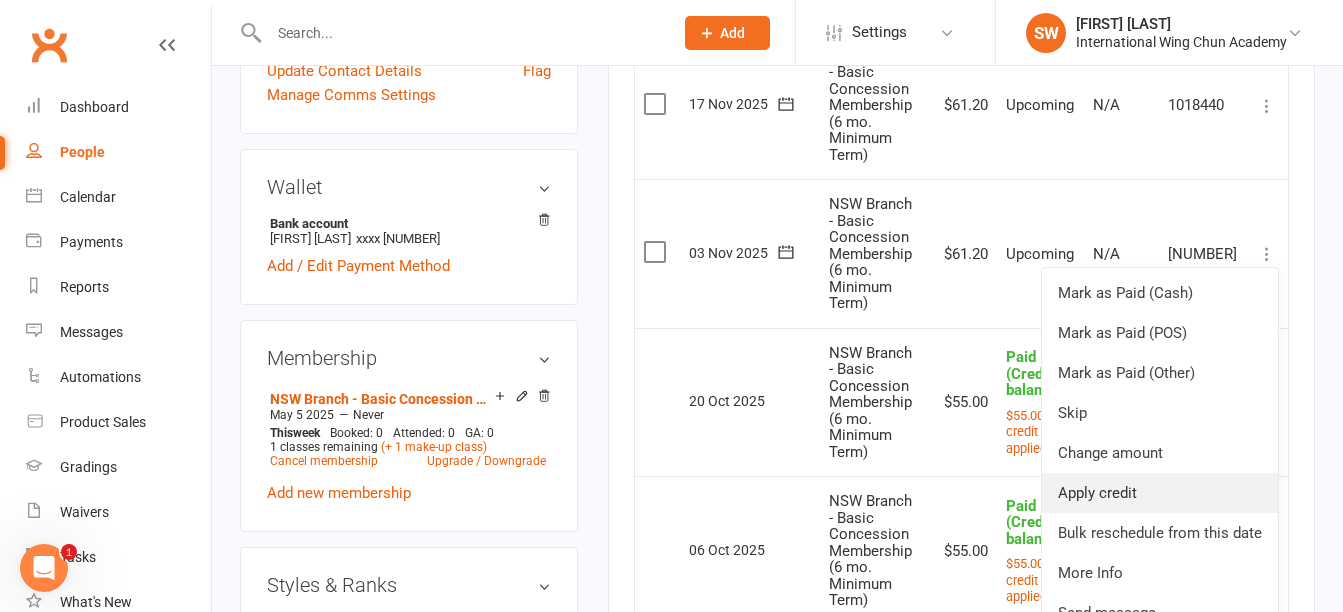 click on "Apply credit" at bounding box center (1160, 493) 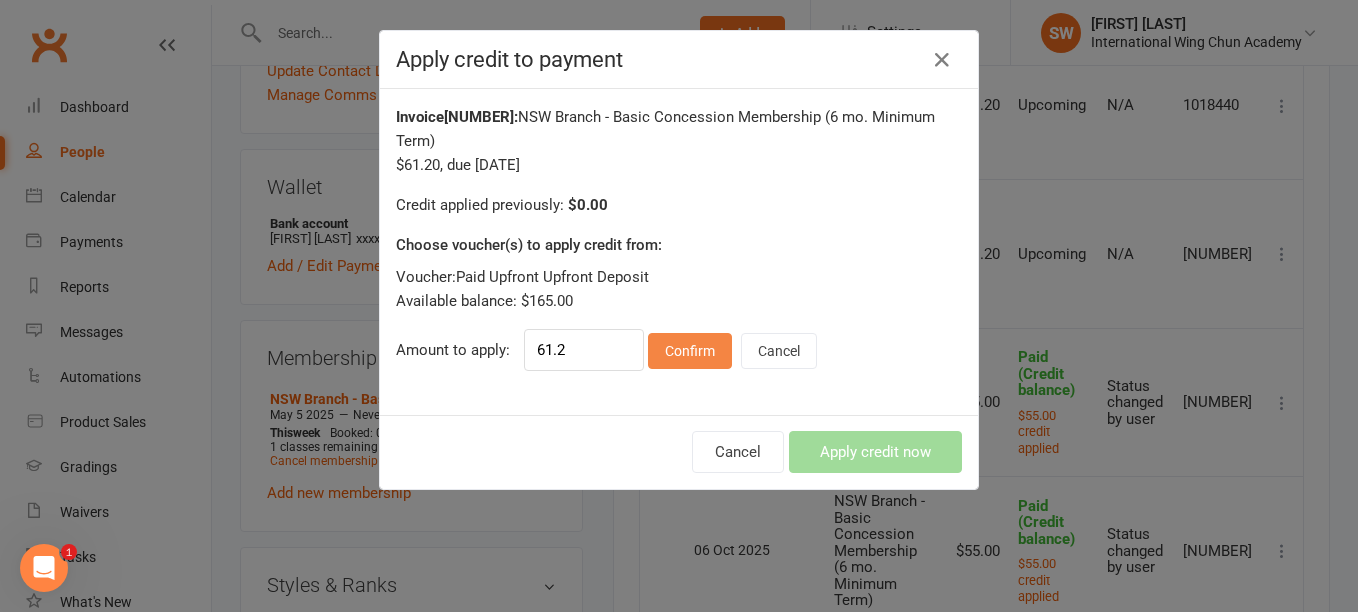 click on "Confirm" at bounding box center [690, 351] 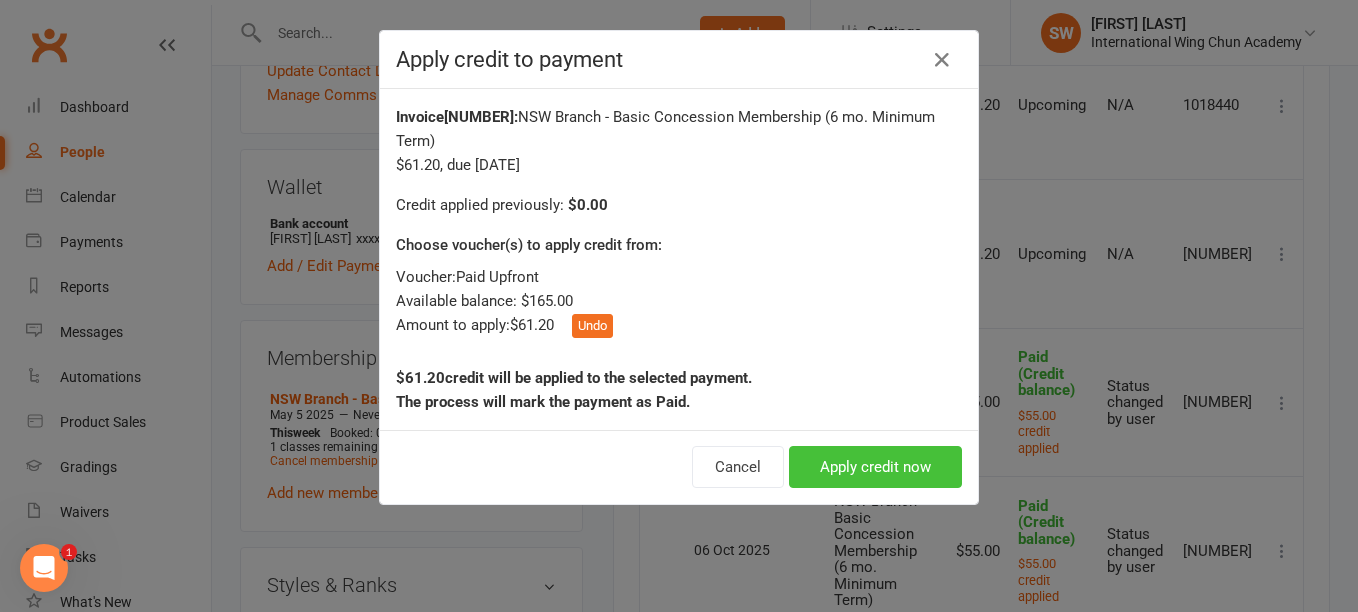 click on "Apply credit now" at bounding box center [875, 467] 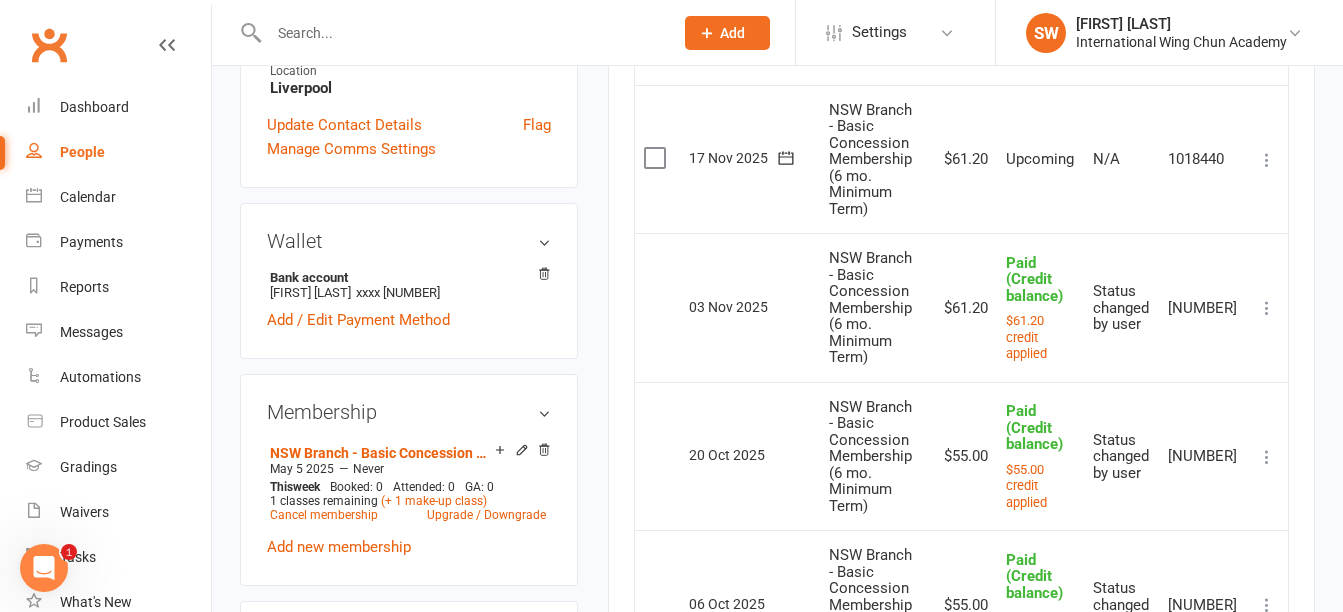 scroll, scrollTop: 500, scrollLeft: 0, axis: vertical 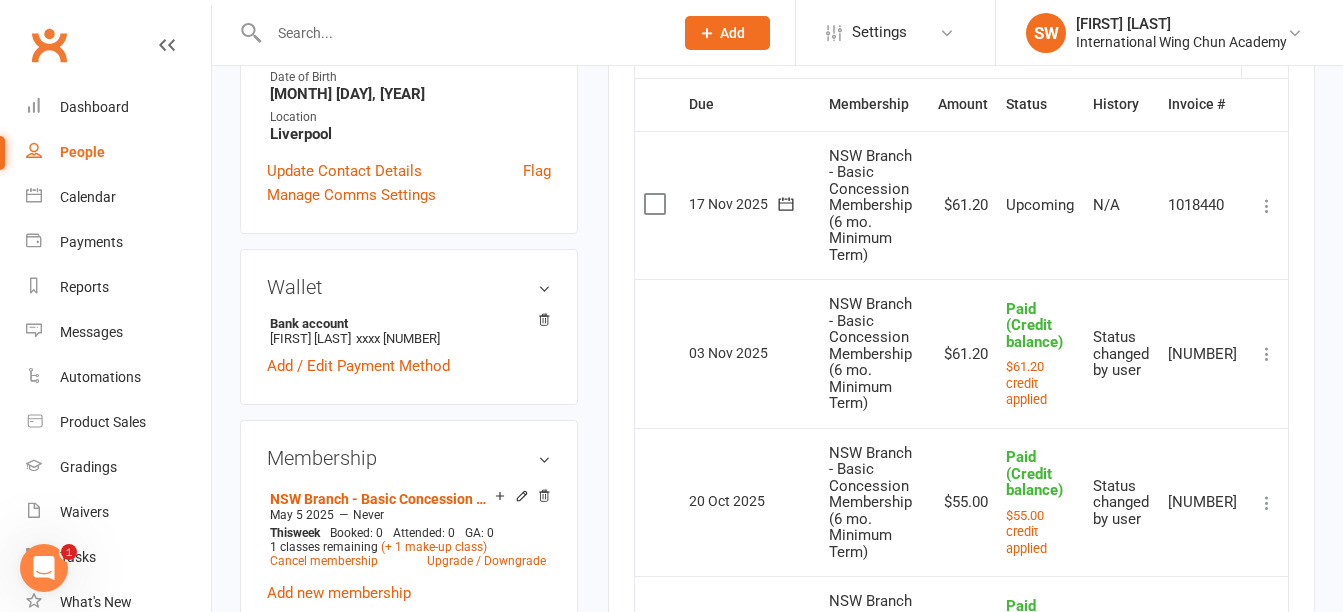 click at bounding box center (1267, 206) 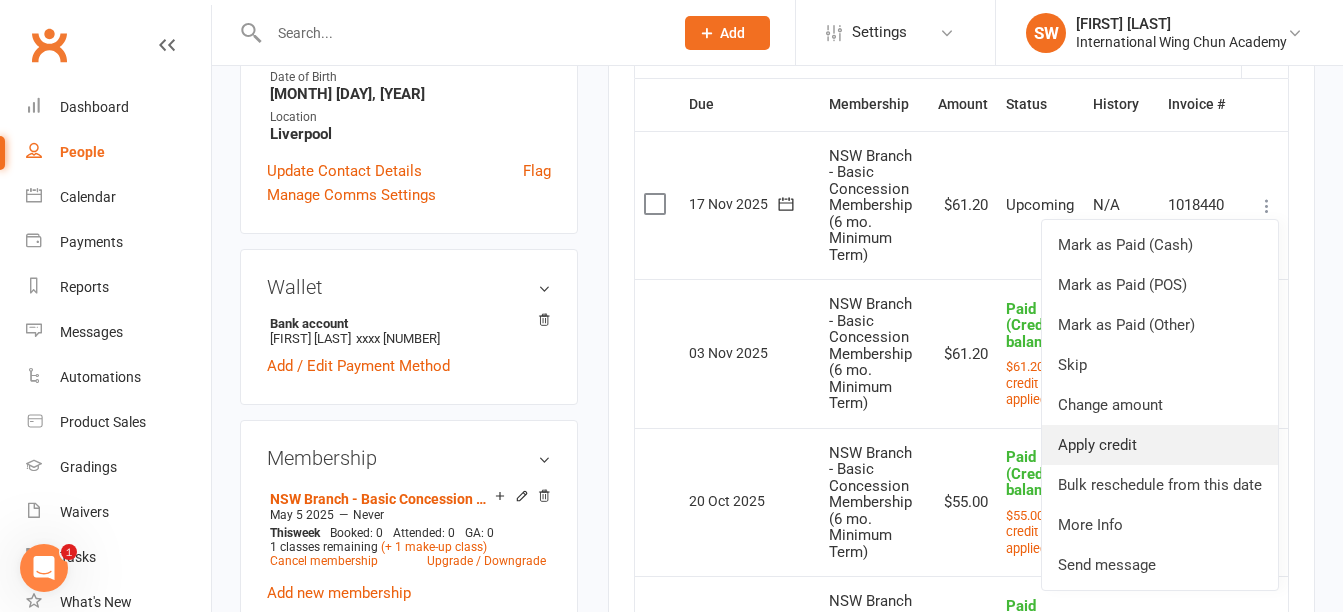click on "Apply credit" at bounding box center [1160, 445] 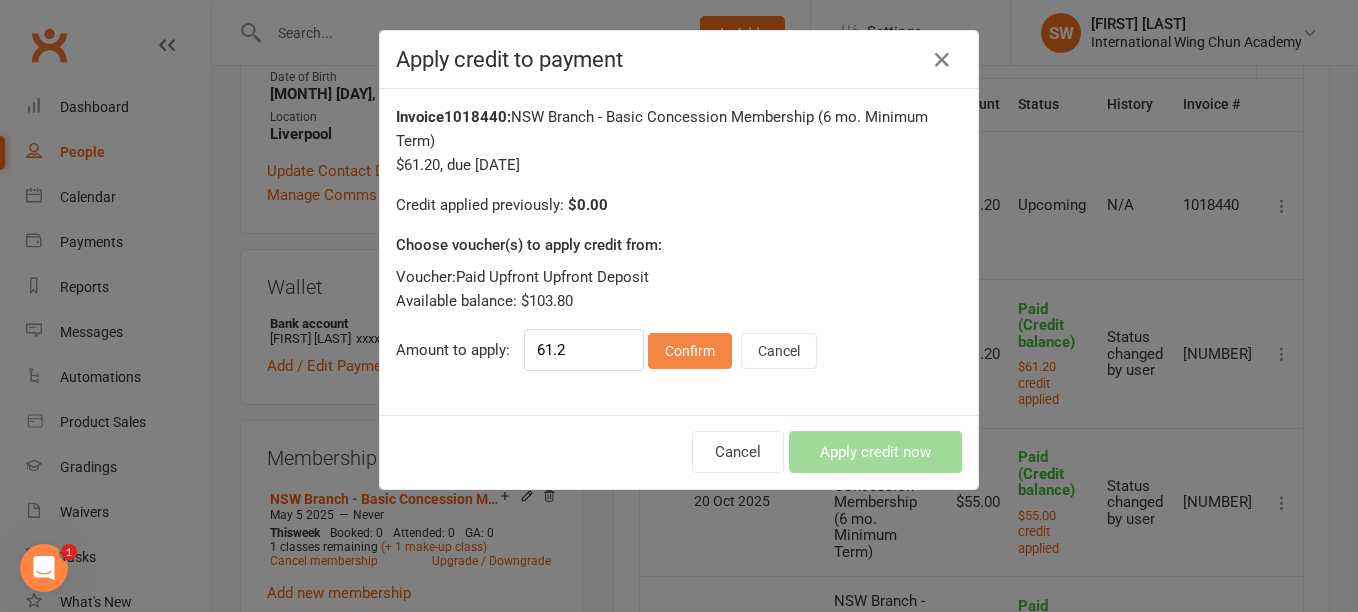 click on "Confirm" at bounding box center [690, 351] 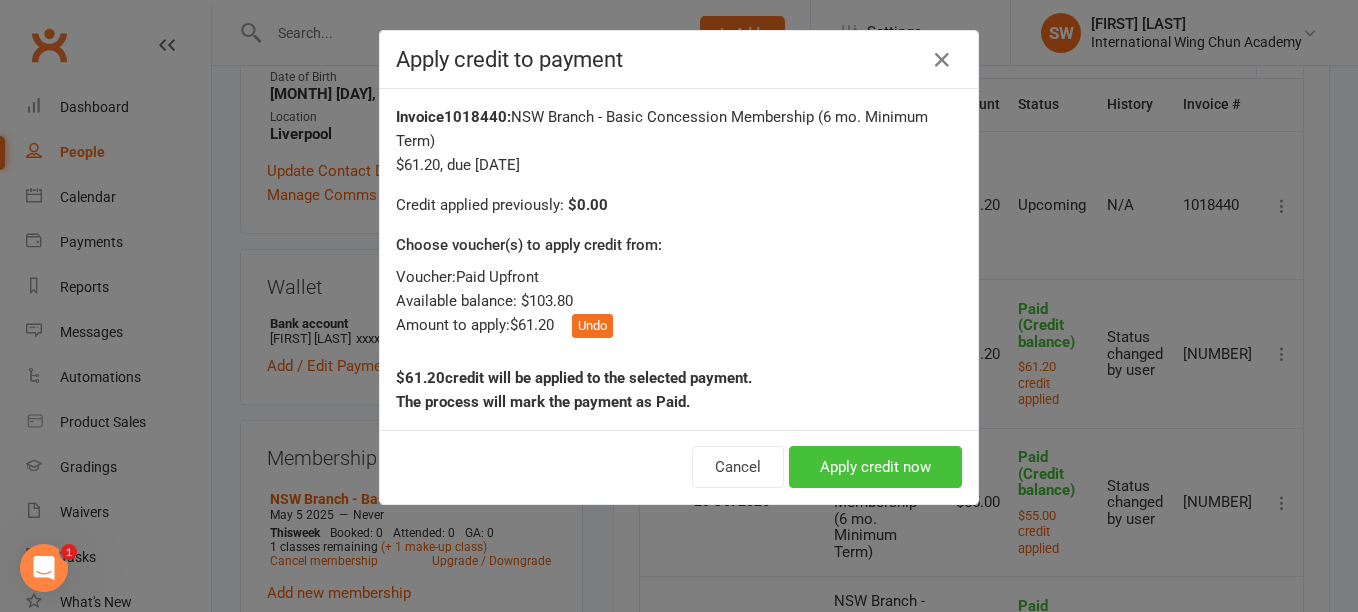 click on "Apply credit now" at bounding box center [875, 467] 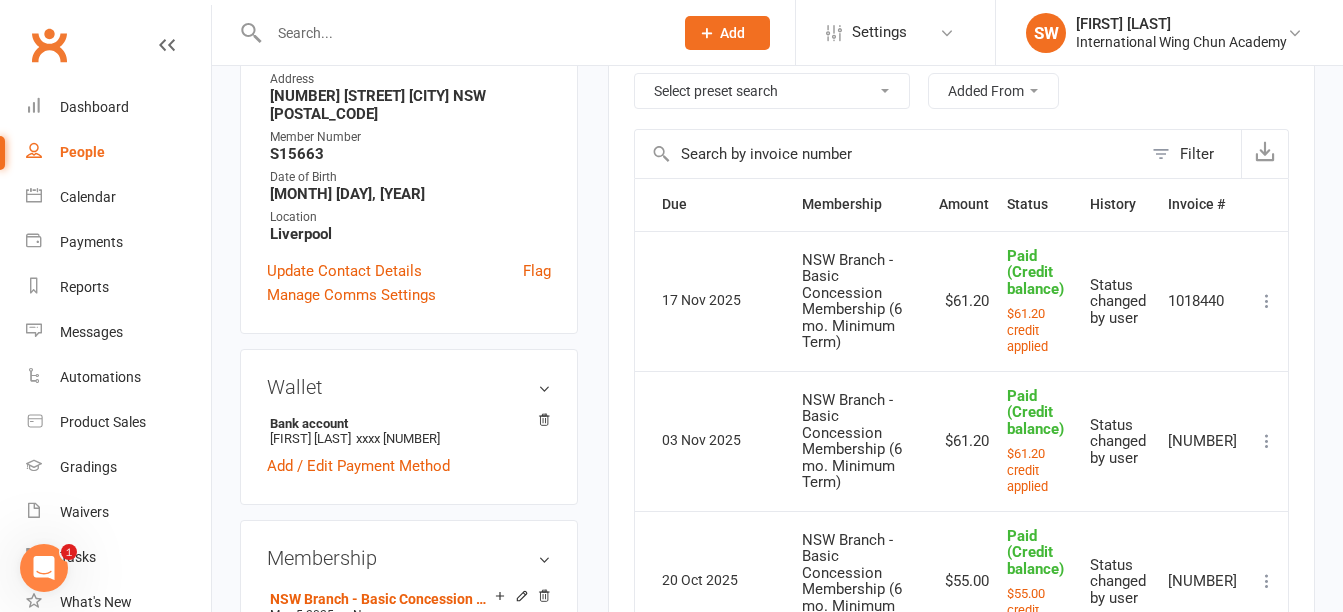 scroll, scrollTop: 300, scrollLeft: 0, axis: vertical 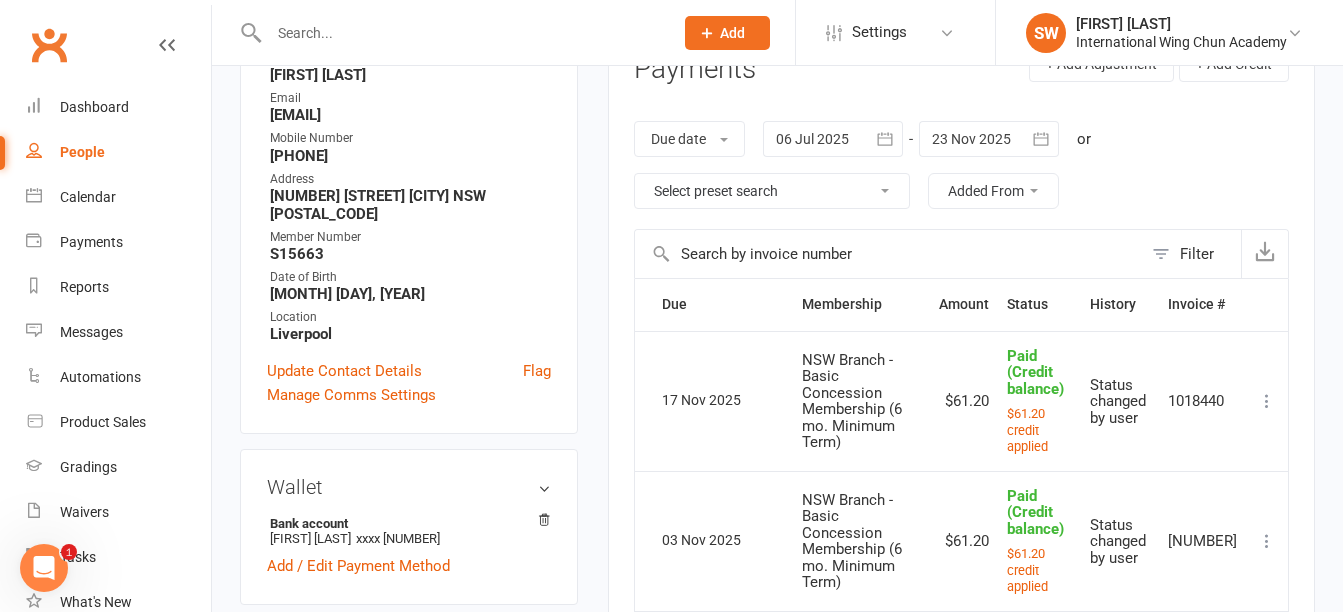 click at bounding box center [1267, 401] 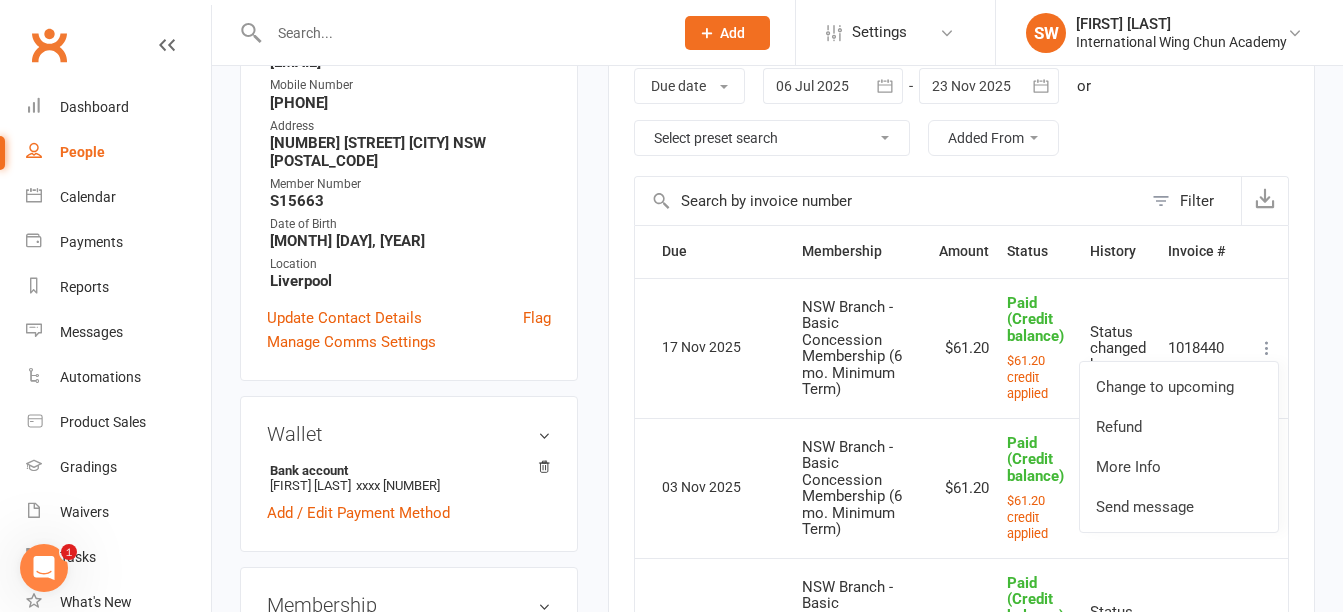 scroll, scrollTop: 400, scrollLeft: 0, axis: vertical 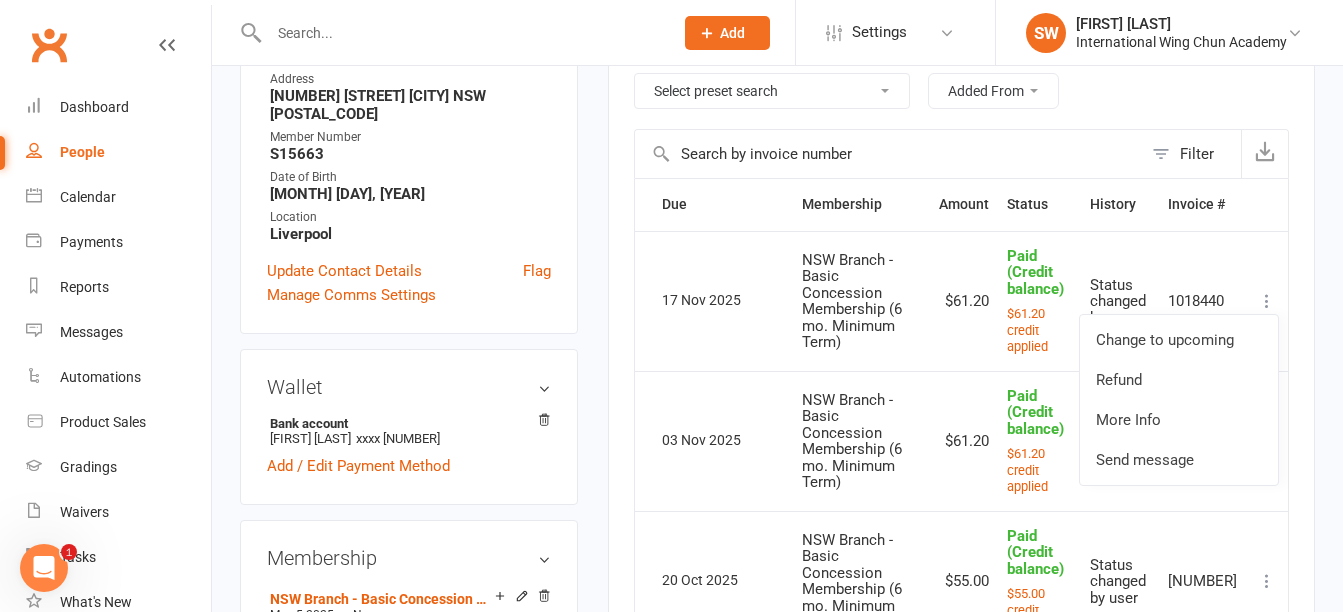 click on "Activity Notes Comms Attendance Payments Waivers Tasks Automations Gradings / Promotions Assessments Credit balance
Payments + Add Adjustment + Add Credit Due date  Due date Date paid Date failed Date settled [DATE]
[MONTH] [YEAR]
Sun Mon Tue Wed Thu Fri Sat
27
29
30
01
02
03
04
05
28
06
07
08
09
10
11
12
29
13
14
15
16
17
18
19
30
20
21
22
23
24
25
26" at bounding box center [961, 918] 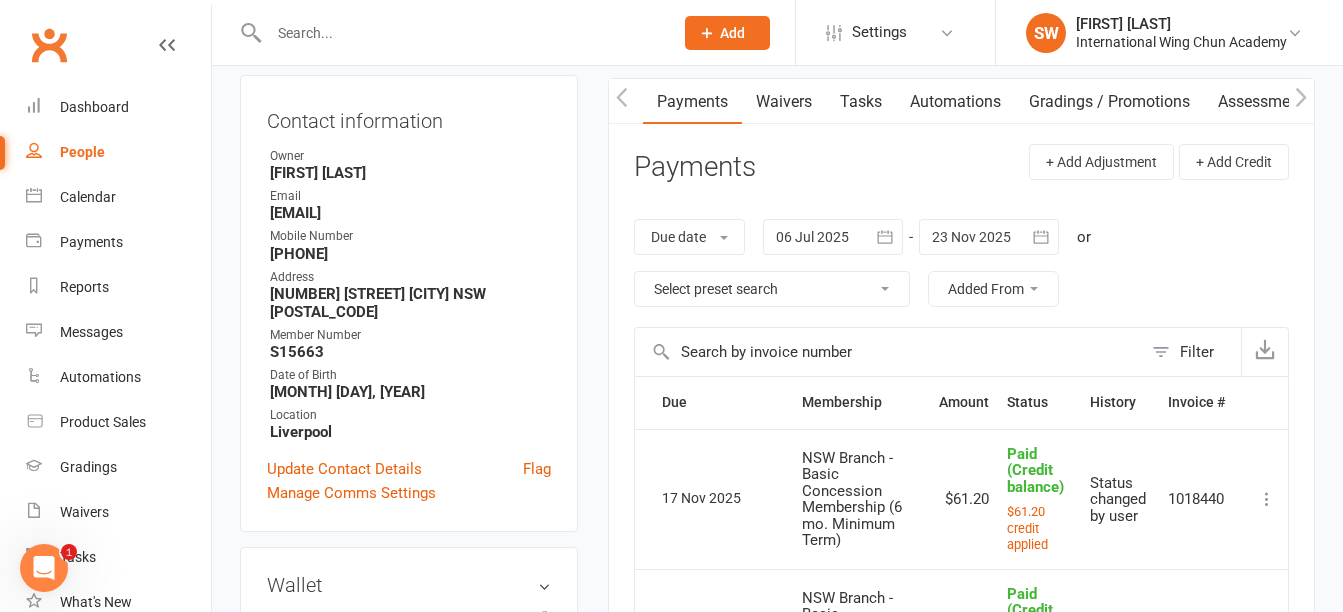 scroll, scrollTop: 200, scrollLeft: 0, axis: vertical 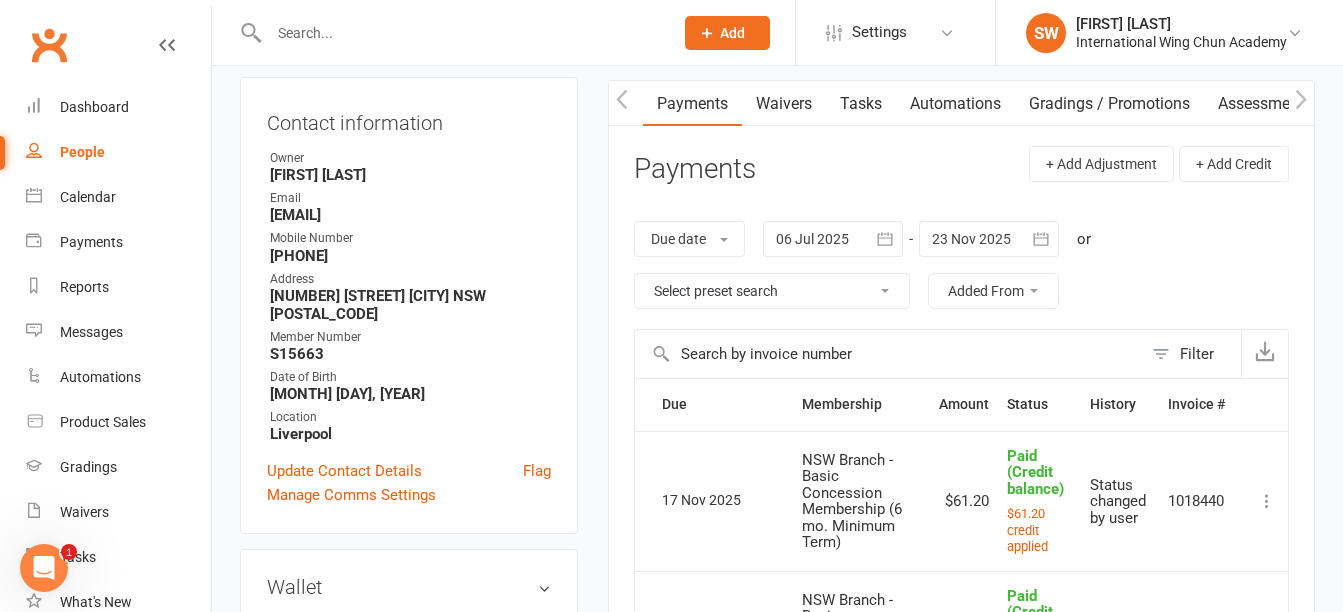 click at bounding box center [989, 239] 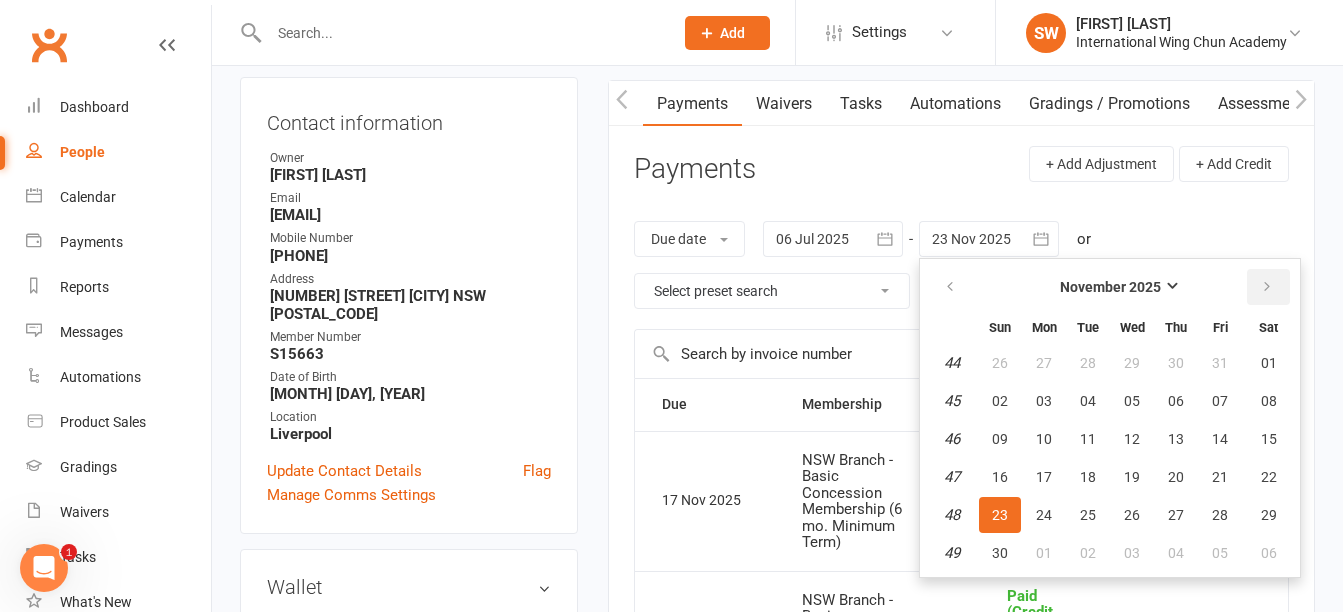 click at bounding box center (1267, 287) 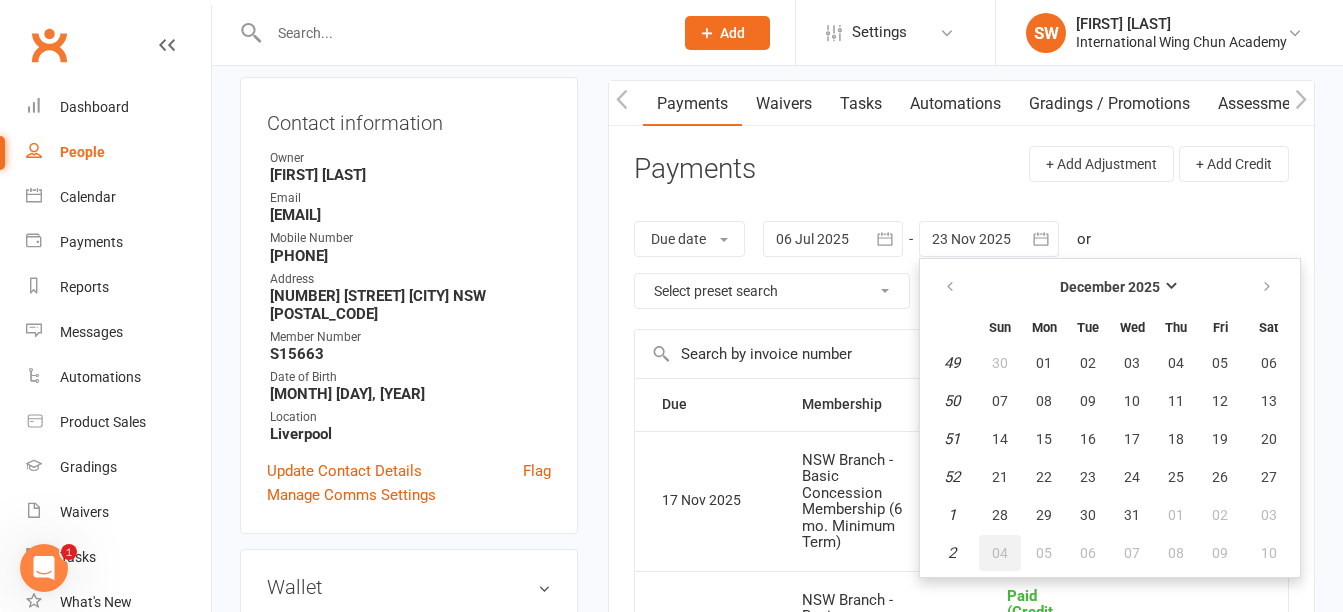 click on "04" at bounding box center (1000, 553) 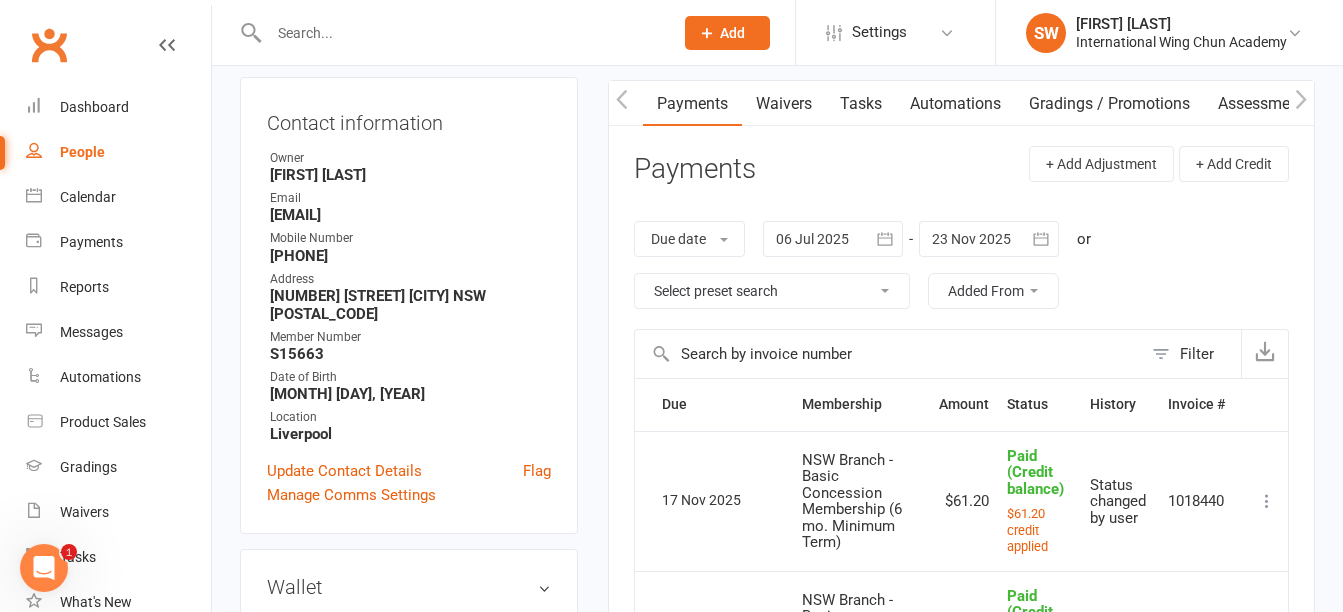 type on "04 Jan 2026" 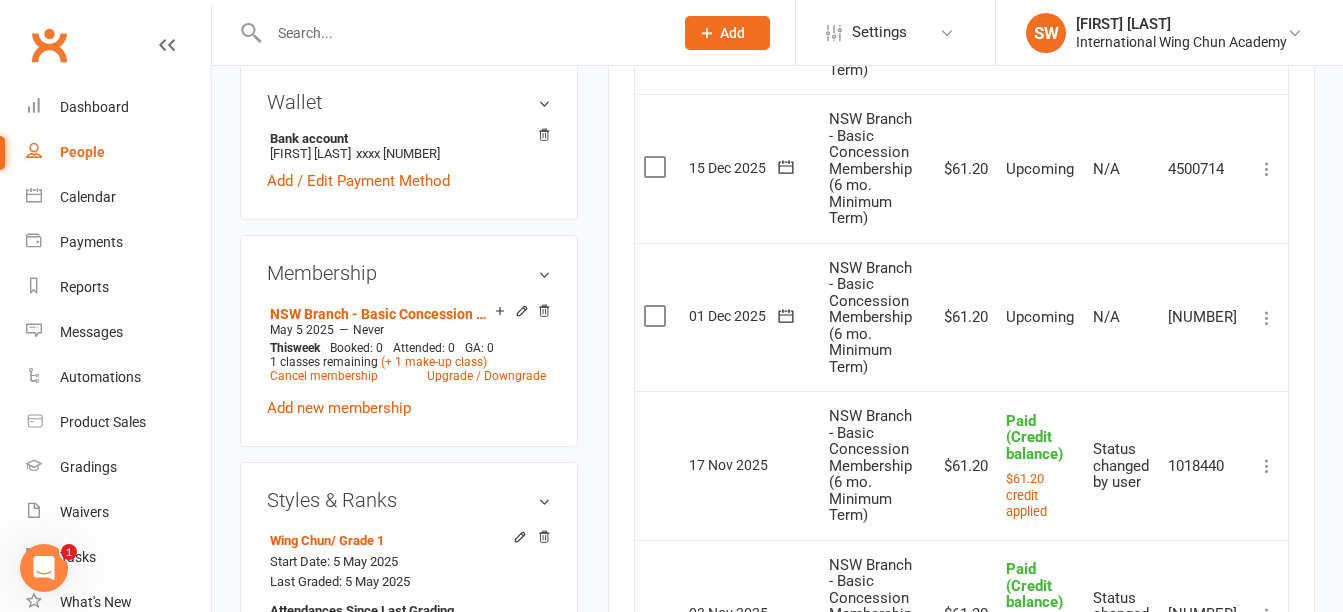 scroll, scrollTop: 700, scrollLeft: 0, axis: vertical 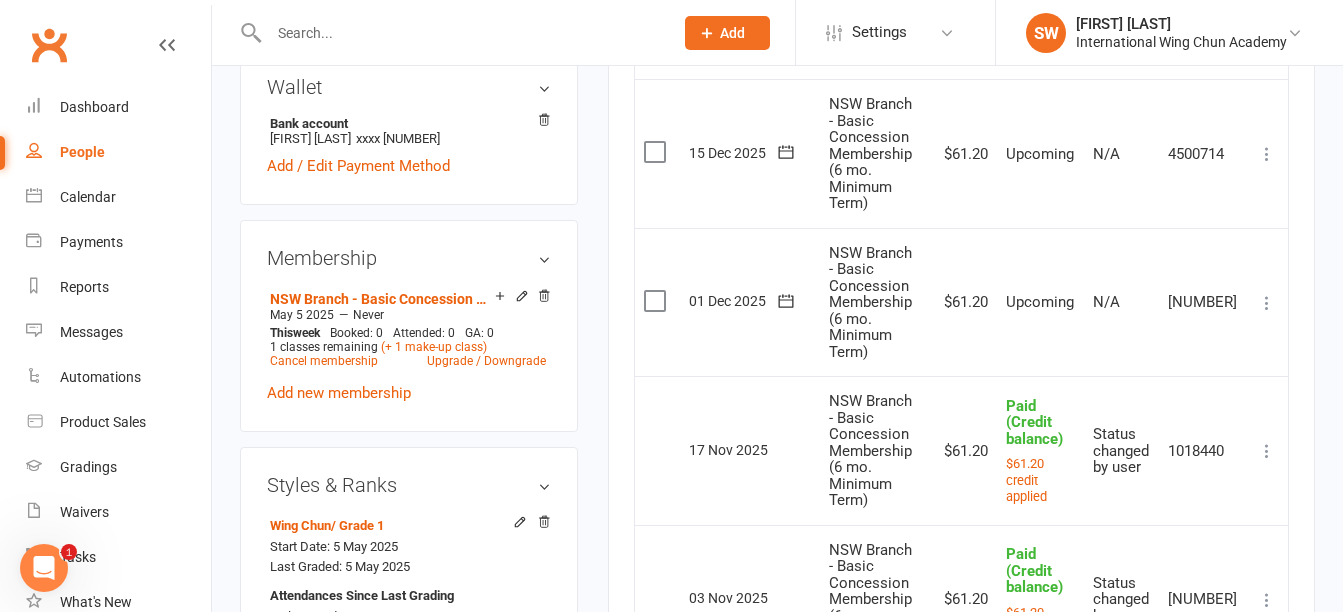 click at bounding box center (1267, 303) 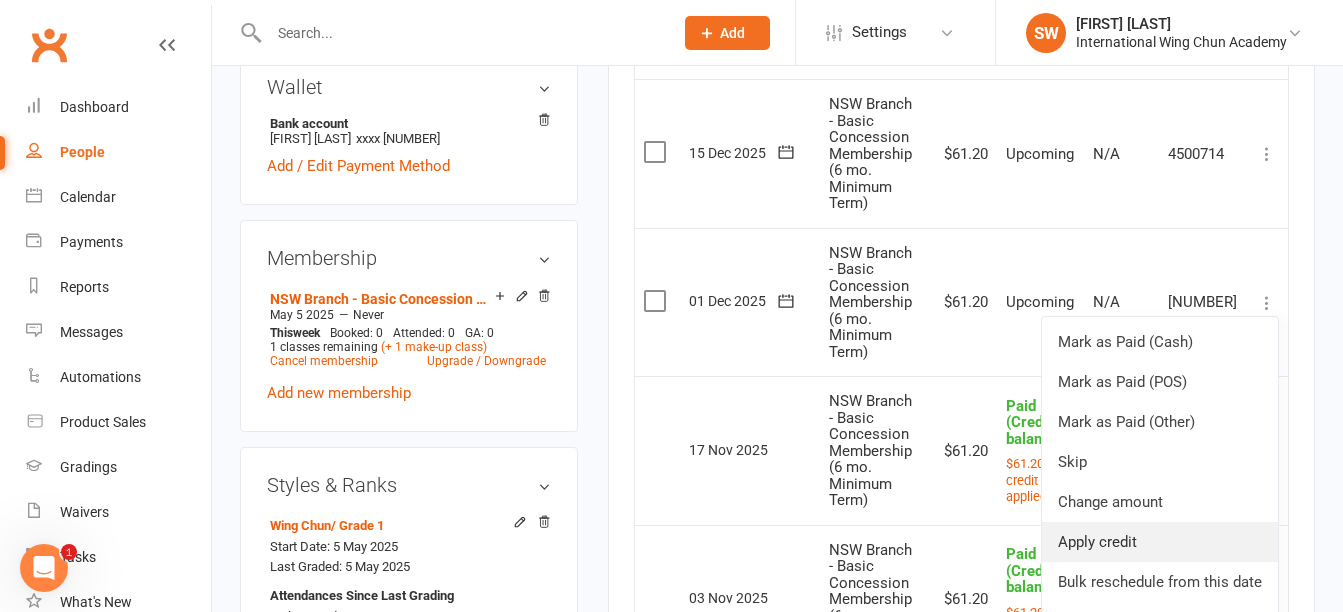 click on "Apply credit" at bounding box center (1160, 542) 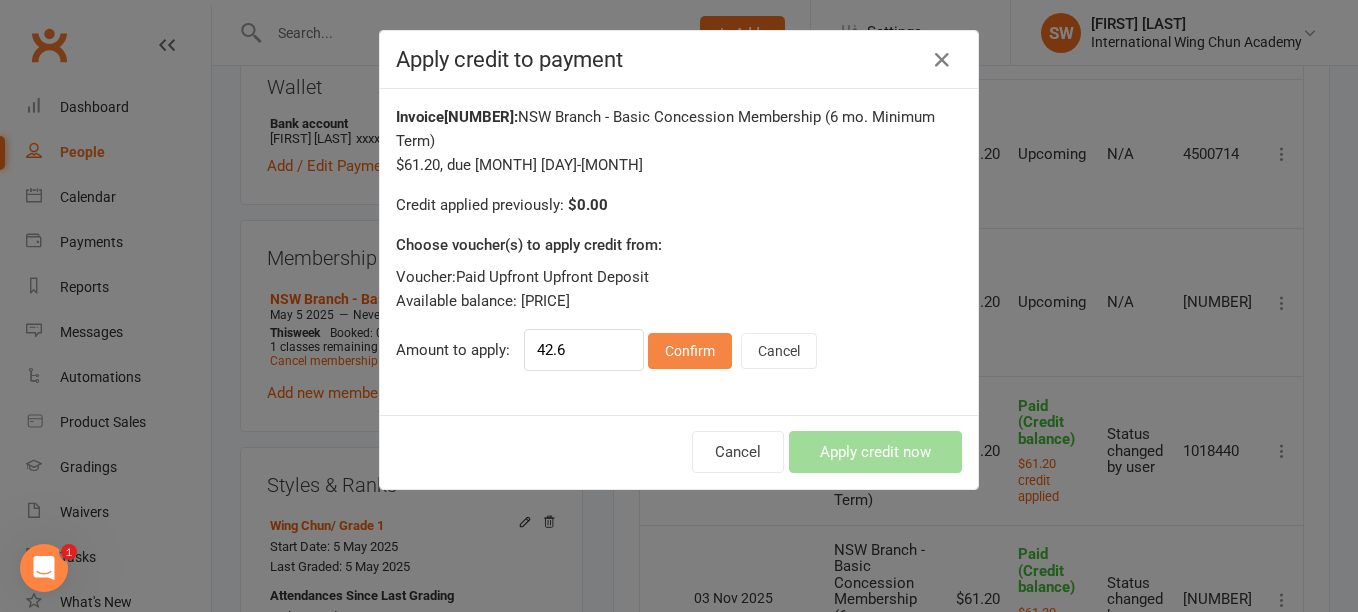click on "Confirm" at bounding box center [690, 351] 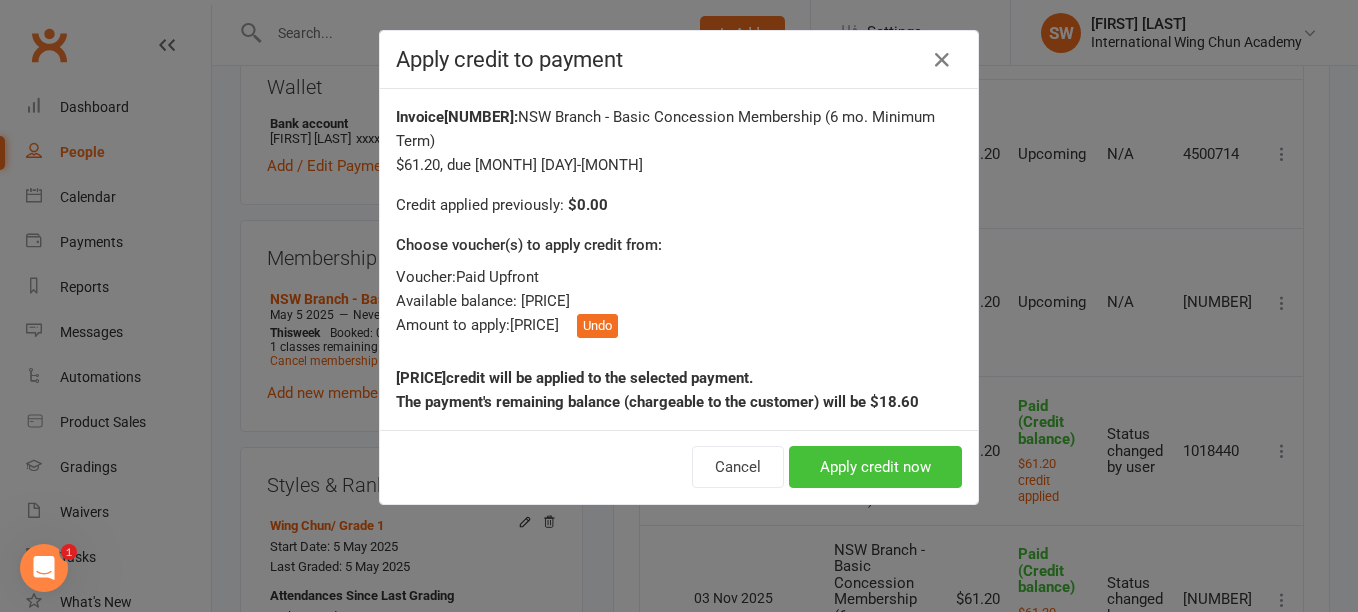 click on "Apply credit now" at bounding box center [875, 467] 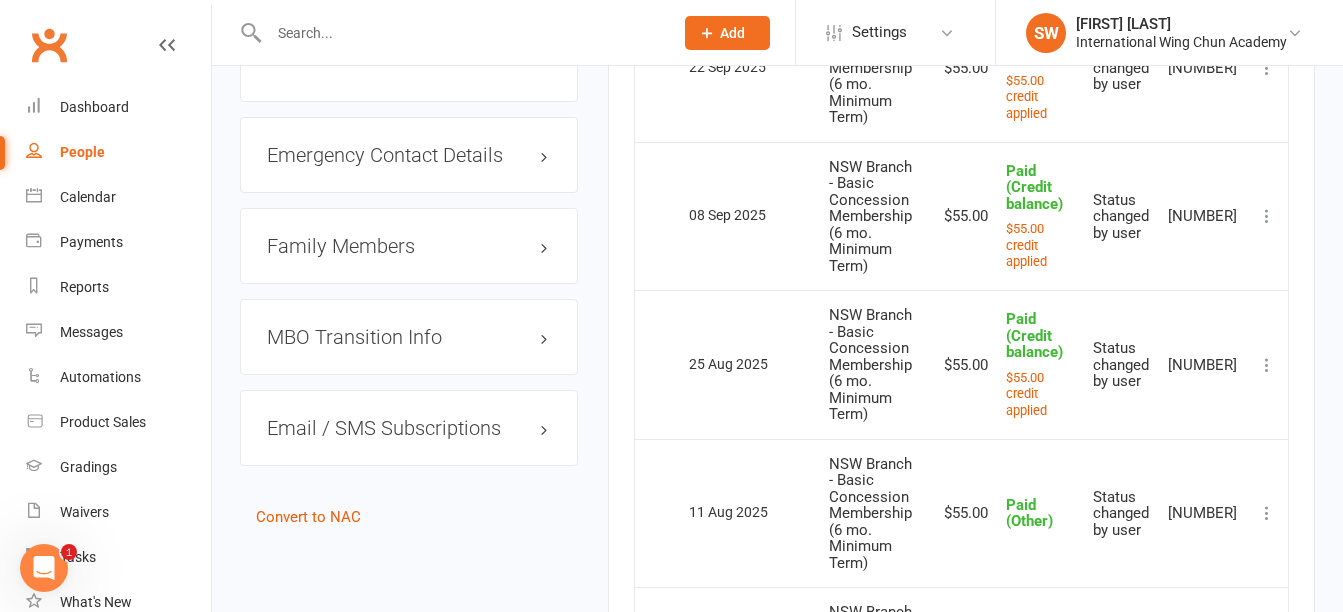 scroll, scrollTop: 1700, scrollLeft: 0, axis: vertical 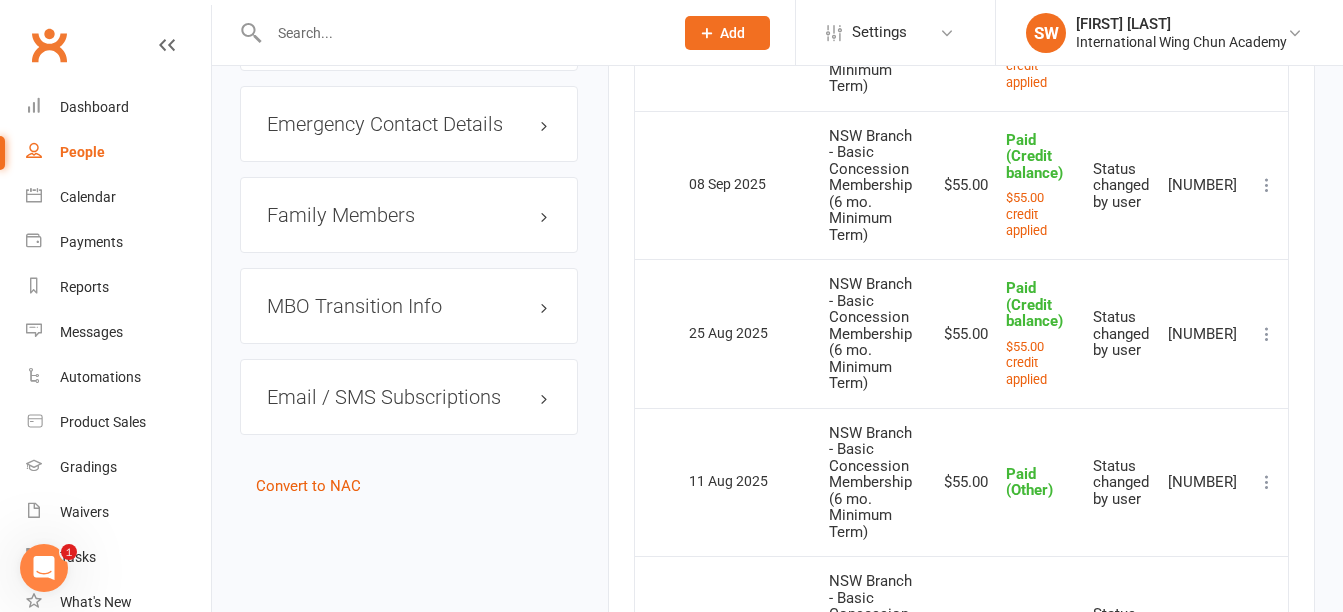 click on "Family Members" at bounding box center [409, 215] 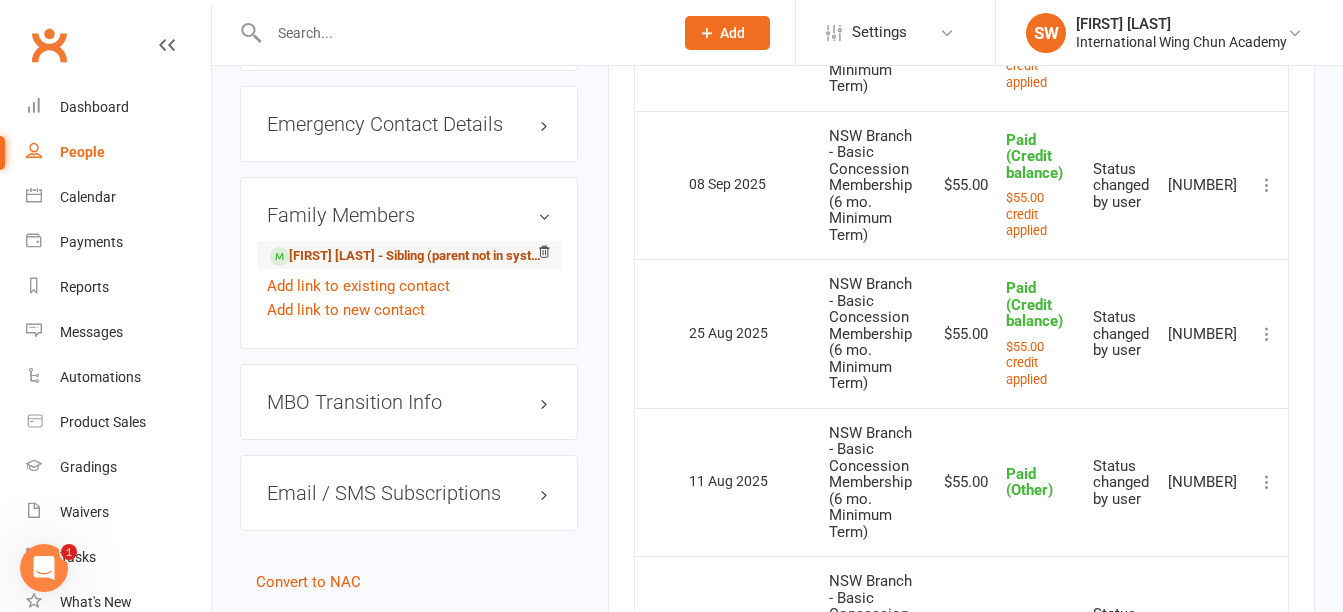 click on "[FIRST] [LAST] - Sibling (parent not in system)" at bounding box center (405, 256) 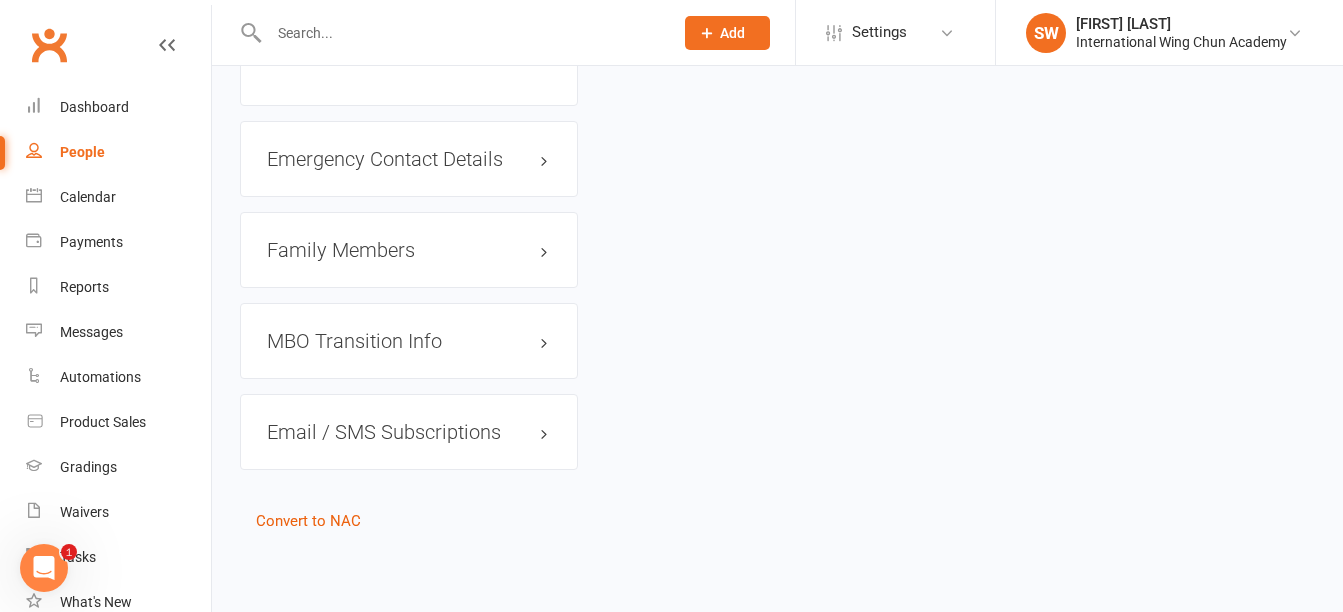 scroll, scrollTop: 0, scrollLeft: 0, axis: both 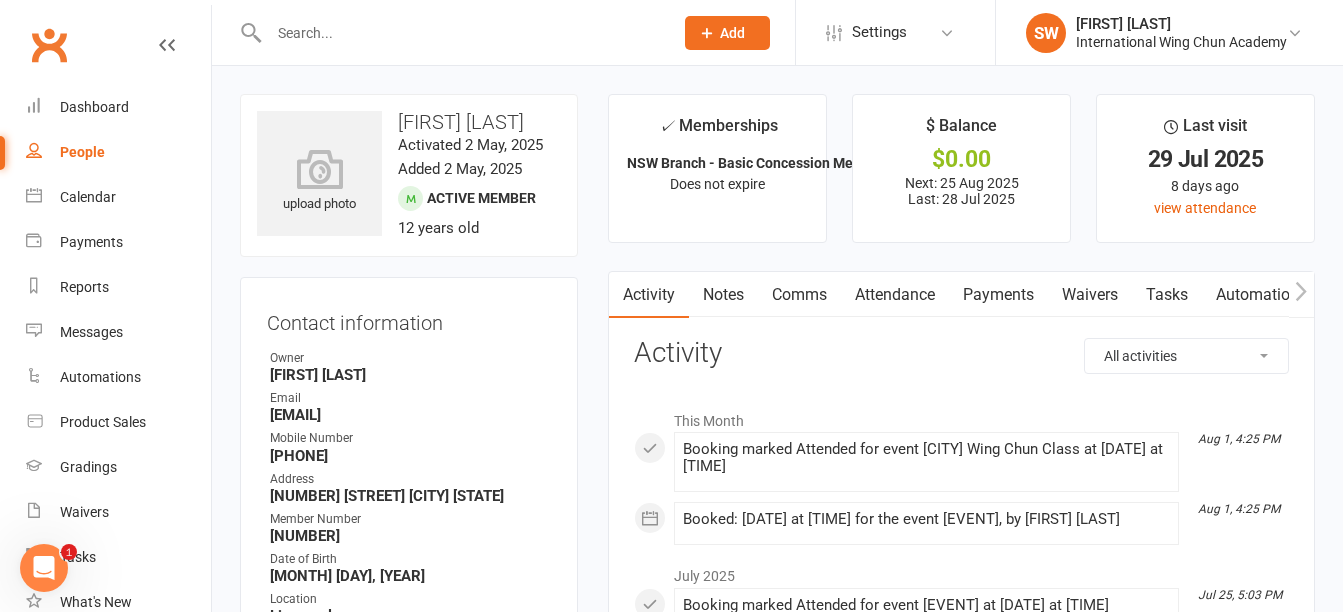 click 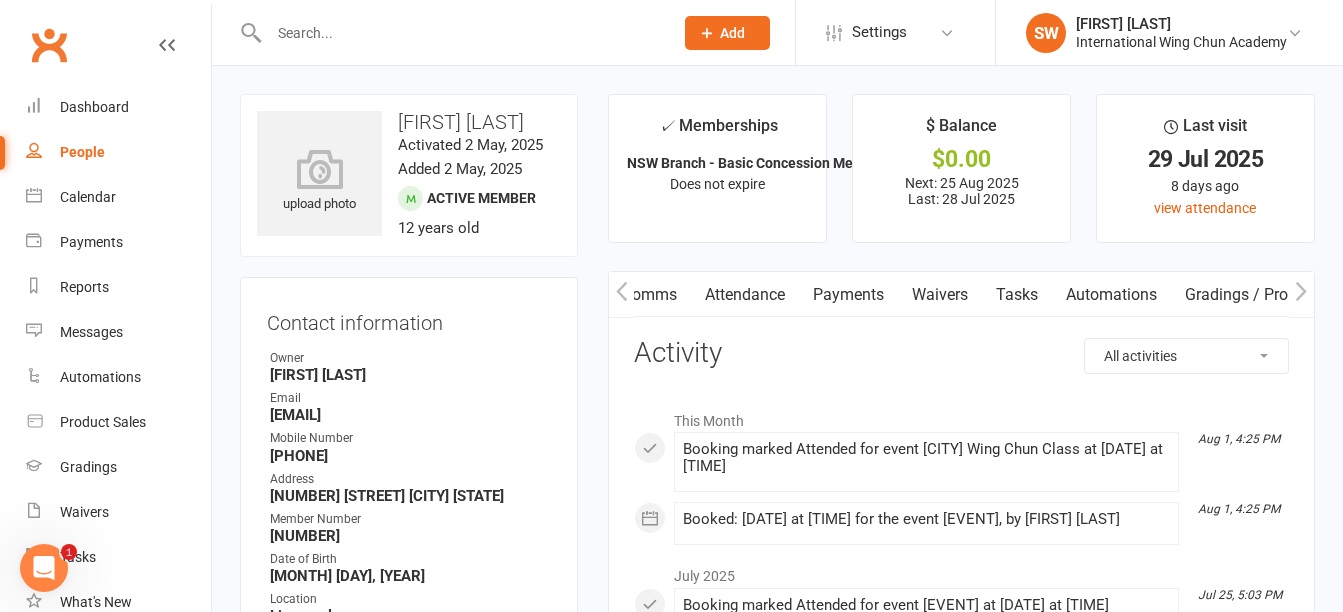 click 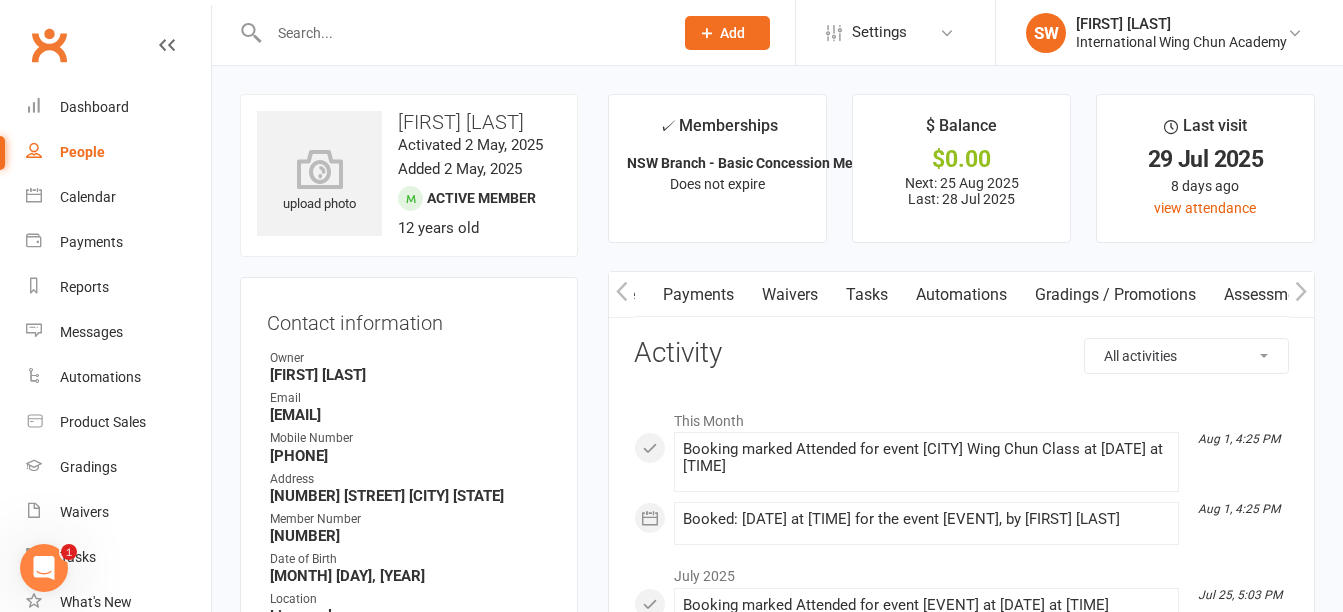 click 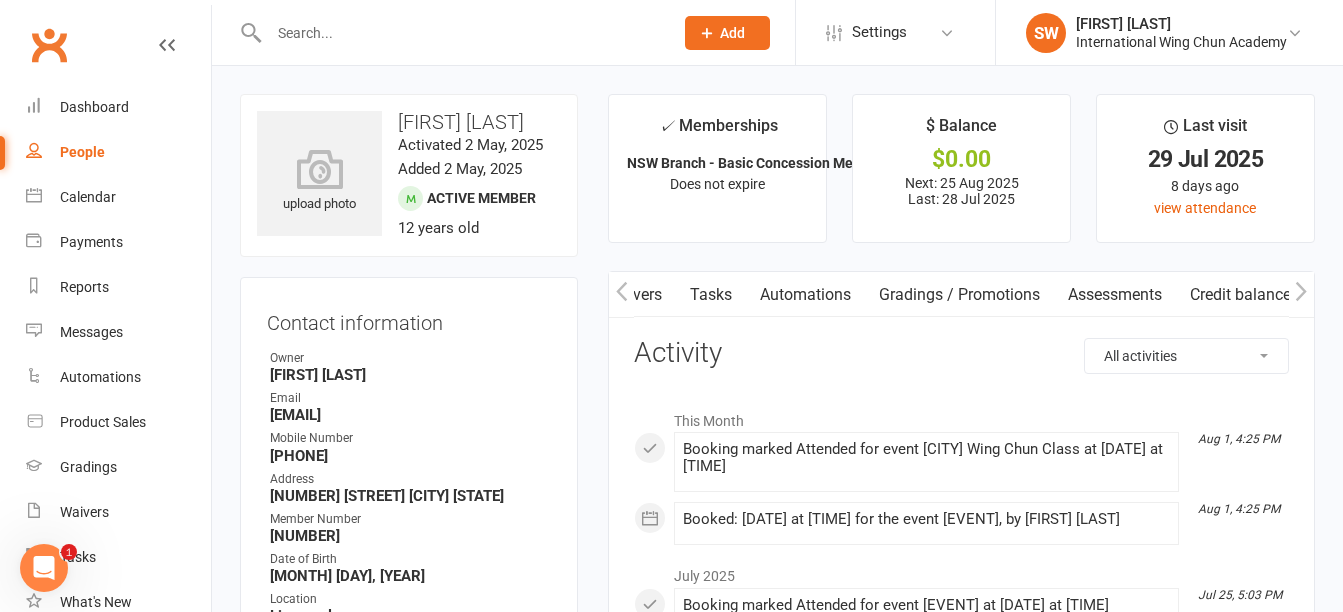 scroll, scrollTop: 0, scrollLeft: 456, axis: horizontal 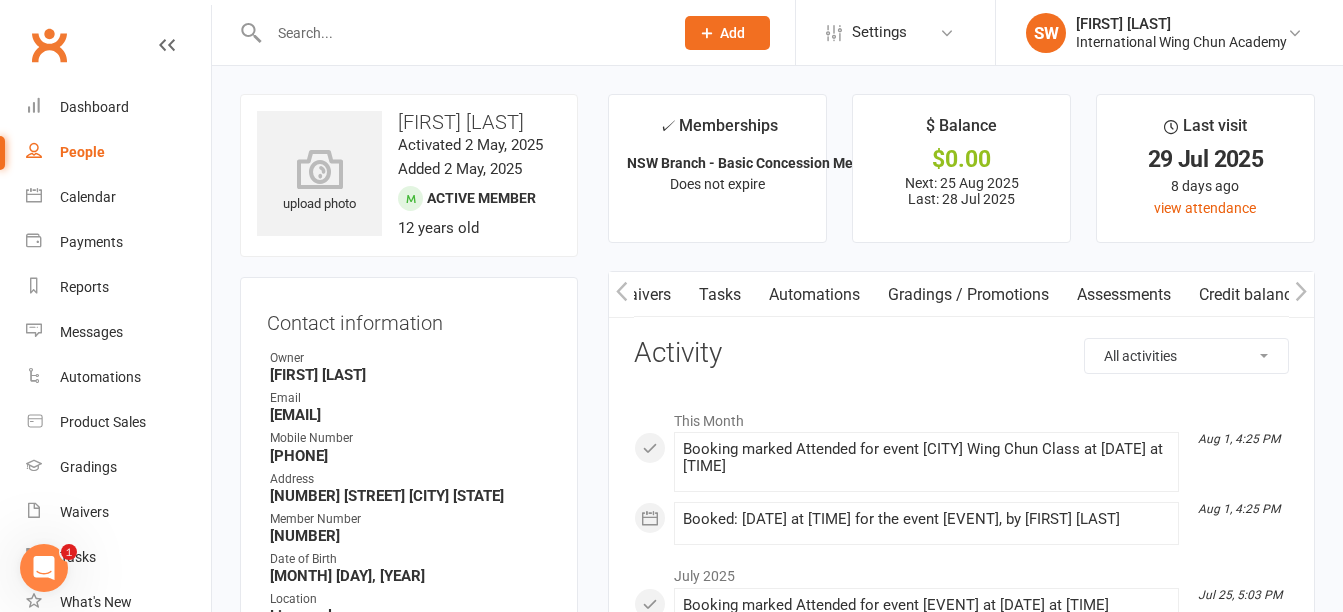 click on "Credit balance" at bounding box center (1249, 295) 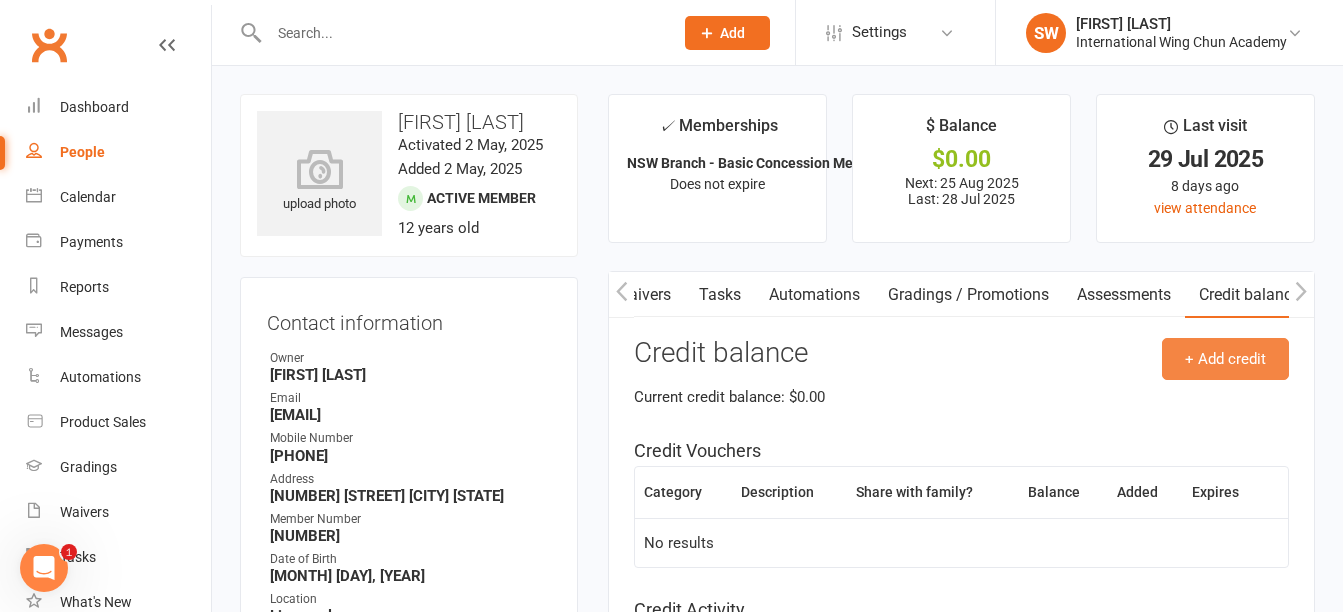 click on "+ Add credit" at bounding box center (1225, 359) 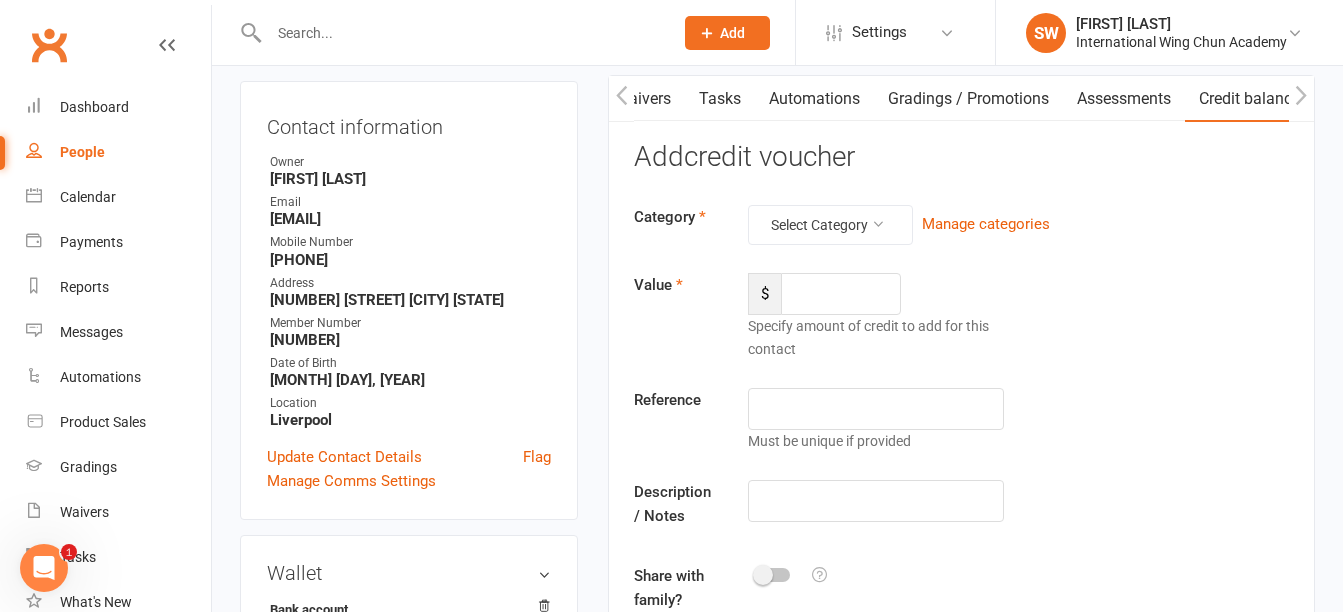 scroll, scrollTop: 200, scrollLeft: 0, axis: vertical 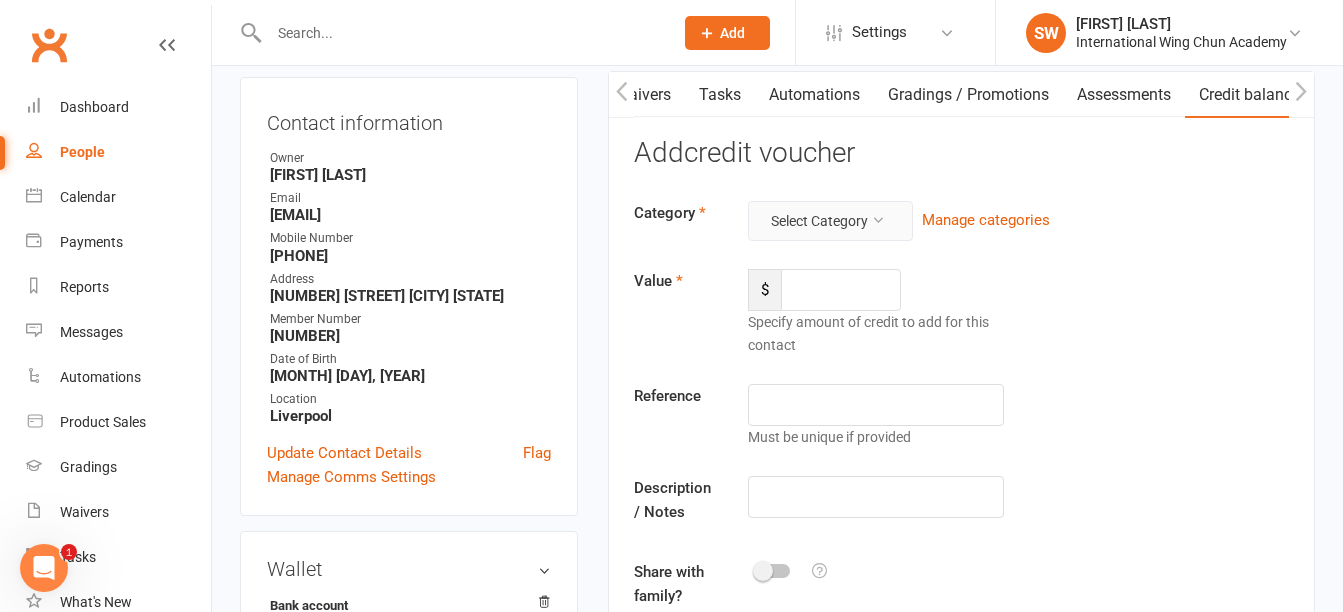 click on "Select Category" at bounding box center [830, 221] 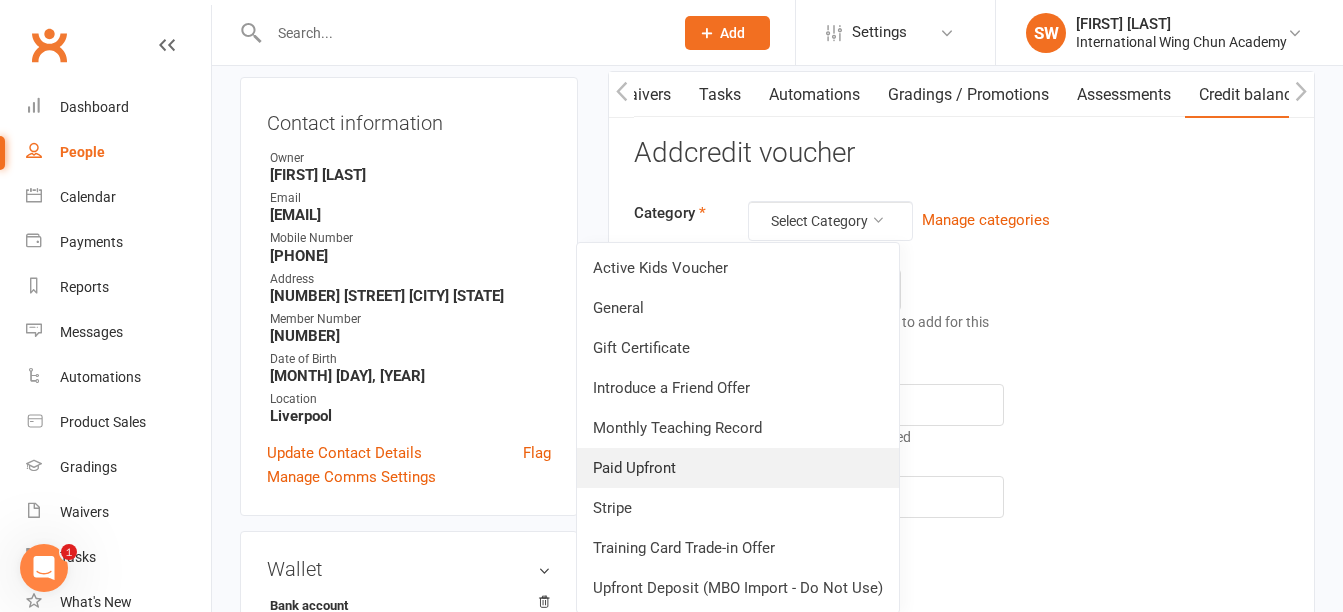 click on "Paid Upfront" at bounding box center [738, 468] 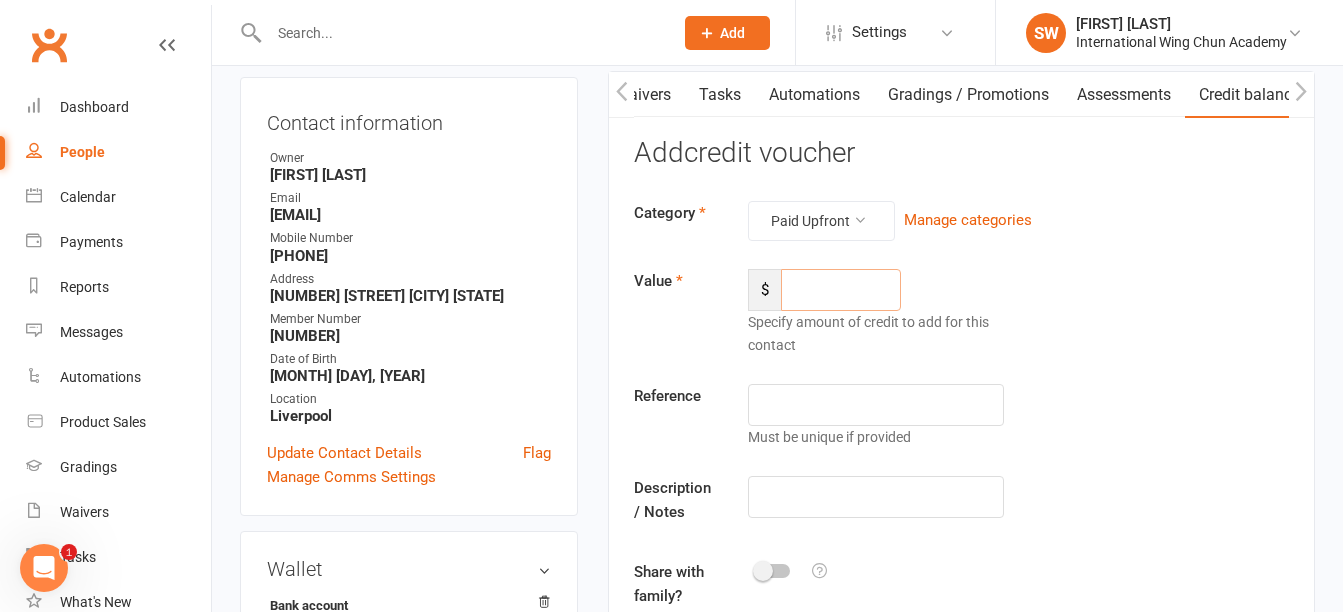click at bounding box center [841, 290] 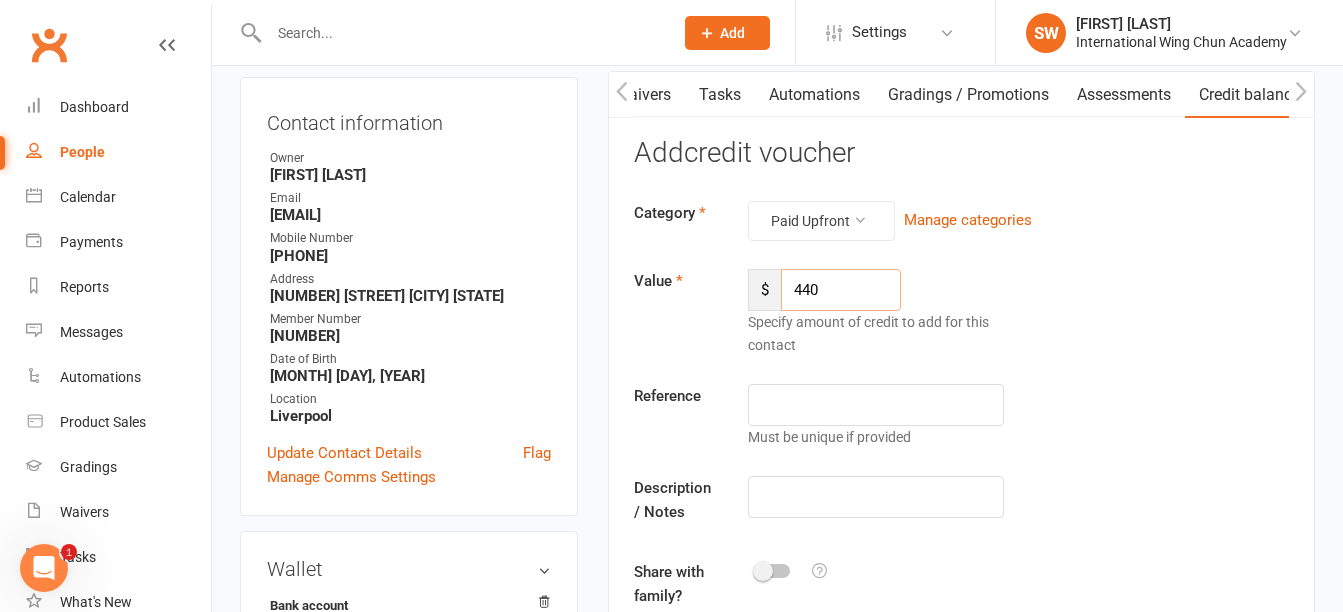 type on "440" 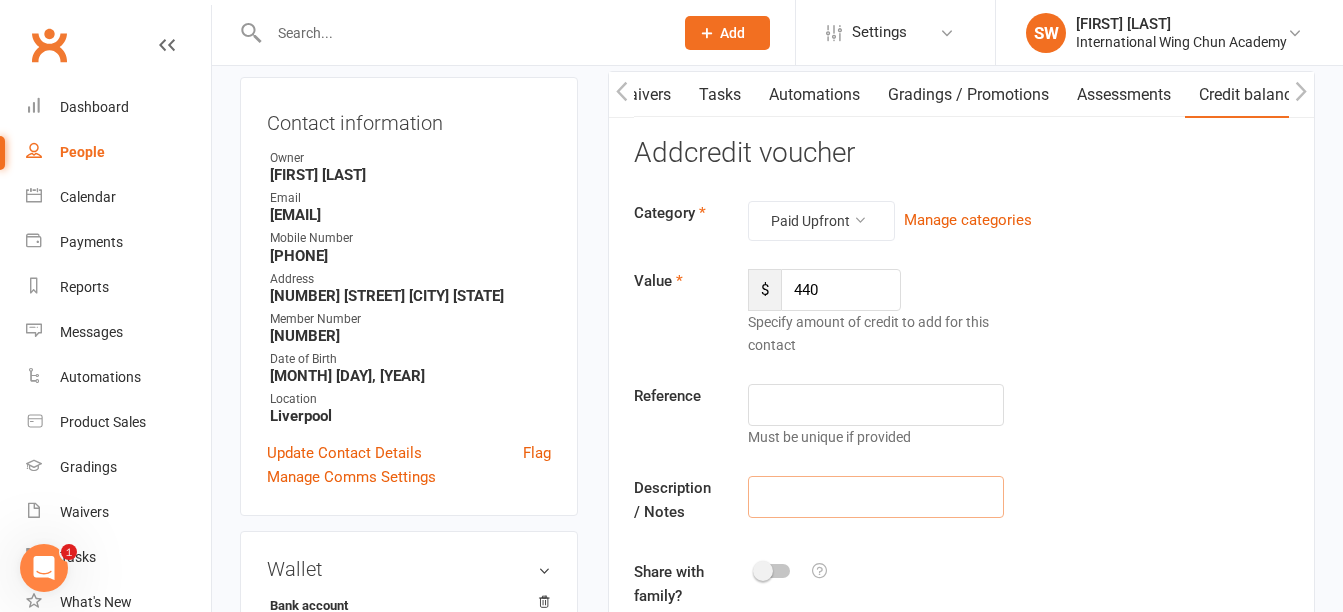 click at bounding box center (875, 497) 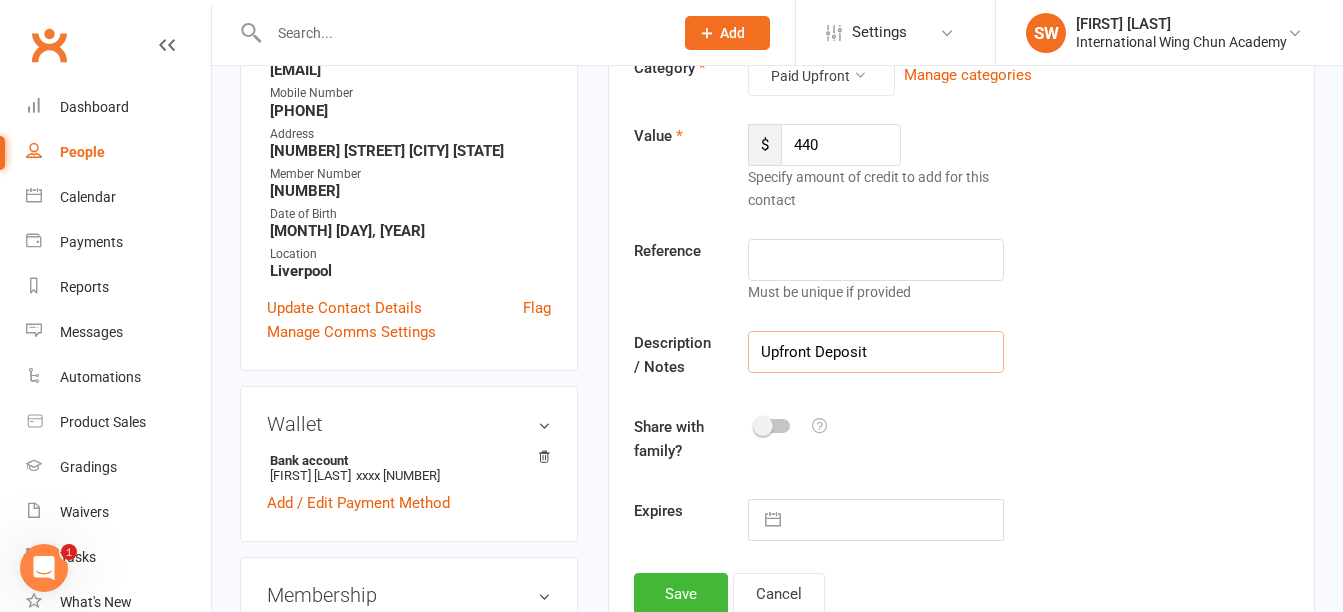 scroll, scrollTop: 500, scrollLeft: 0, axis: vertical 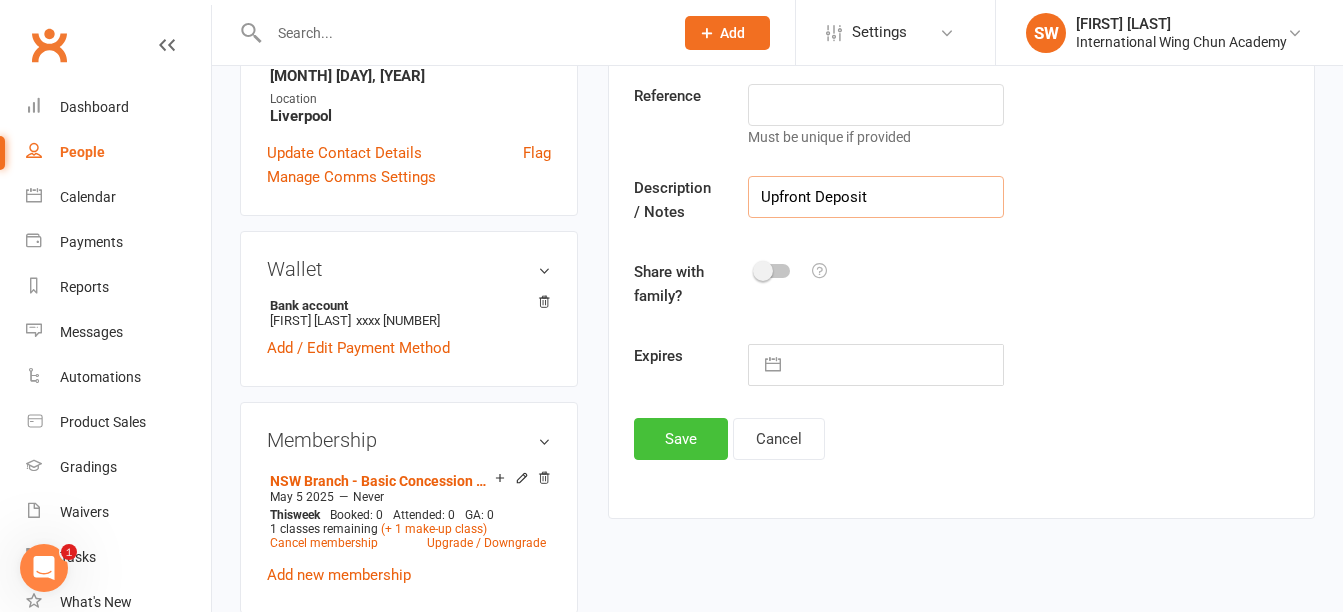 type on "Upfront Deposit" 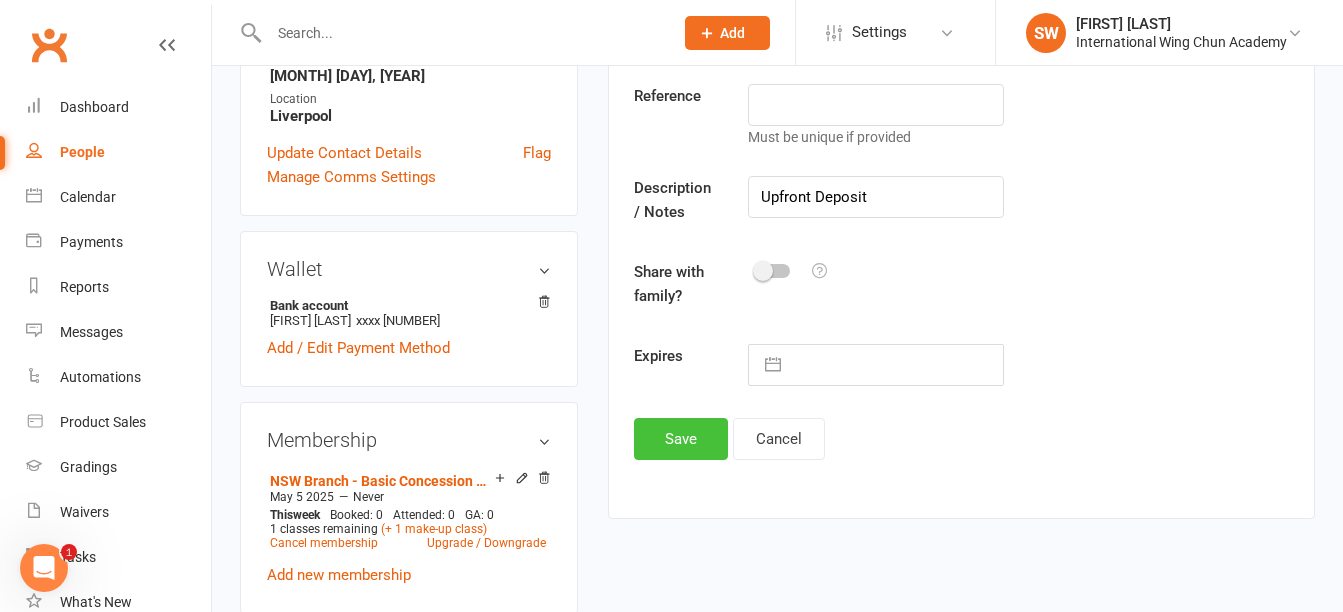 click on "Save" at bounding box center [681, 439] 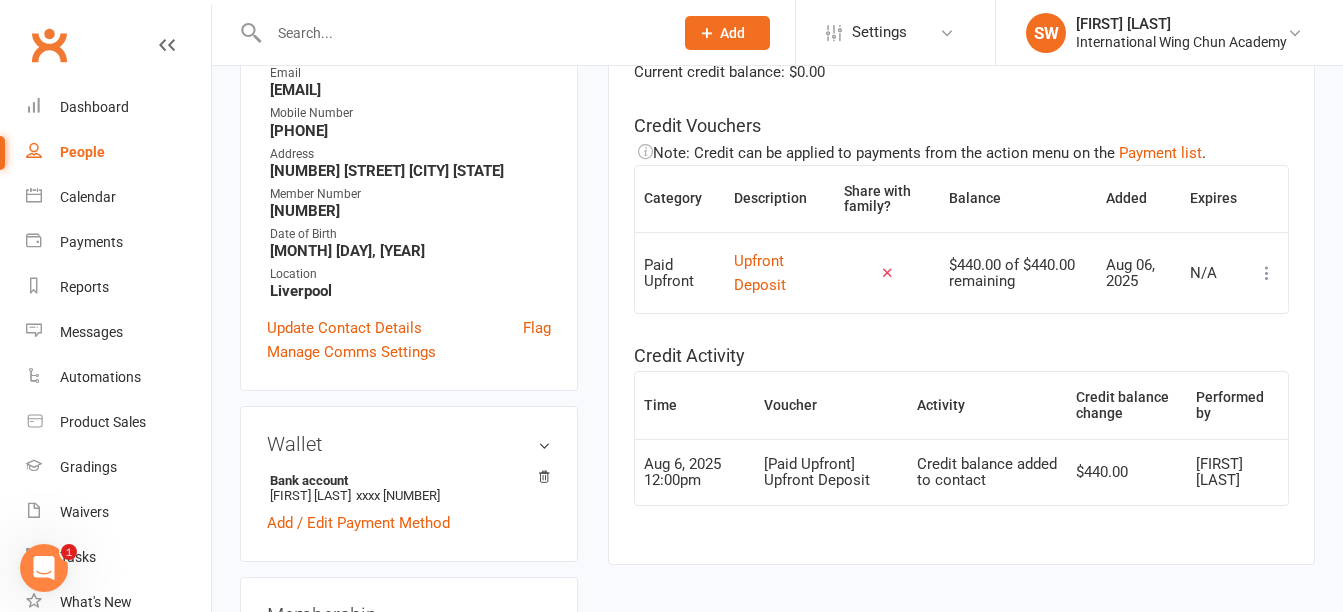scroll, scrollTop: 100, scrollLeft: 0, axis: vertical 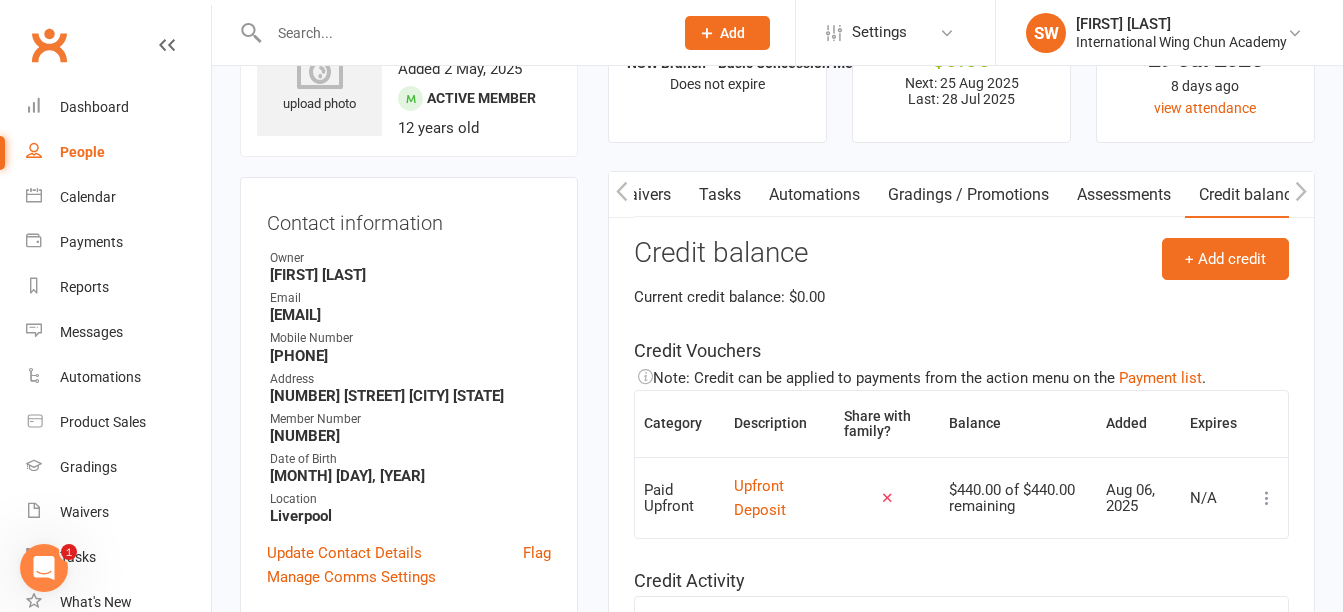 click 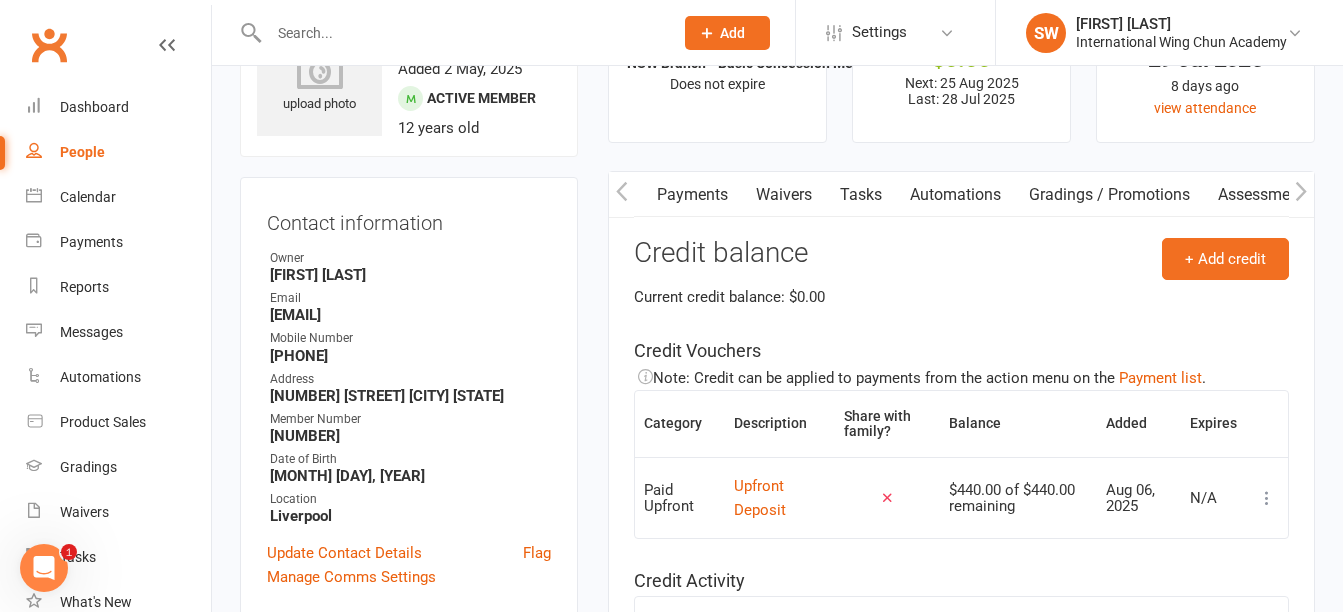 click on "Payments" at bounding box center (692, 195) 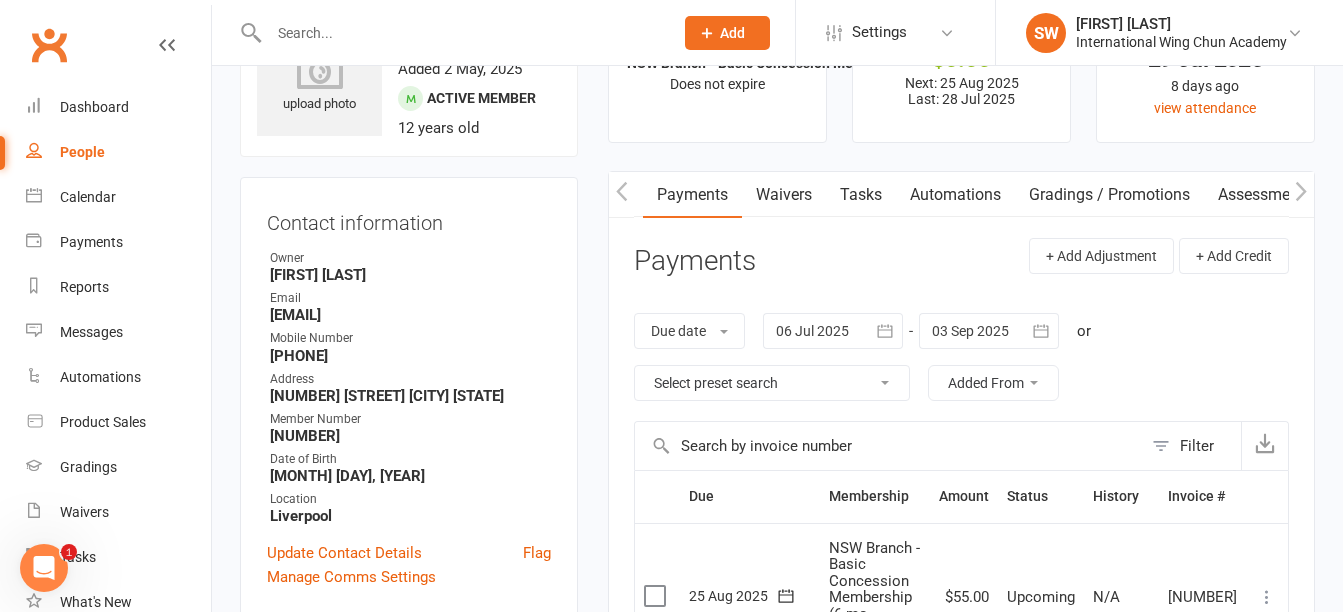 click at bounding box center [989, 331] 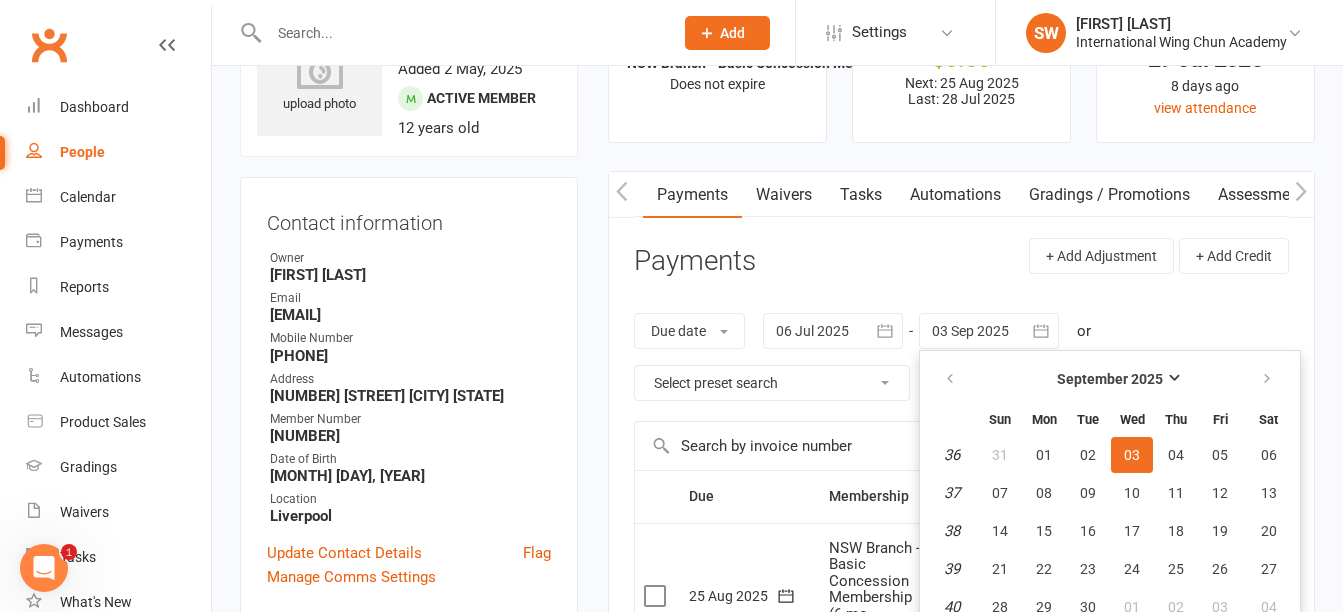 scroll, scrollTop: 153, scrollLeft: 0, axis: vertical 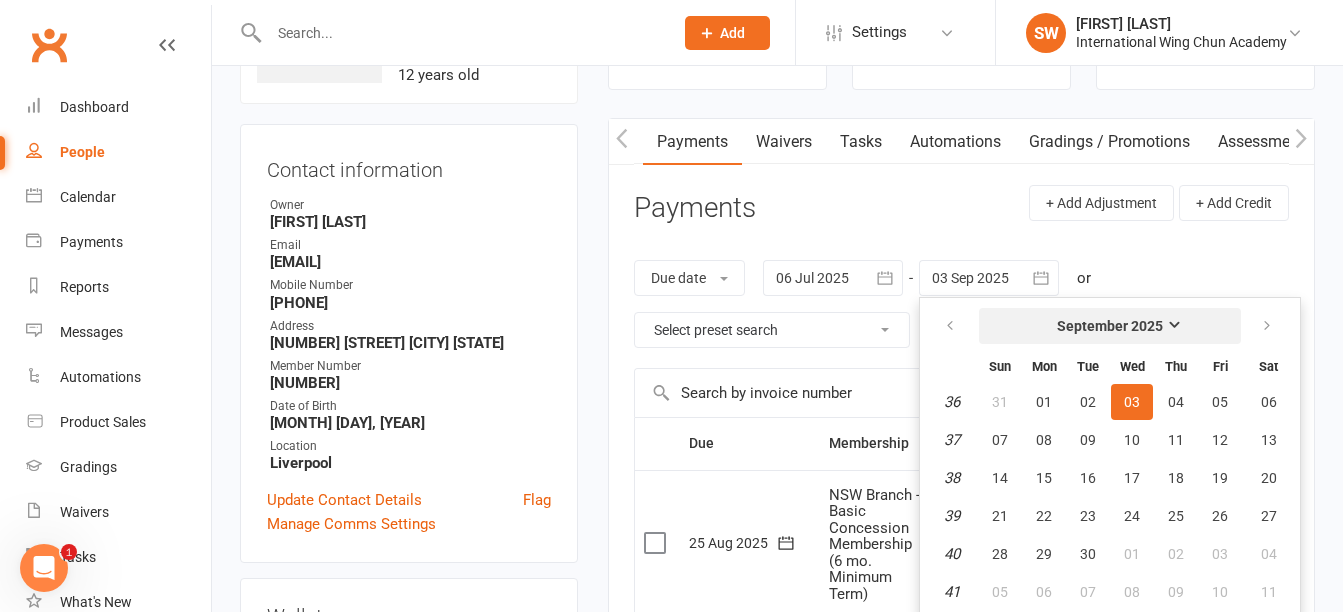 click on "September 2025" at bounding box center [1110, 326] 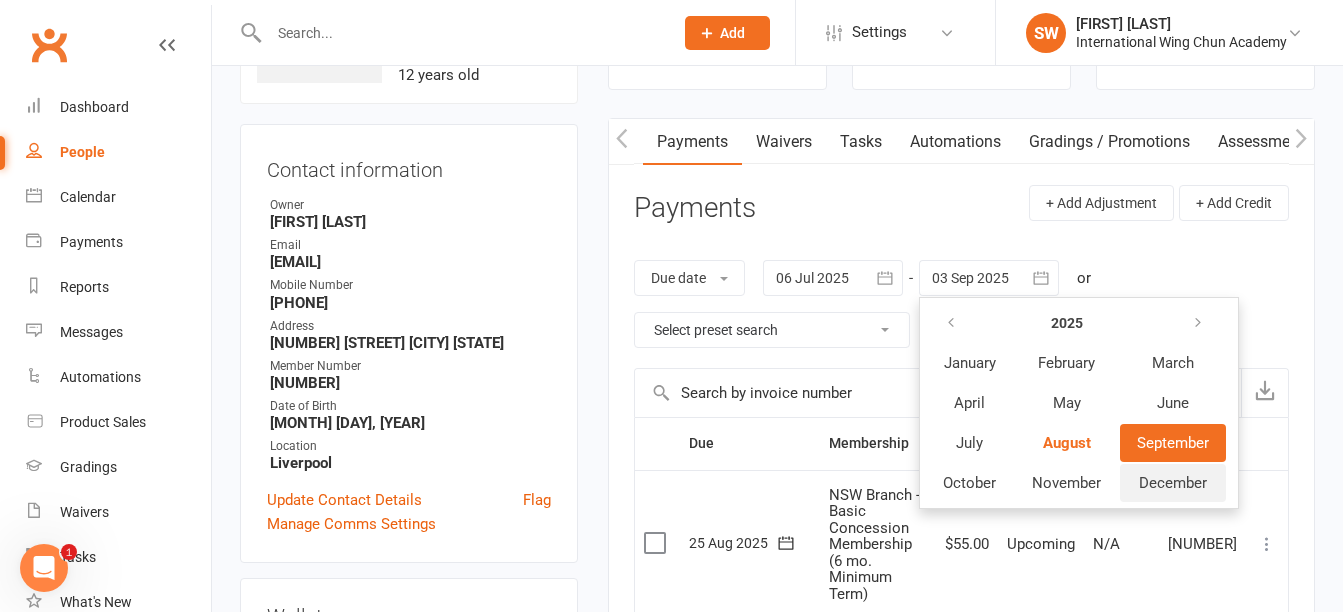 click on "December" at bounding box center (1173, 483) 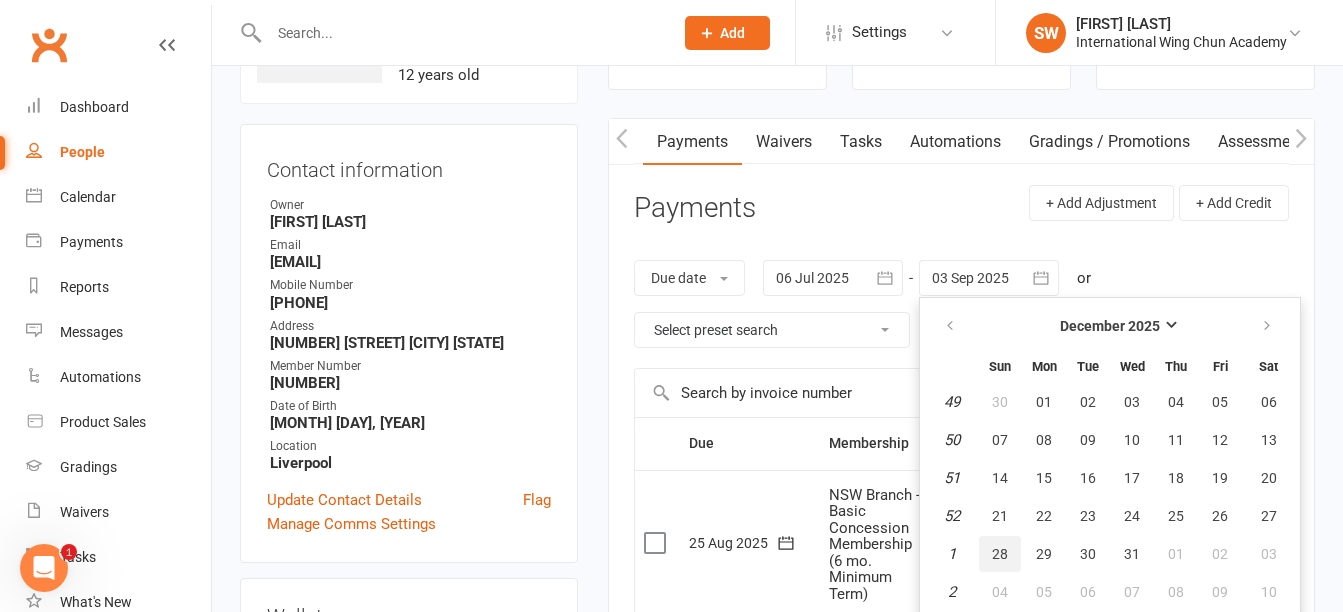 click on "28" at bounding box center [1000, 554] 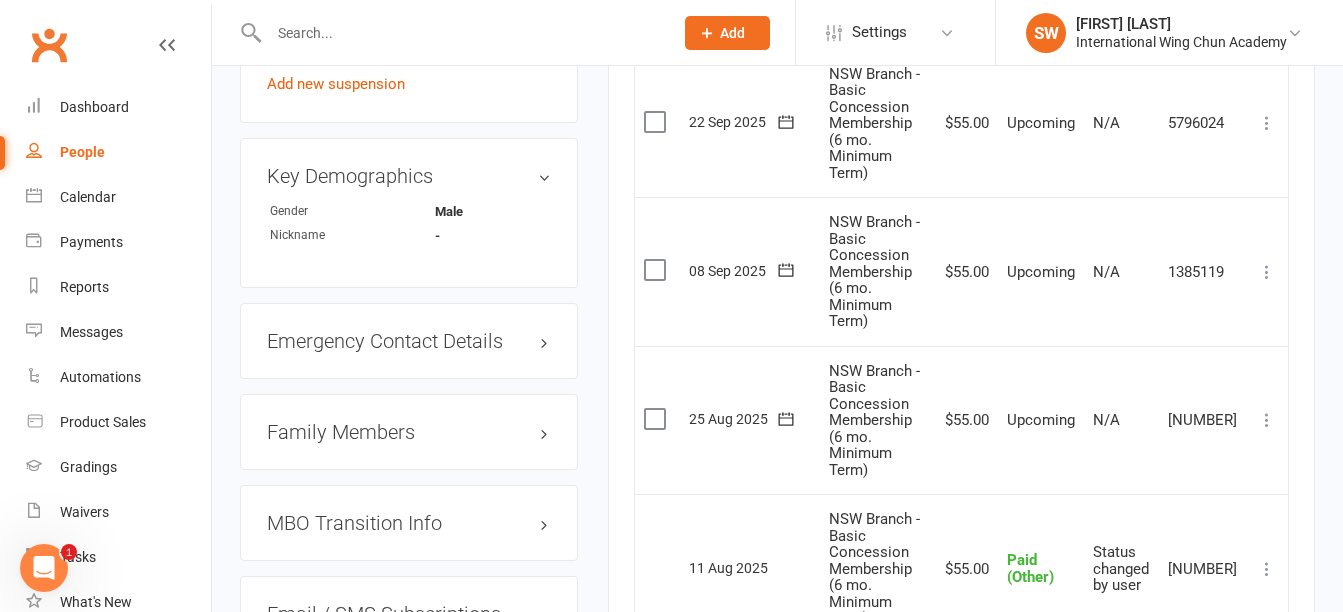 scroll, scrollTop: 1456, scrollLeft: 0, axis: vertical 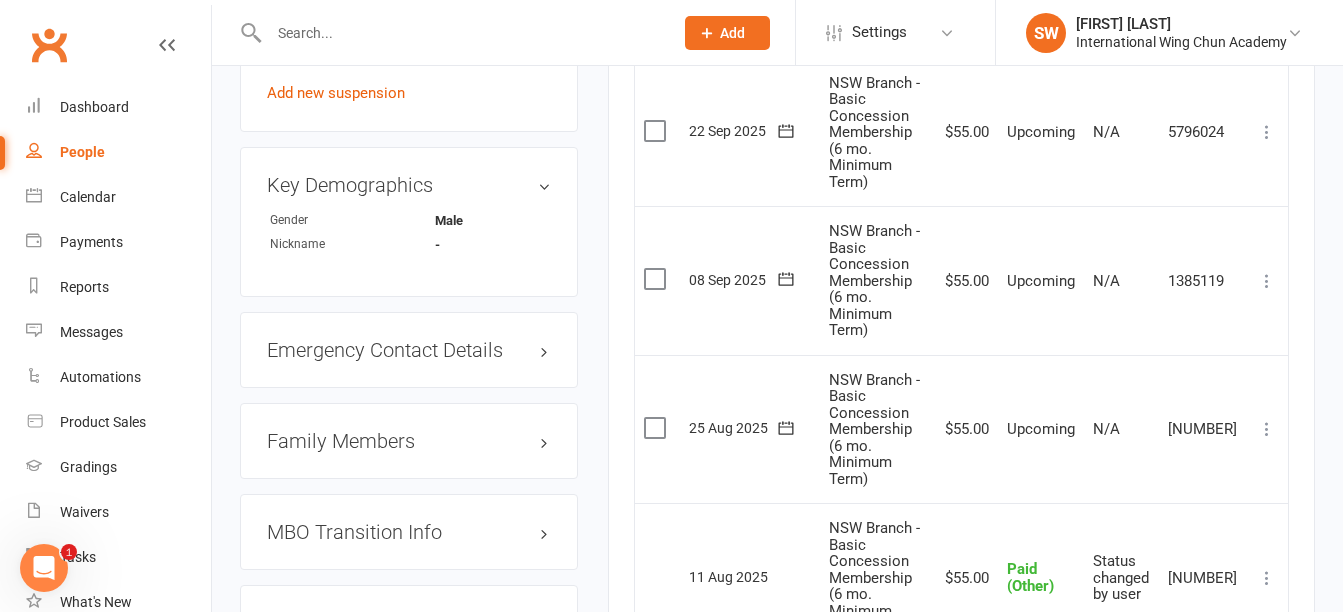 click on "Mark as Paid (Cash)  Mark as Paid (POS)  Mark as Paid (Other)  Skip  Change amount  Apply credit  Bulk reschedule from this date  Process now More Info Send message" at bounding box center (1267, 429) 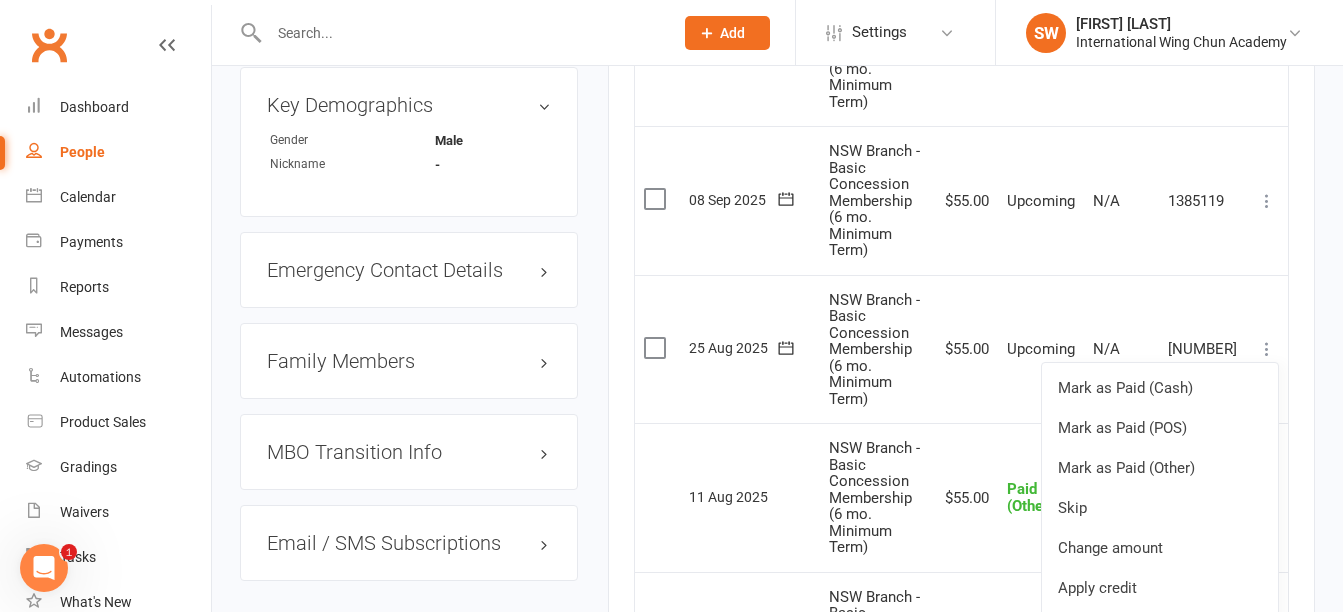 scroll, scrollTop: 1656, scrollLeft: 0, axis: vertical 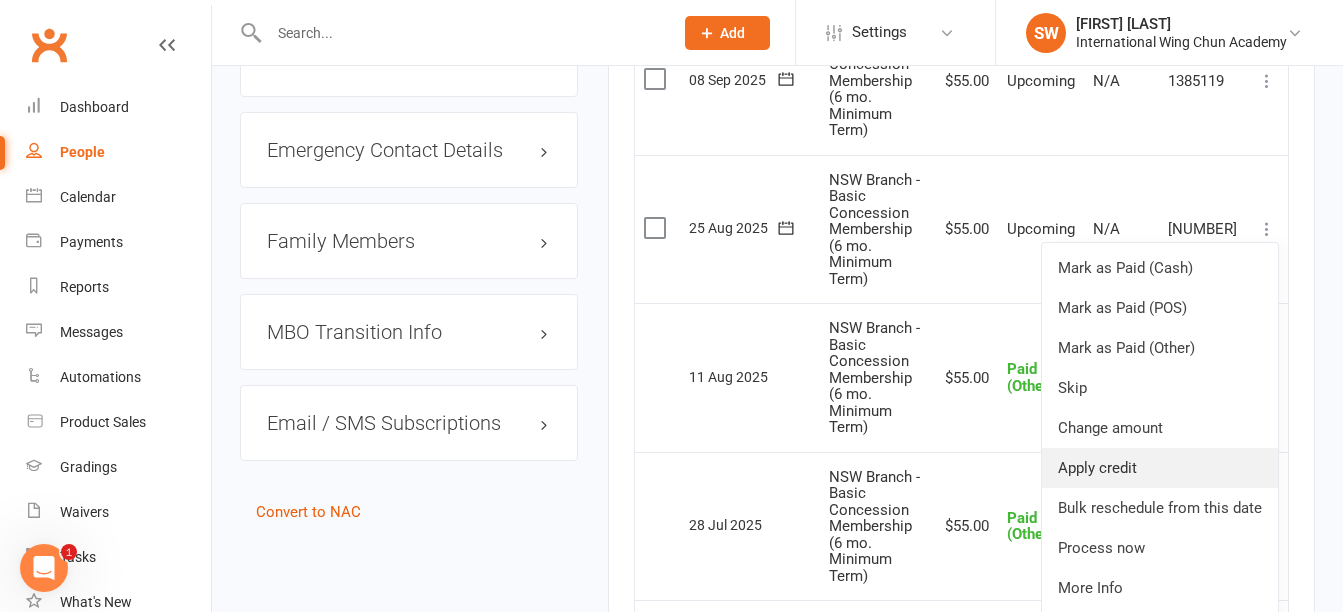 click on "Apply credit" at bounding box center (1160, 468) 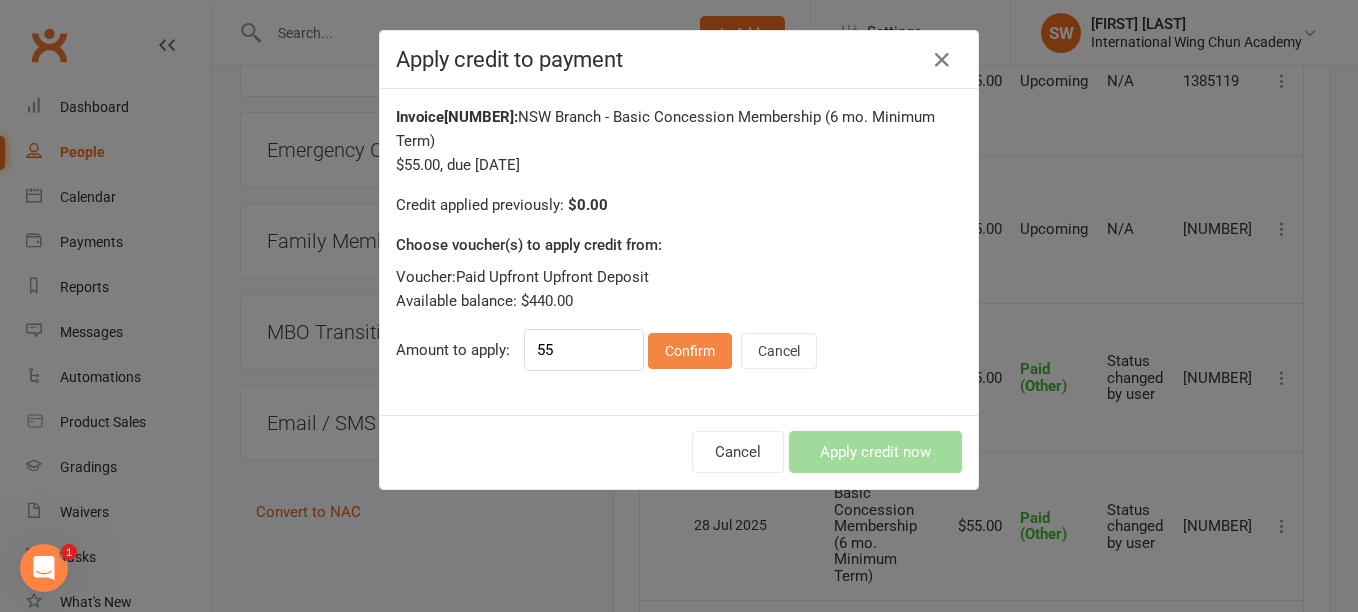 click on "Confirm" at bounding box center [690, 351] 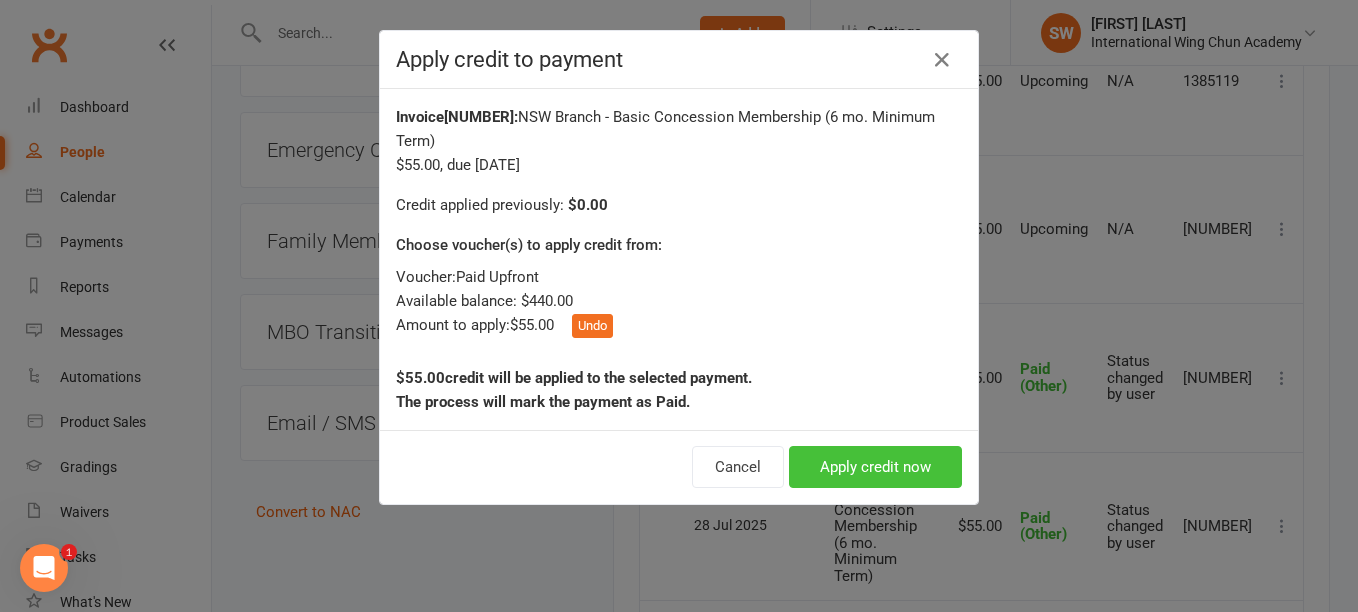 click on "Apply credit now" at bounding box center (875, 467) 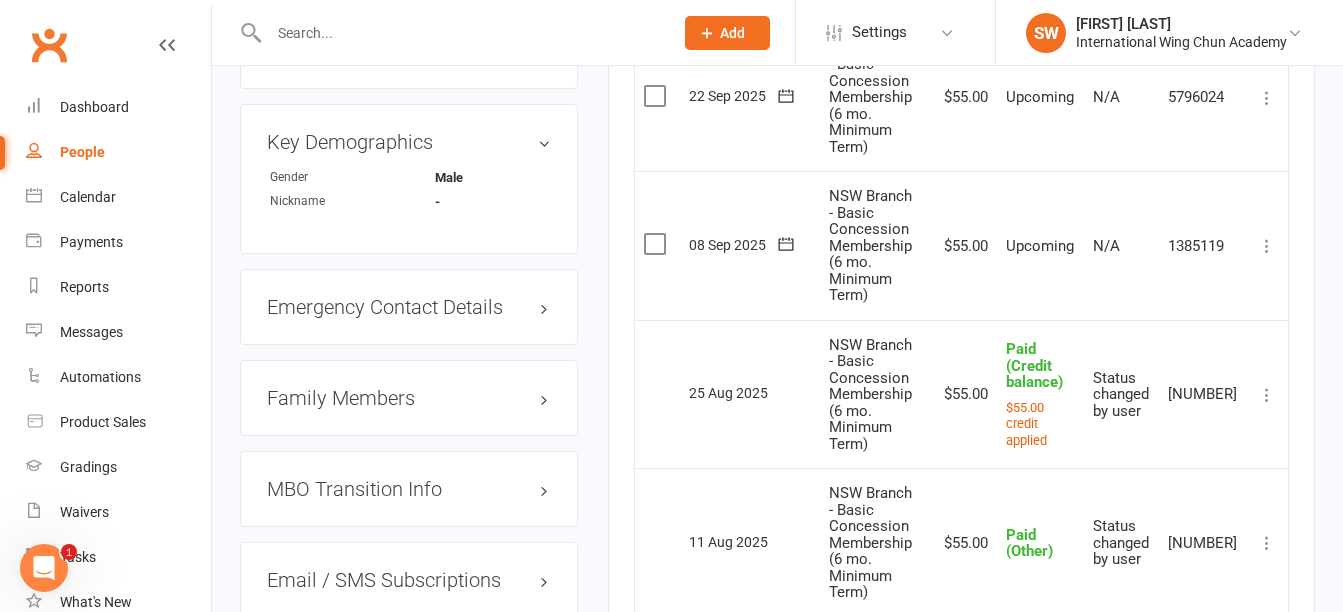 scroll, scrollTop: 1456, scrollLeft: 0, axis: vertical 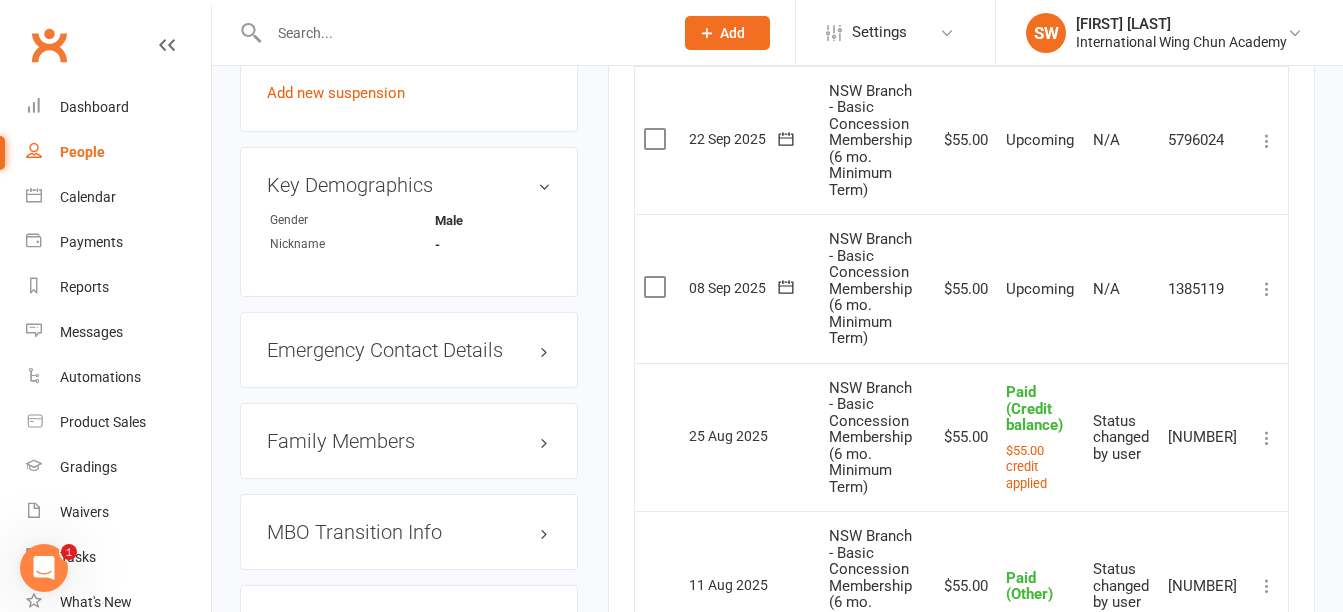 click at bounding box center [1267, 289] 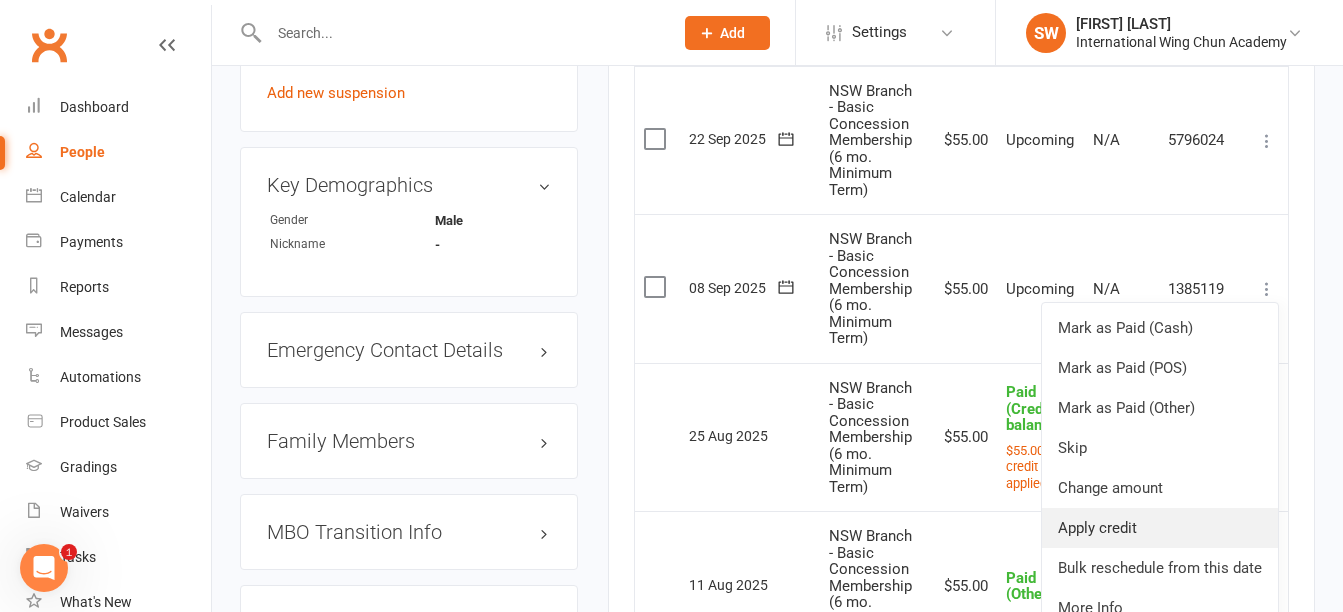 click on "Apply credit" at bounding box center [1160, 528] 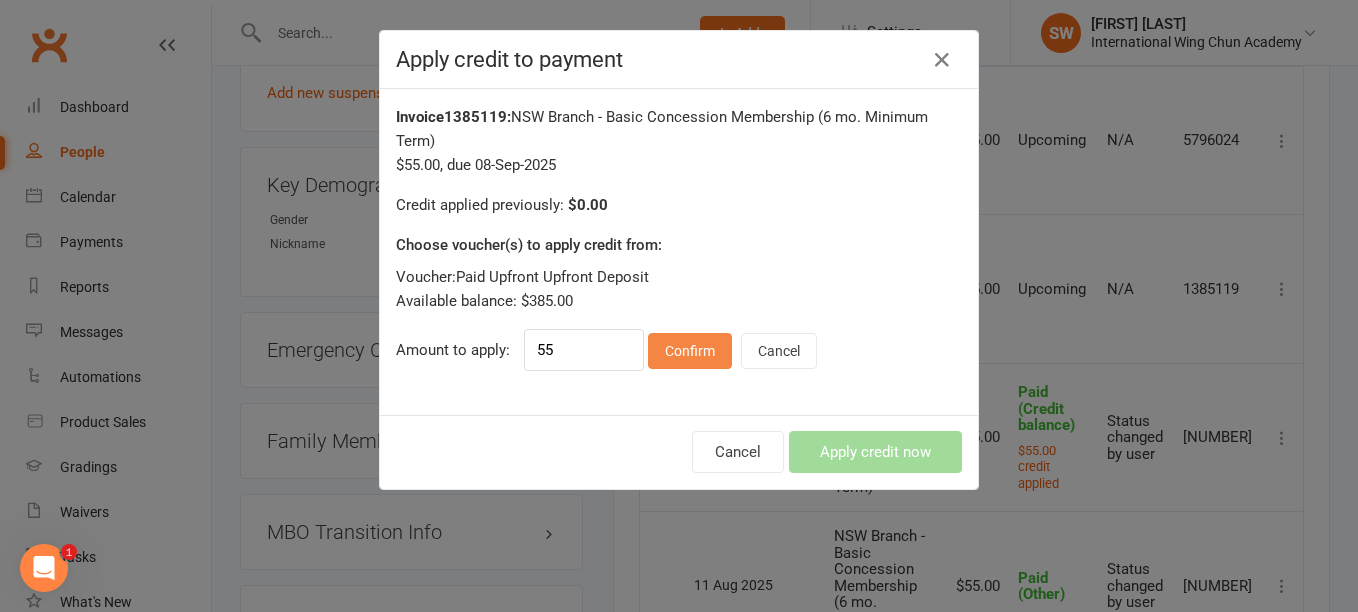 click on "Confirm" at bounding box center (690, 351) 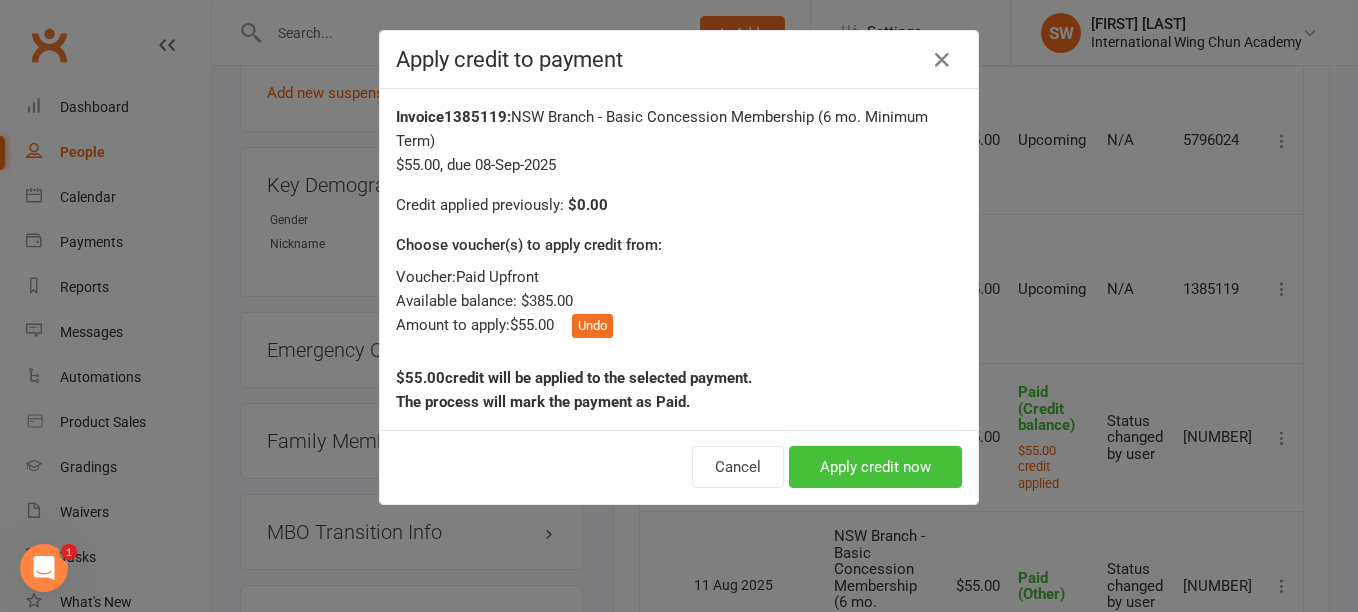 click on "Apply credit now" at bounding box center [875, 467] 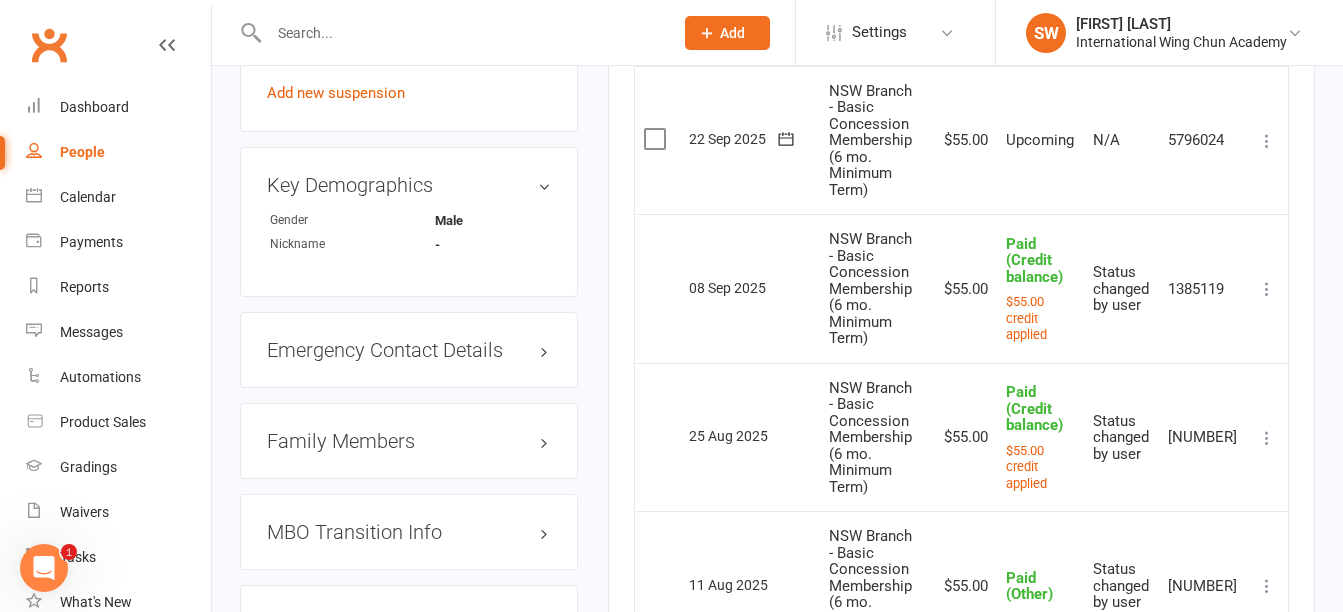 click at bounding box center [1267, 141] 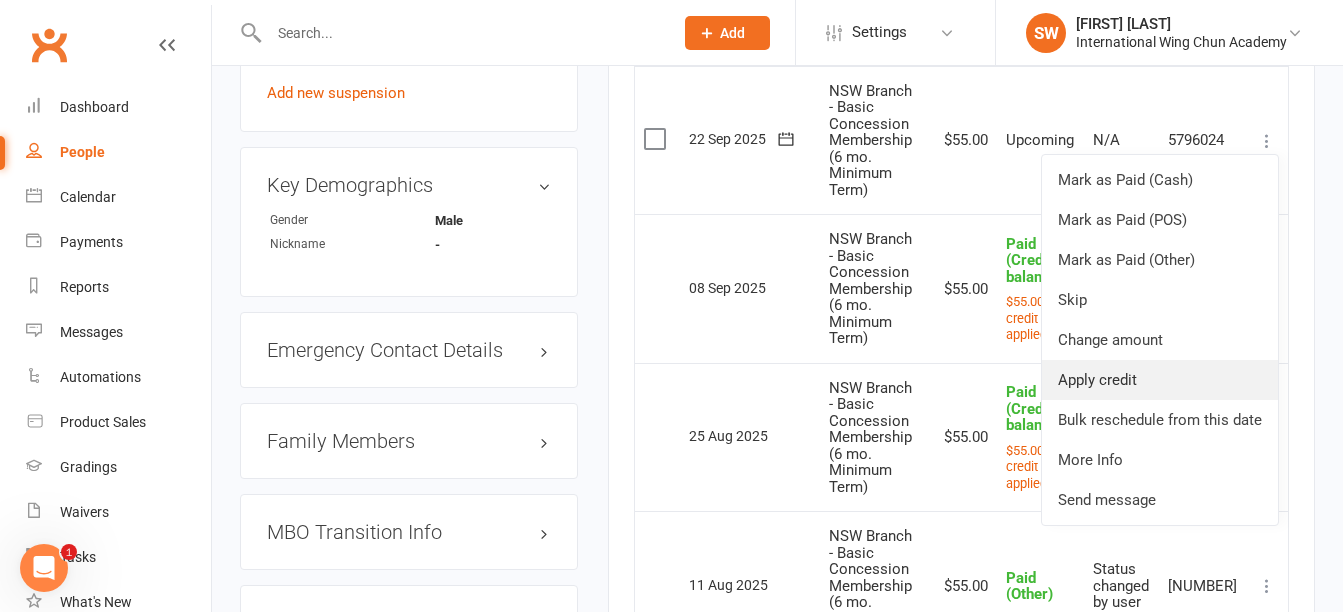 click on "Apply credit" at bounding box center (1160, 380) 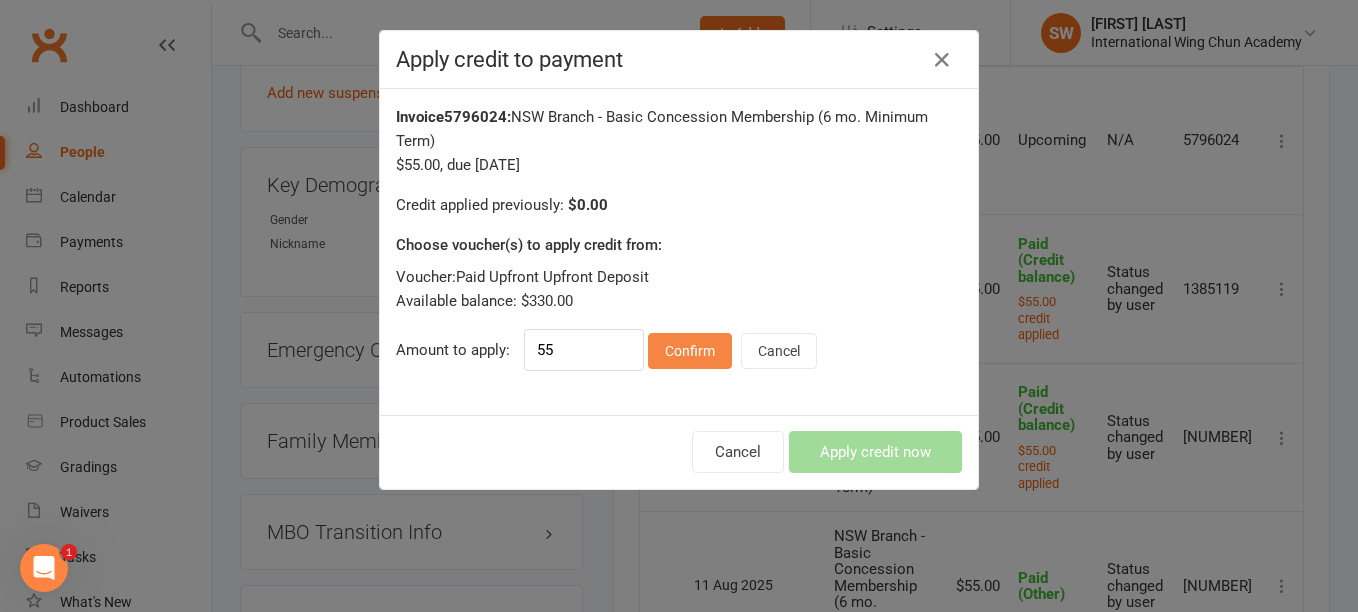 click on "Confirm" at bounding box center (690, 351) 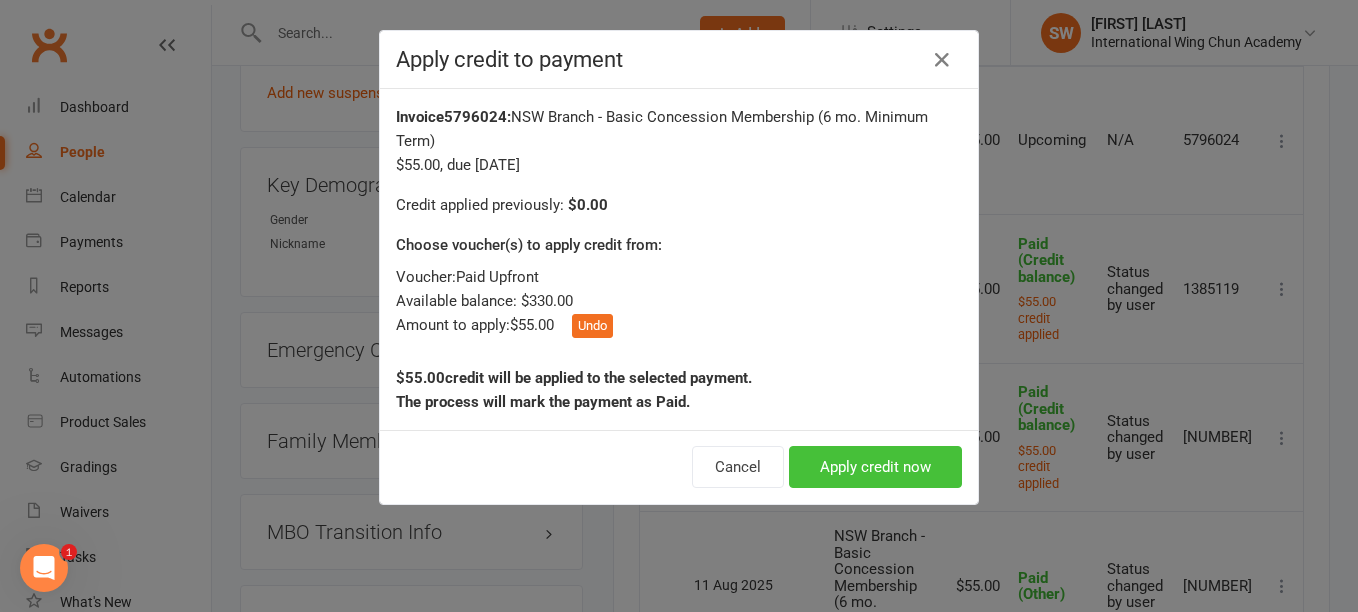 click on "Apply credit now" at bounding box center [875, 467] 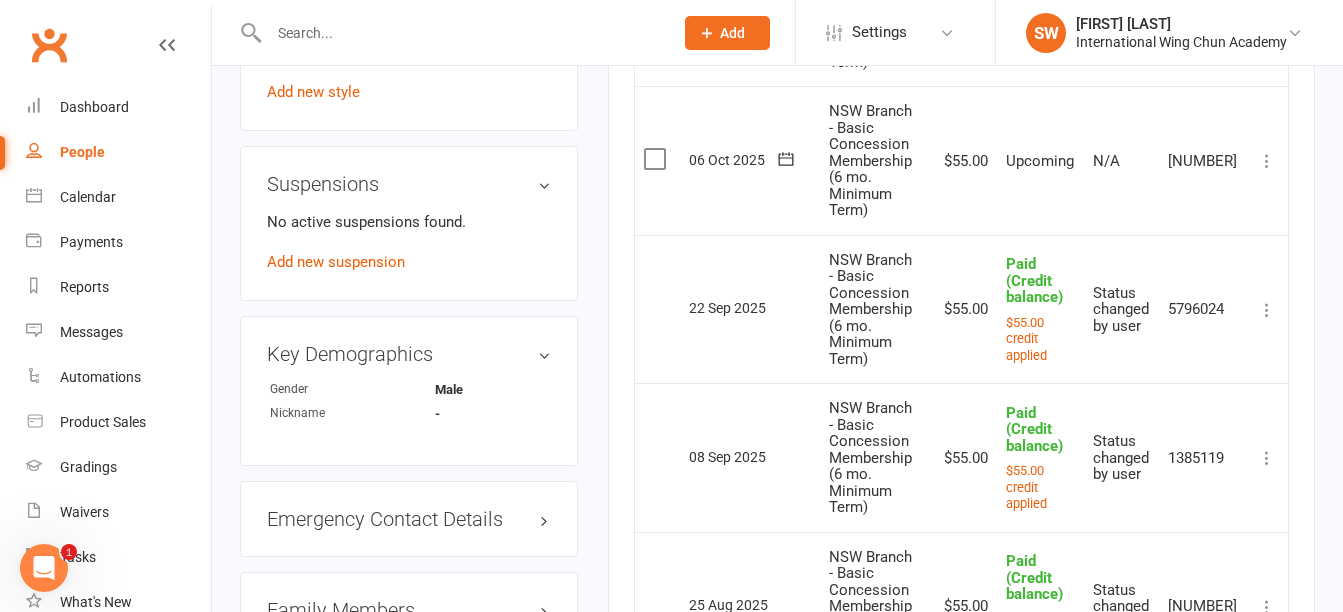 scroll, scrollTop: 1256, scrollLeft: 0, axis: vertical 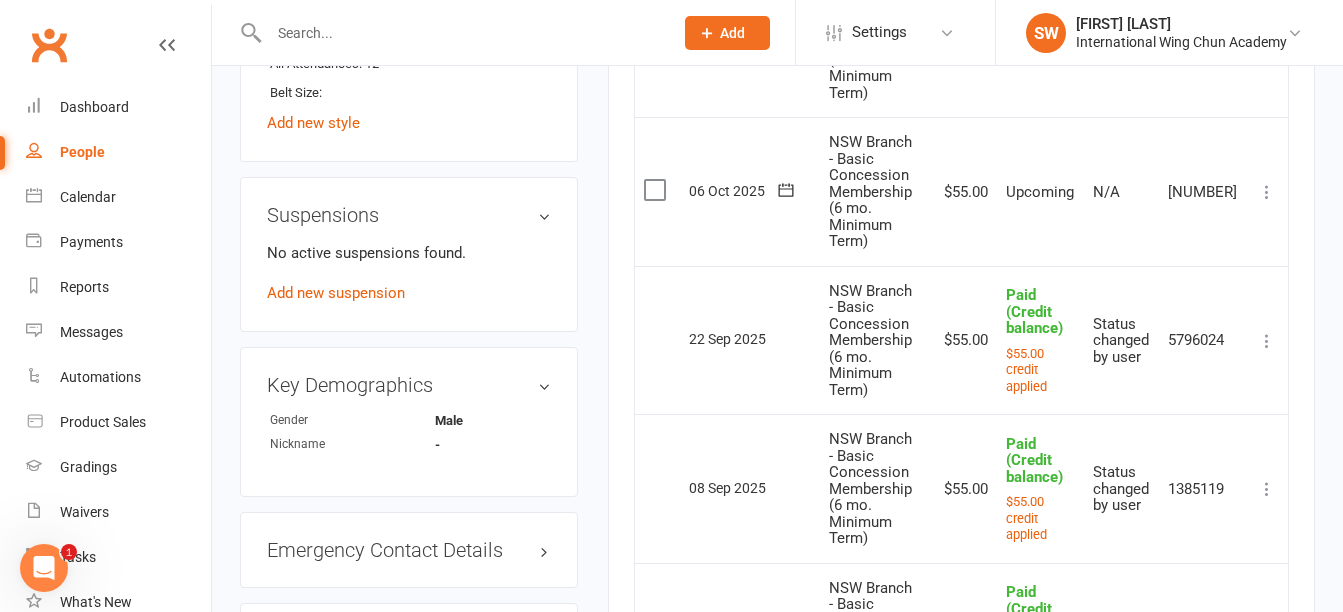 click at bounding box center (1267, 192) 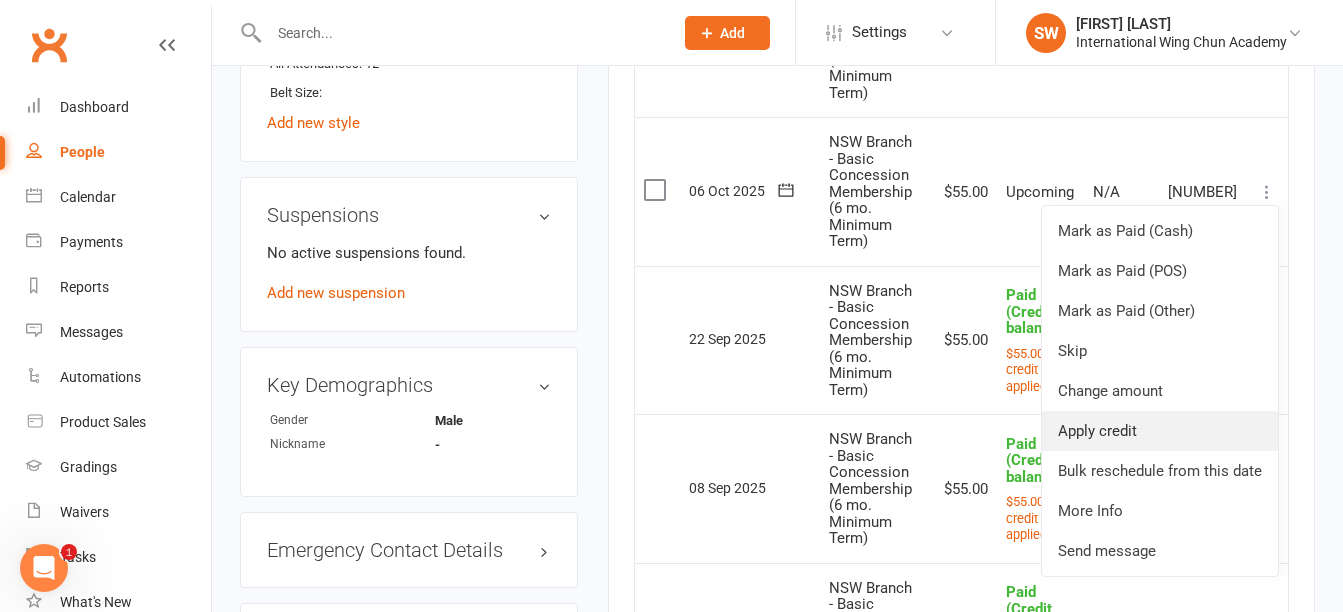 click on "Apply credit" at bounding box center [1160, 431] 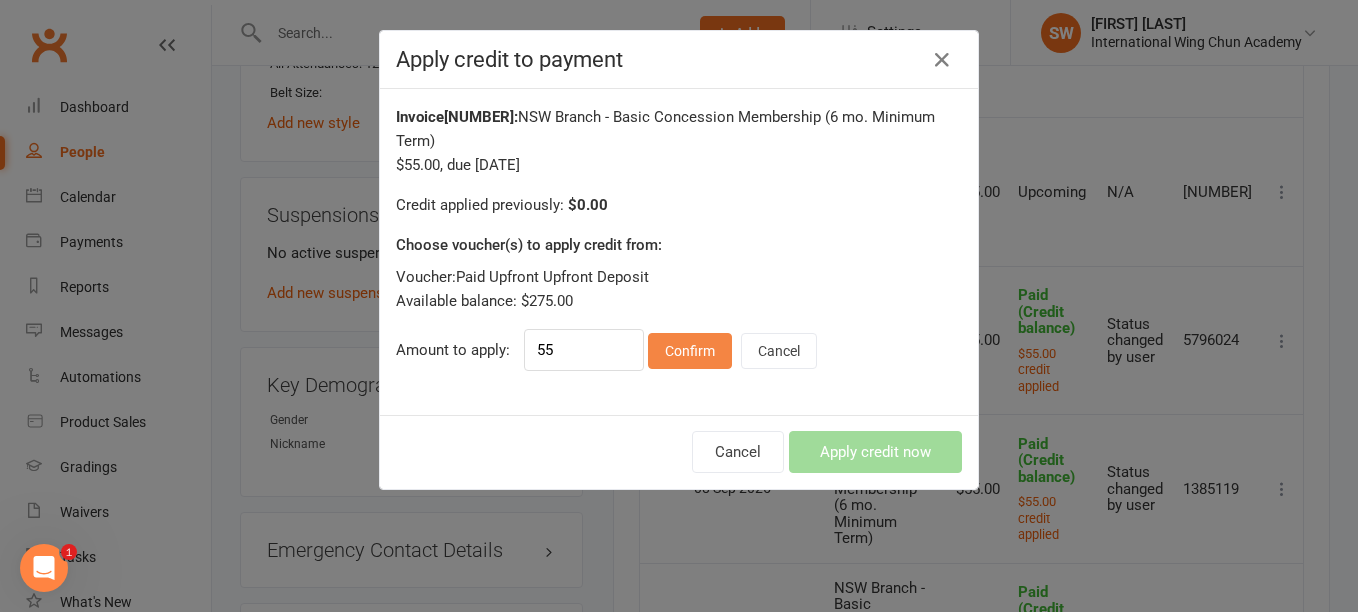 click on "Confirm" at bounding box center (690, 351) 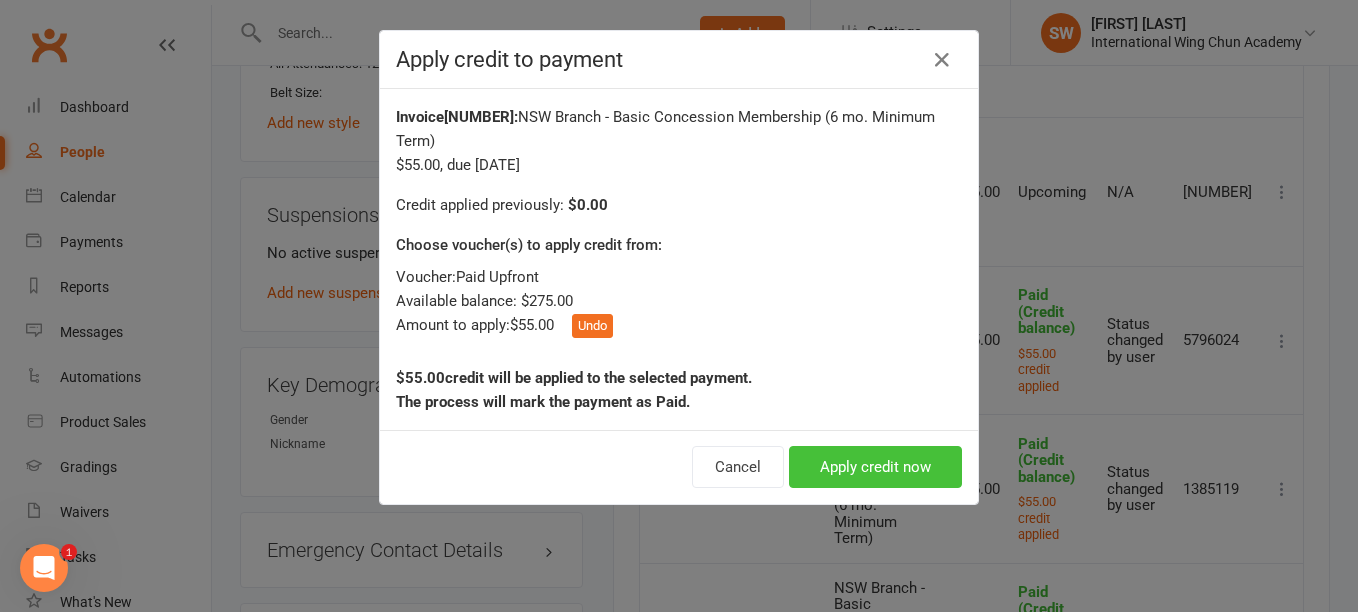 click on "Apply credit now" at bounding box center [875, 467] 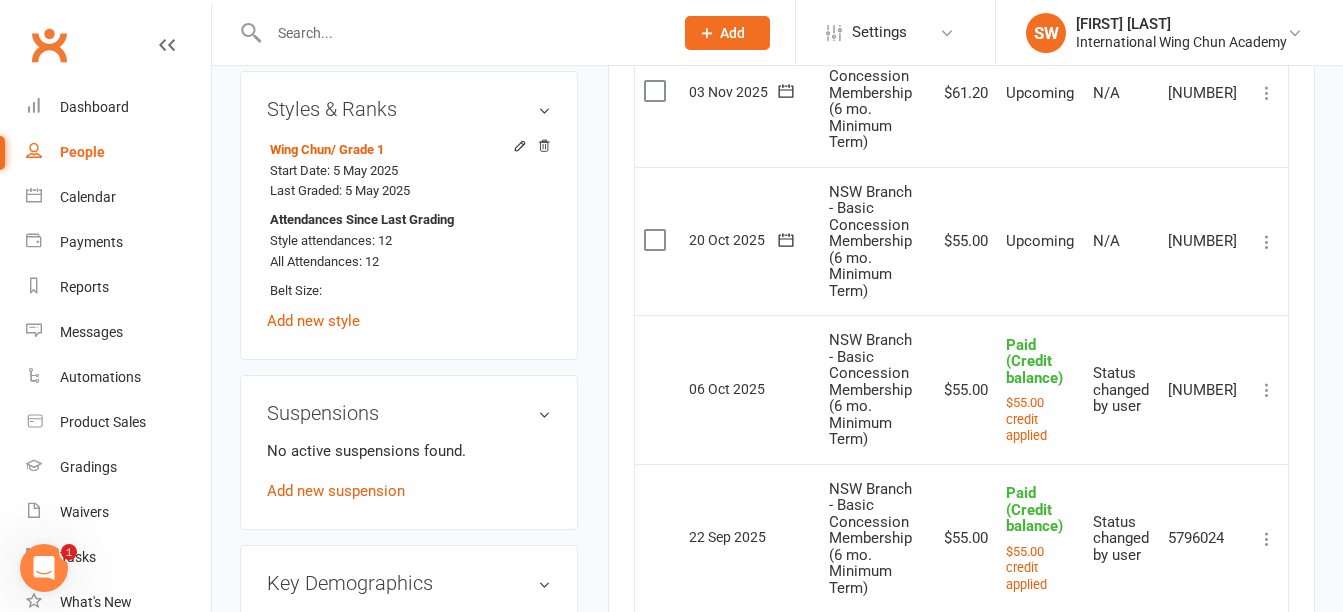 scroll, scrollTop: 1056, scrollLeft: 0, axis: vertical 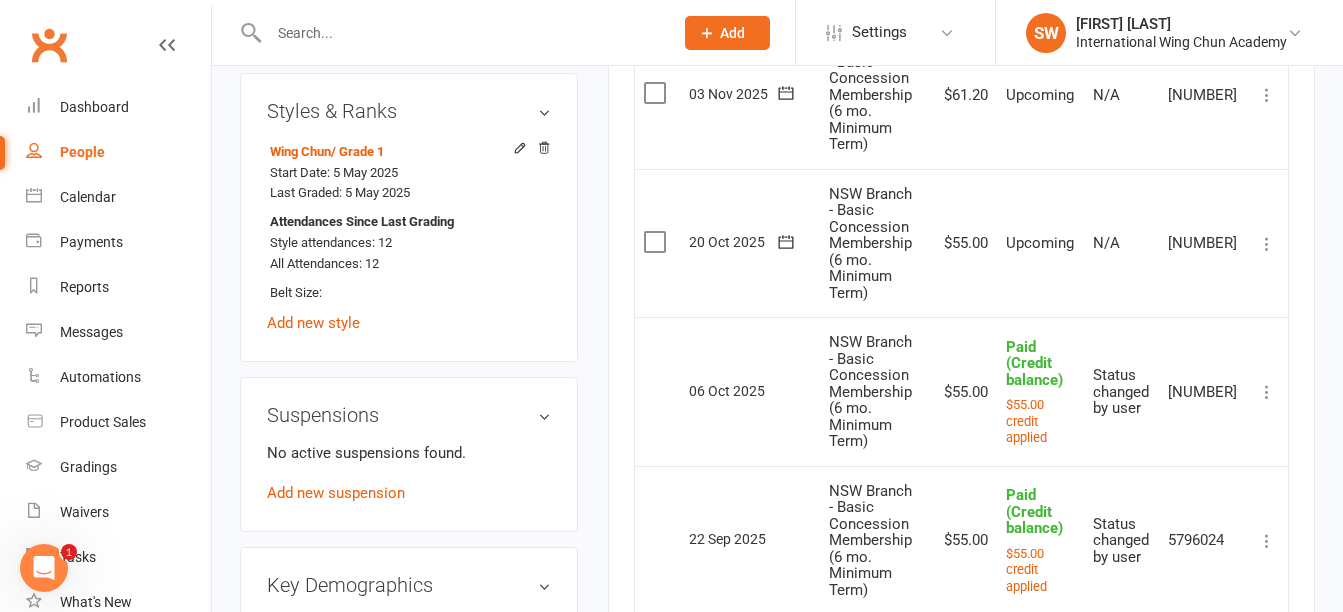 click at bounding box center [1267, 244] 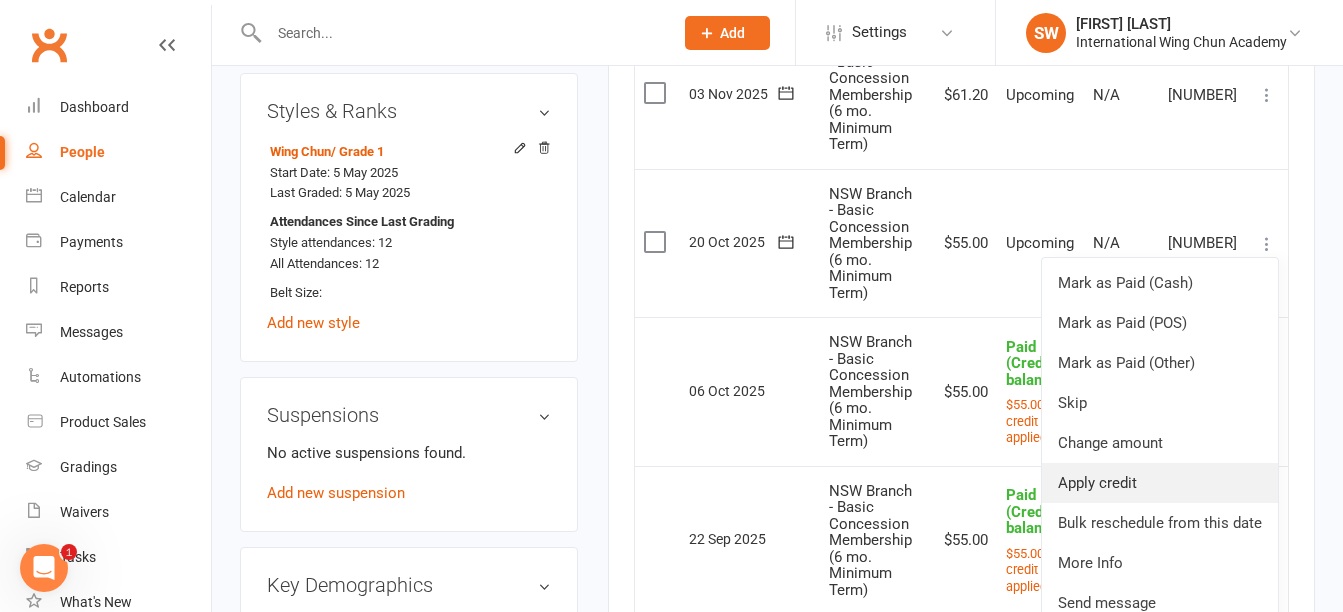 click on "Apply credit" at bounding box center [1160, 483] 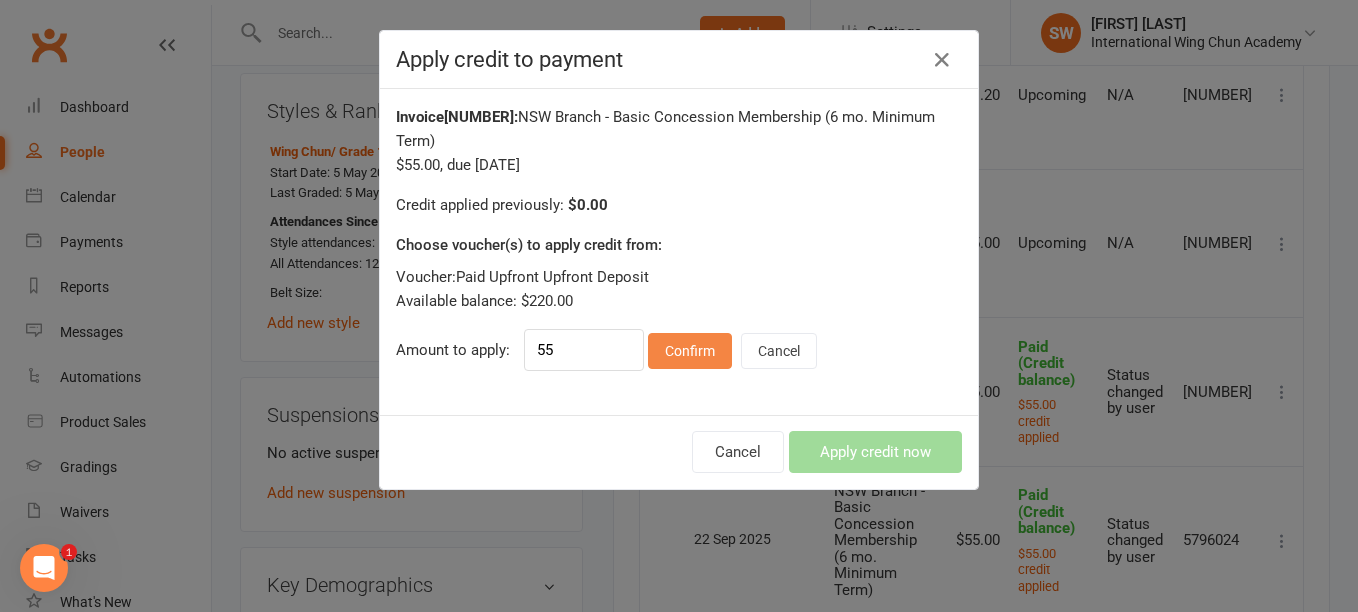 click on "Confirm" at bounding box center (690, 351) 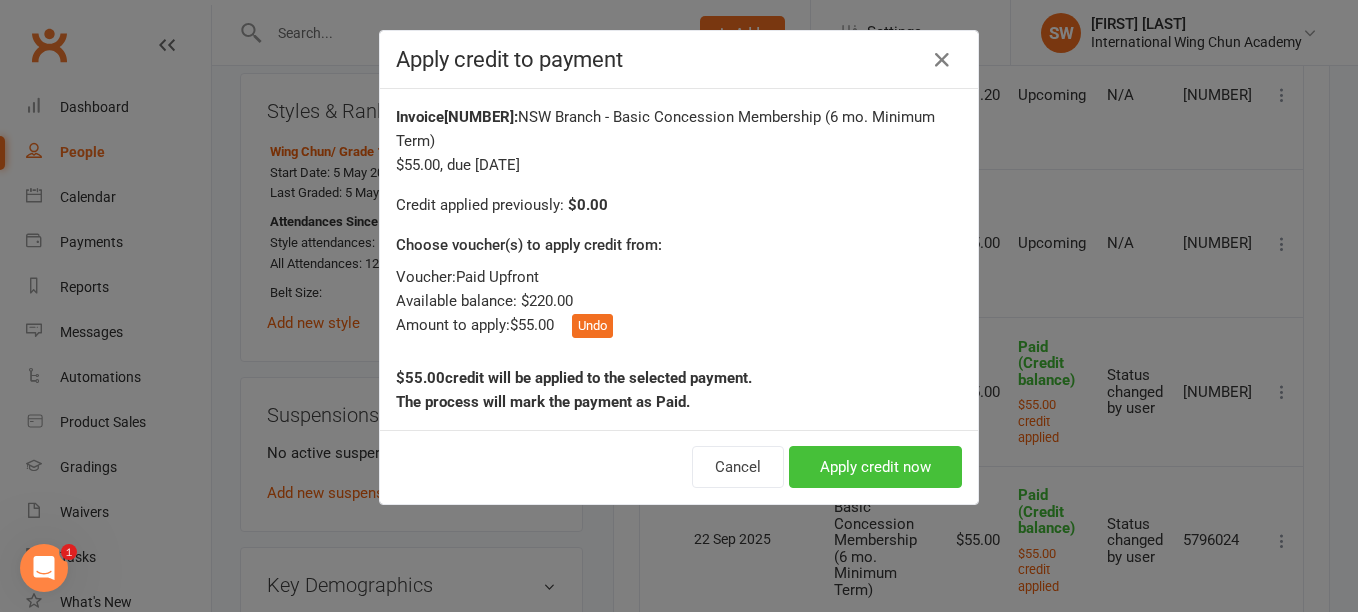 click on "Apply credit now" at bounding box center (875, 467) 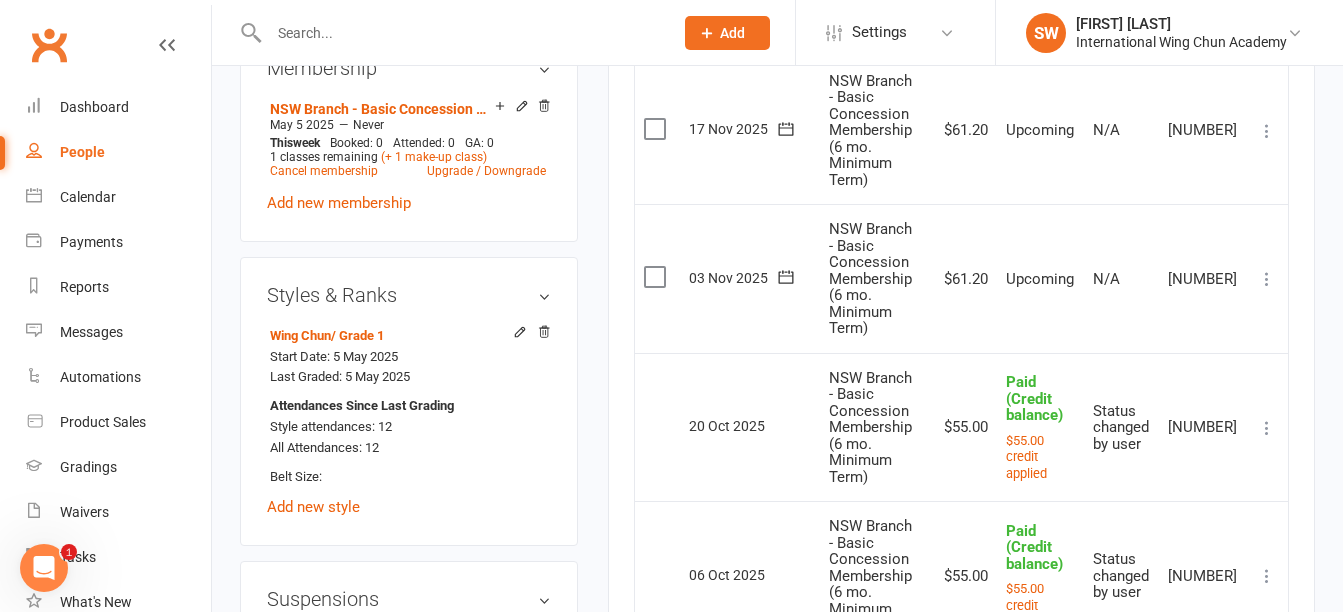 scroll, scrollTop: 856, scrollLeft: 0, axis: vertical 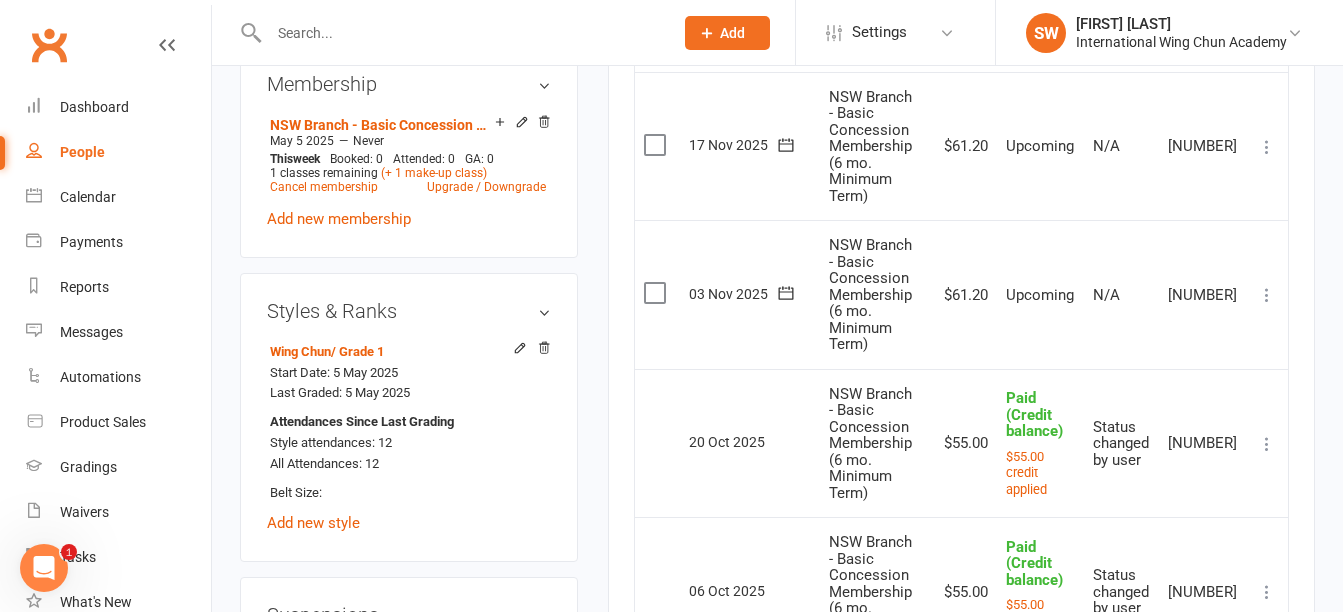 click at bounding box center (1267, 295) 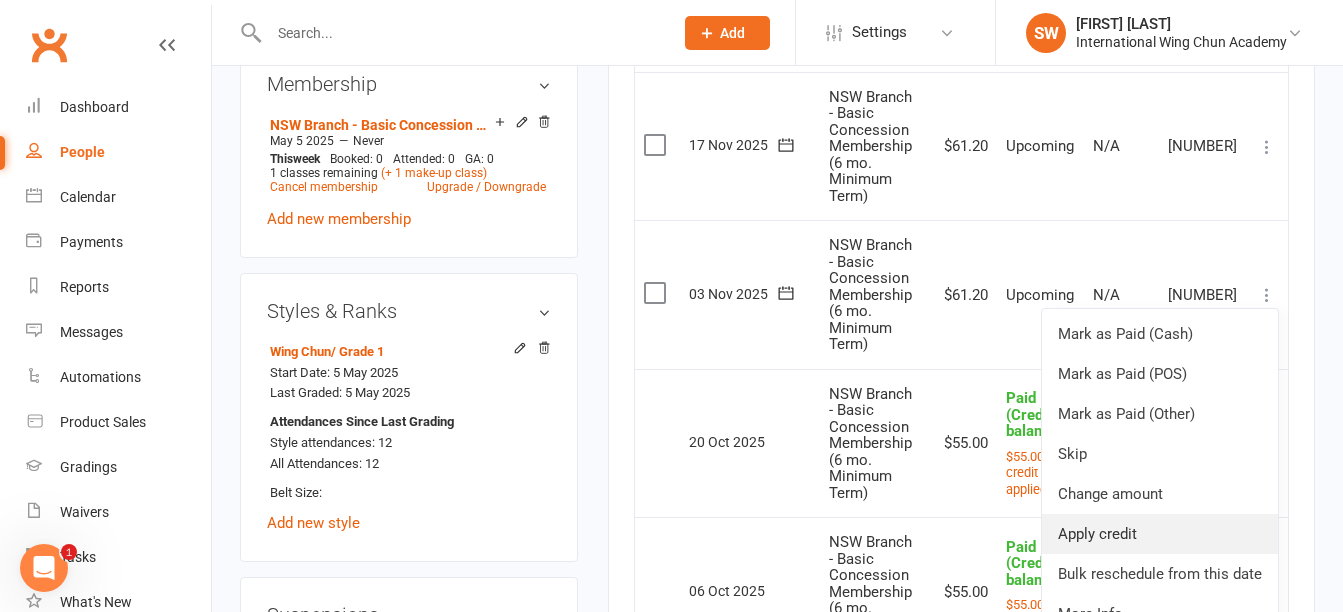 click on "Apply credit" at bounding box center (1160, 534) 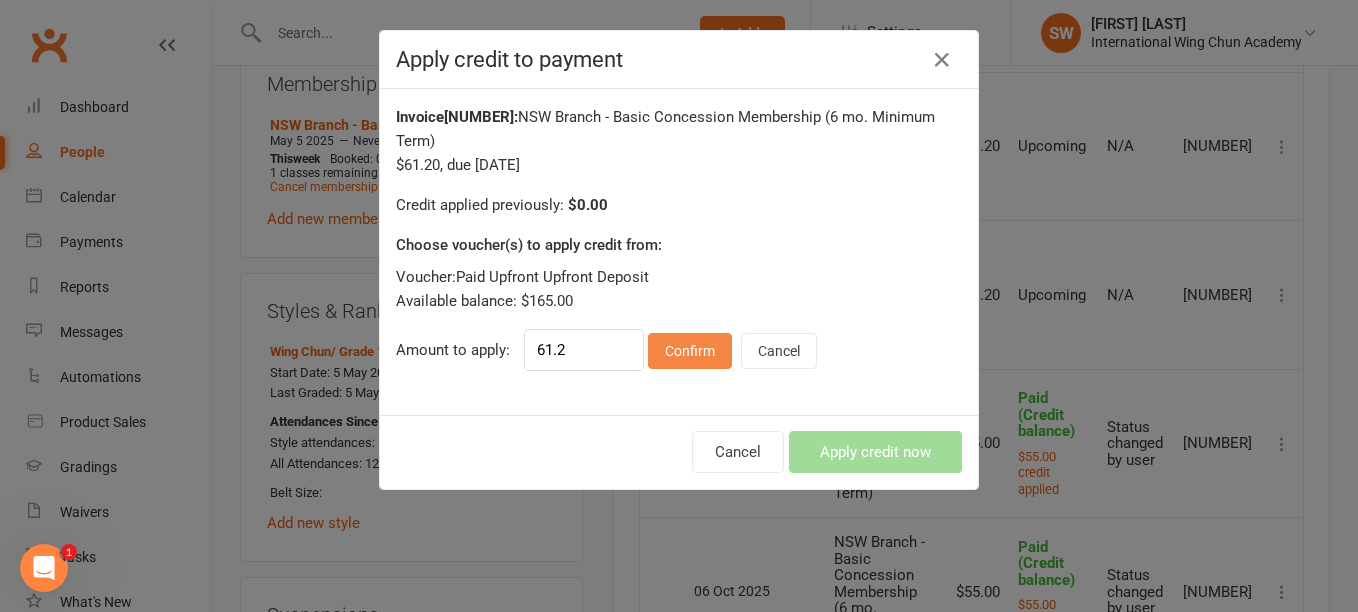drag, startPoint x: 691, startPoint y: 336, endPoint x: 705, endPoint y: 356, distance: 24.41311 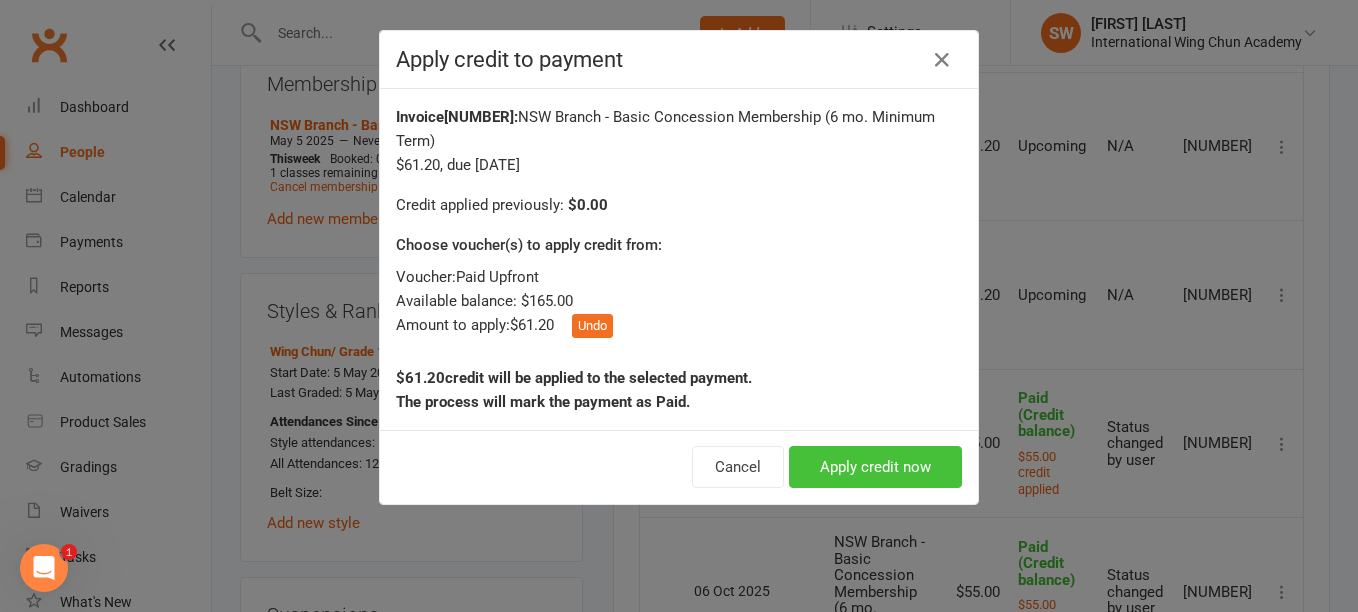 click on "Apply credit now" at bounding box center (875, 467) 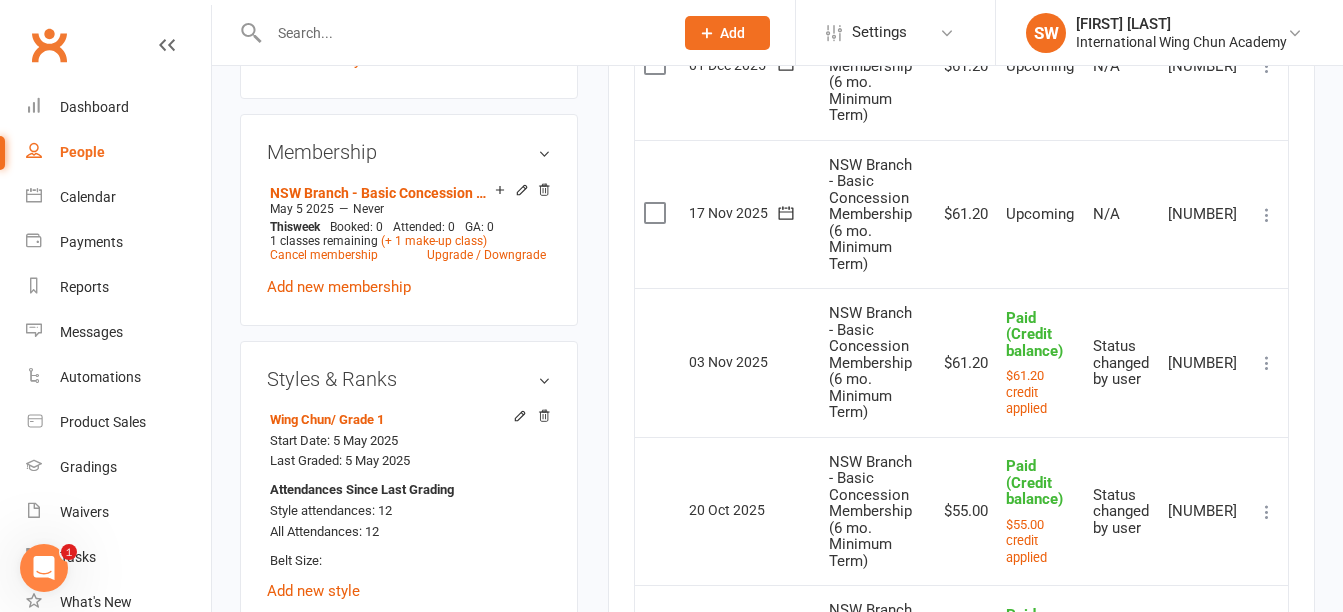 scroll, scrollTop: 756, scrollLeft: 0, axis: vertical 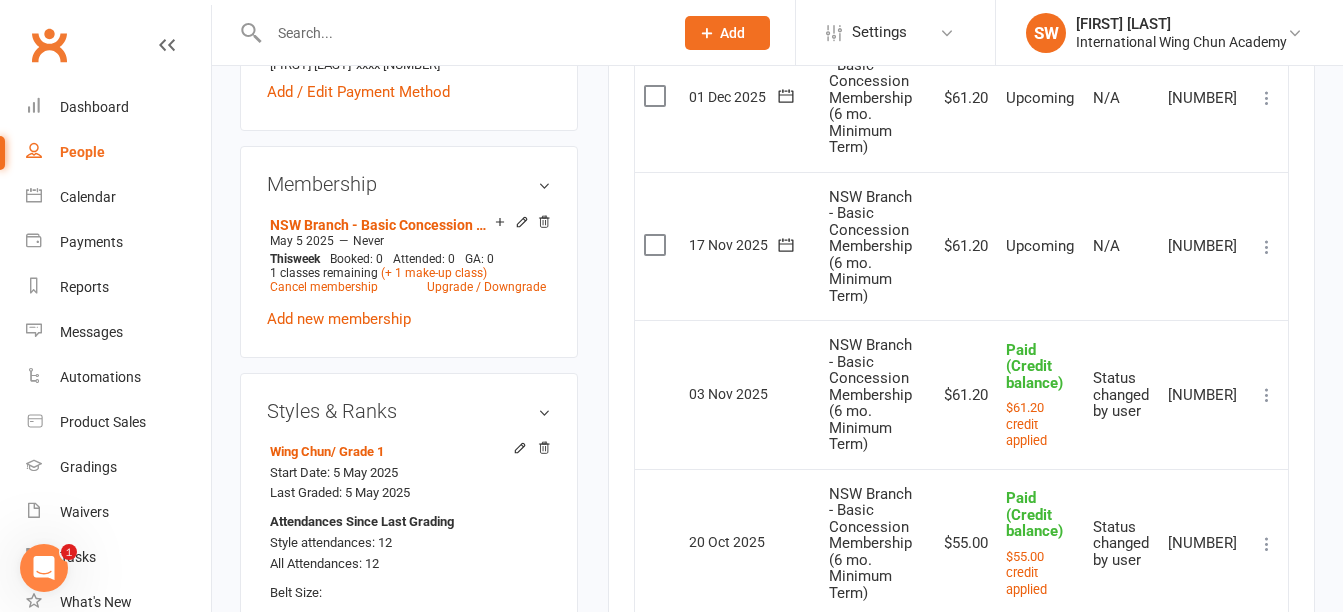 click at bounding box center [1267, 247] 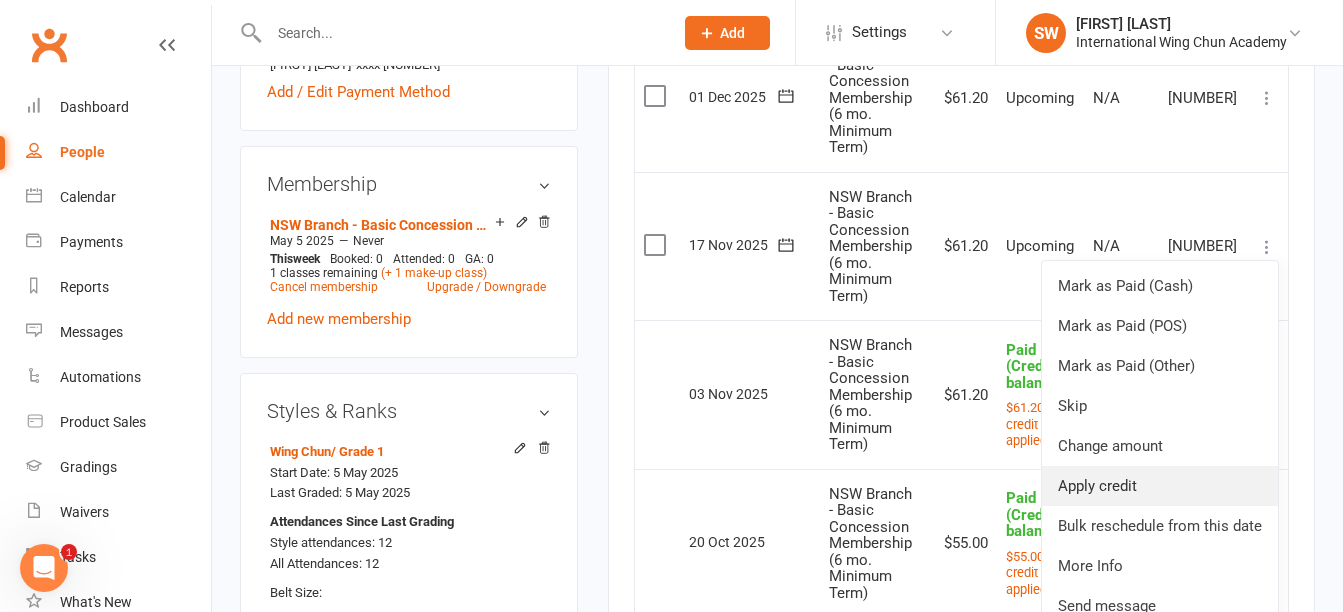 click on "Apply credit" at bounding box center [1160, 486] 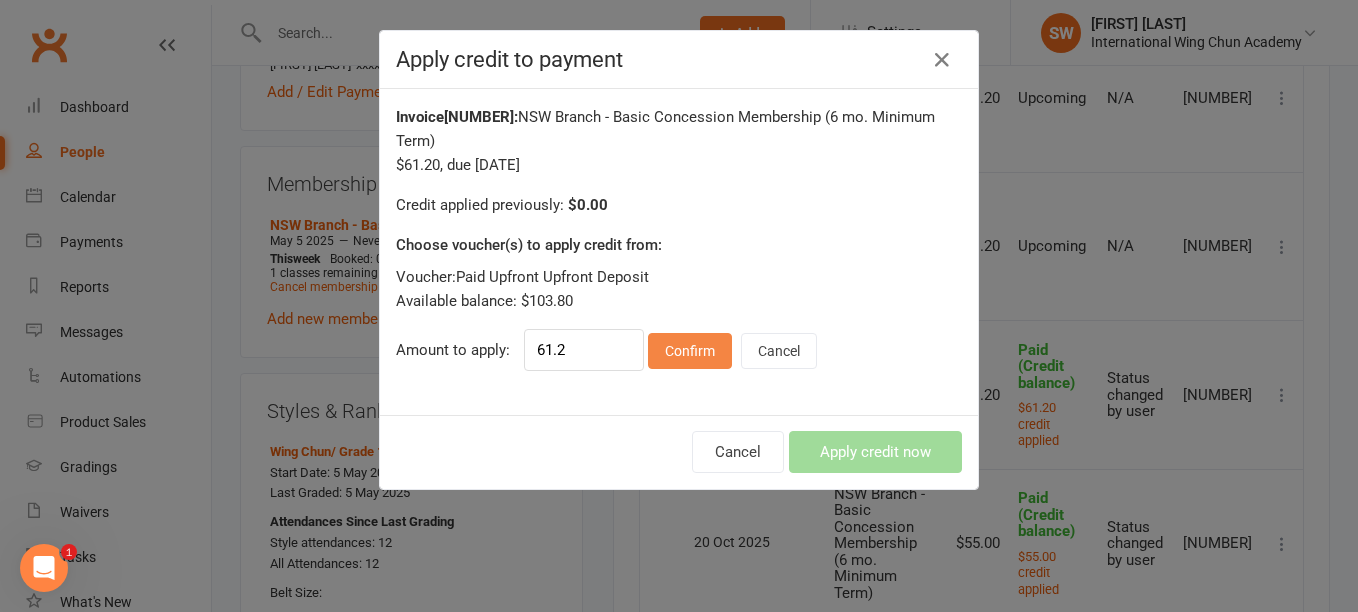 click on "Confirm" at bounding box center (690, 351) 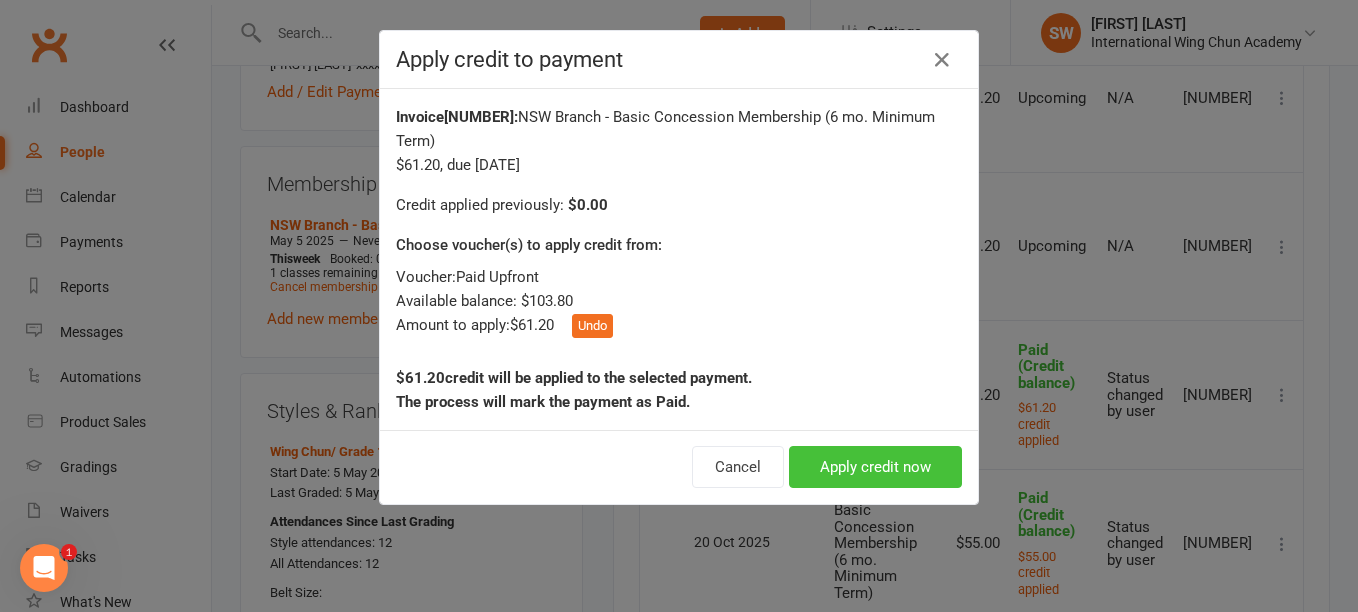 drag, startPoint x: 859, startPoint y: 466, endPoint x: 1038, endPoint y: 466, distance: 179 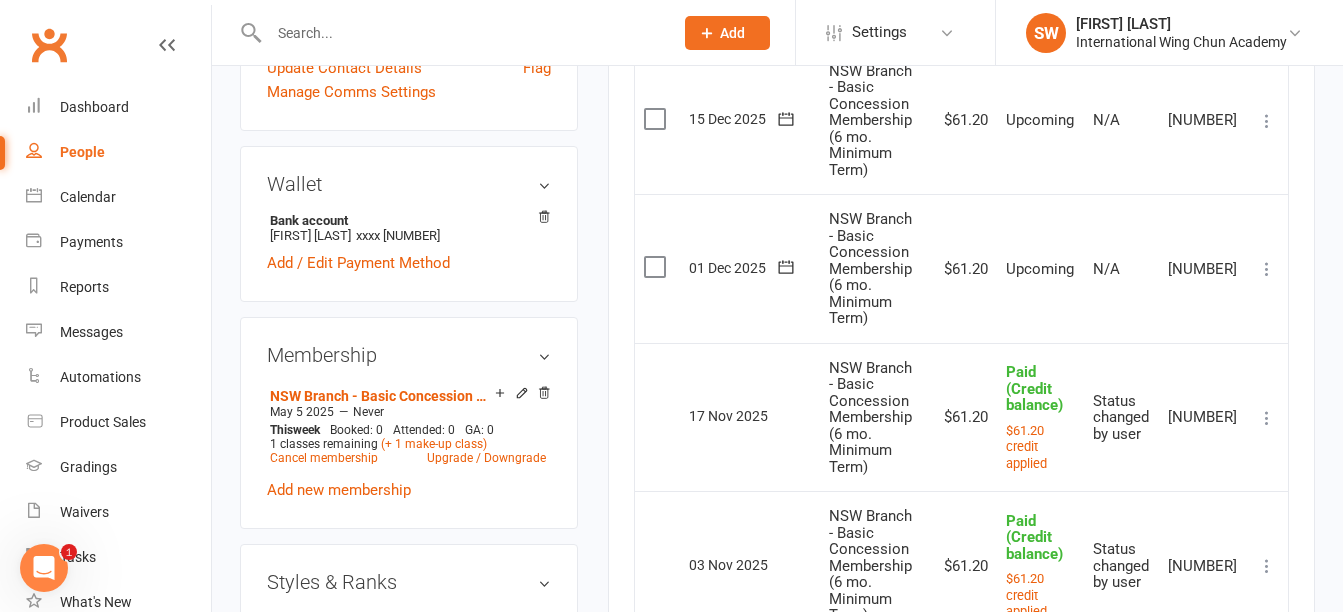 scroll, scrollTop: 556, scrollLeft: 0, axis: vertical 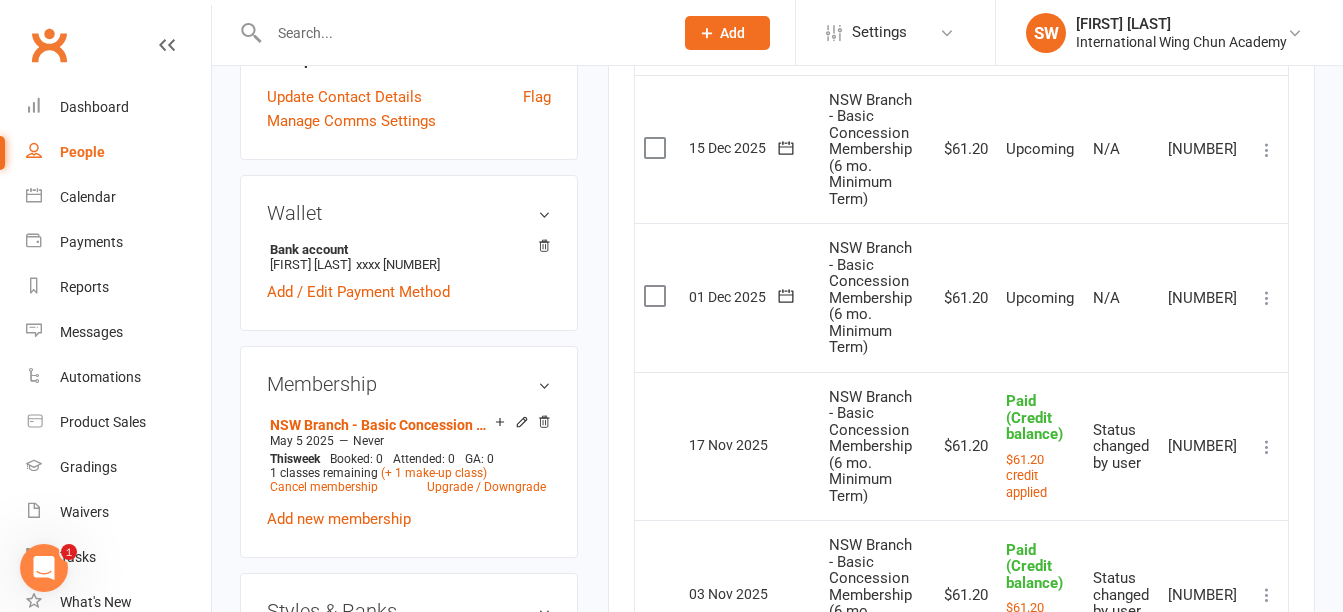 click at bounding box center [1267, 298] 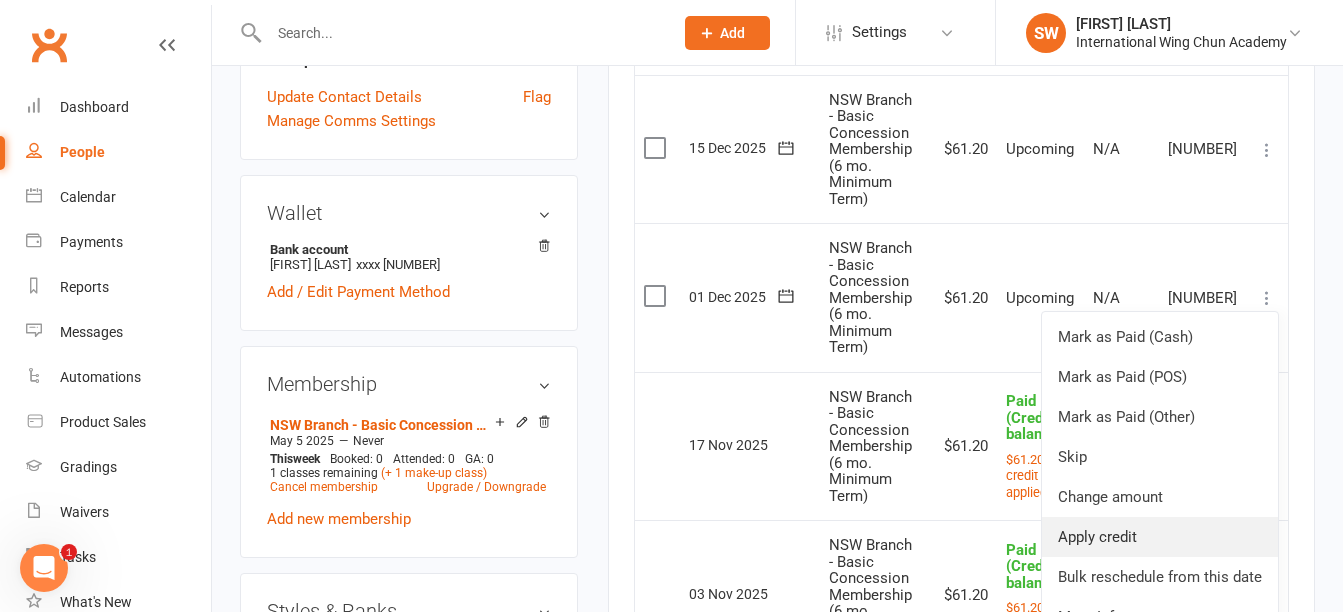 click on "Apply credit" at bounding box center [1160, 537] 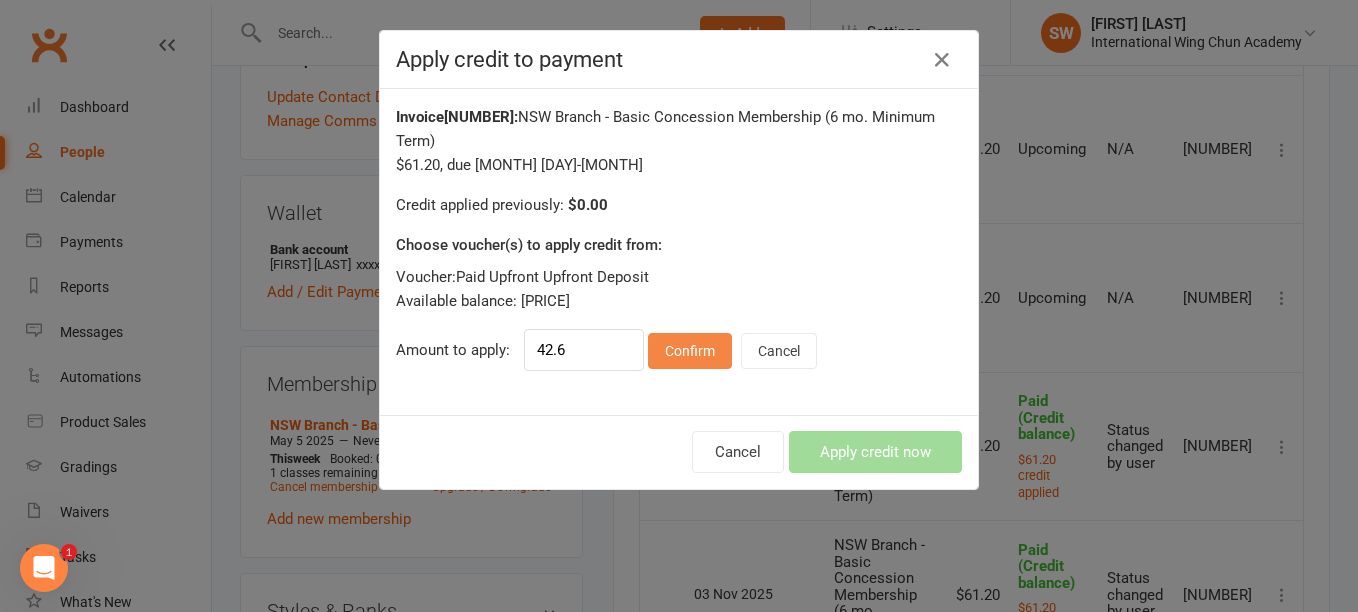 click on "Confirm" at bounding box center (690, 351) 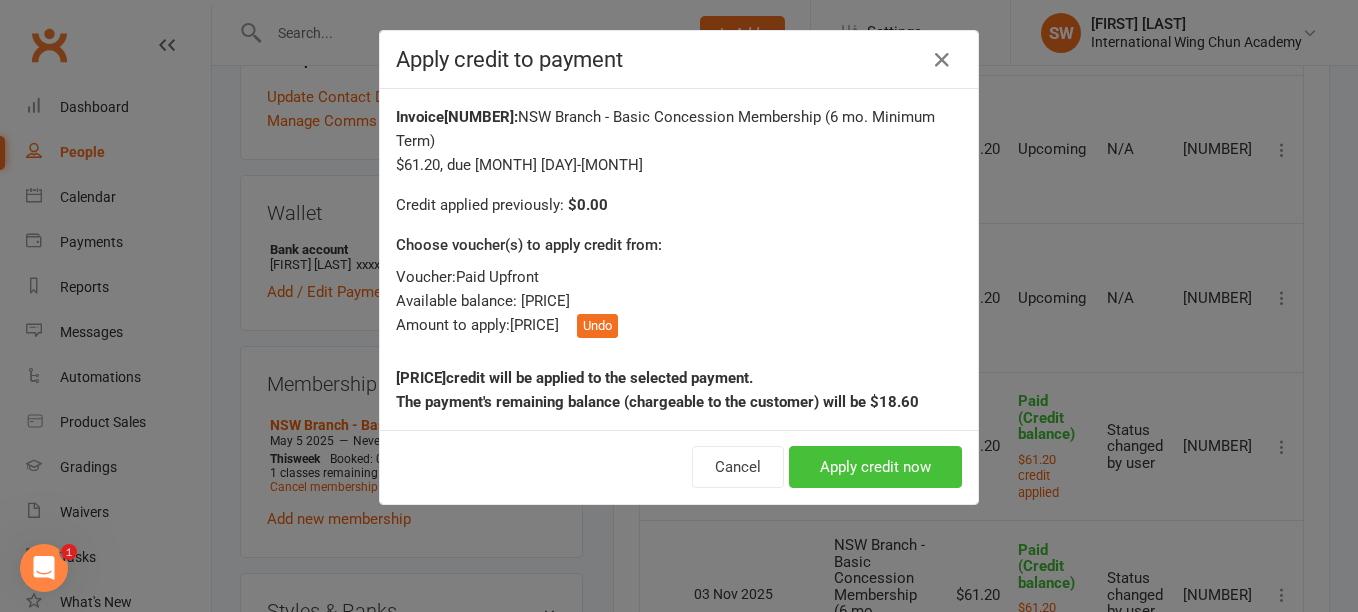 click on "Apply credit now" at bounding box center (875, 467) 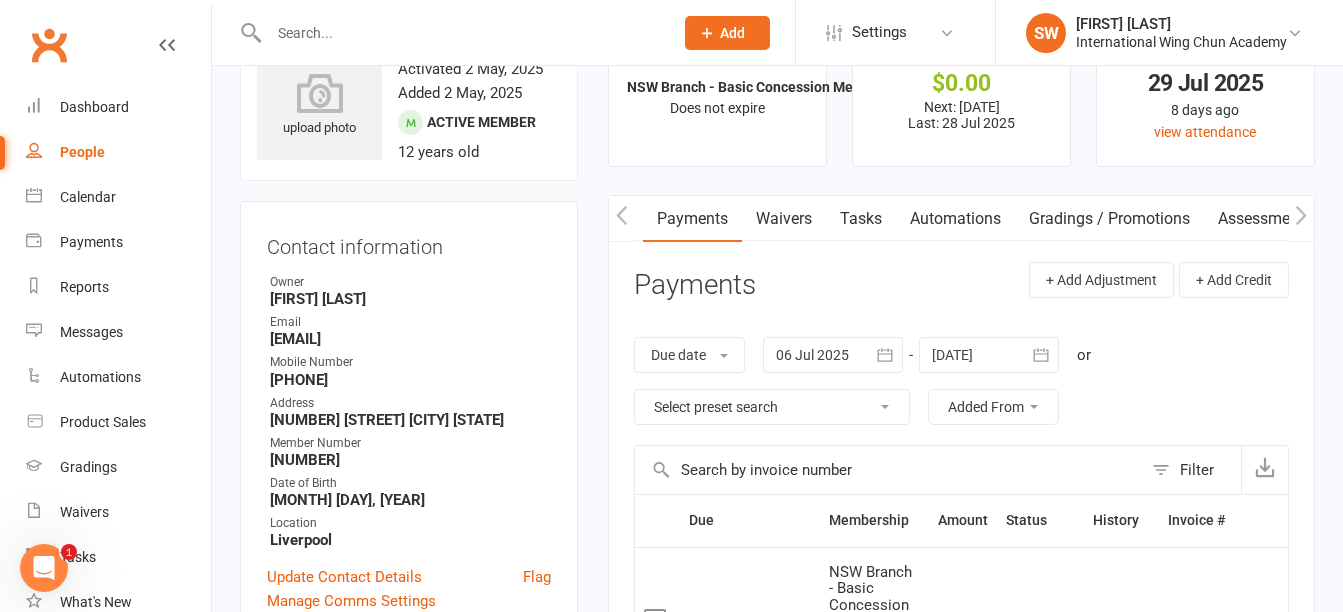 scroll, scrollTop: 0, scrollLeft: 0, axis: both 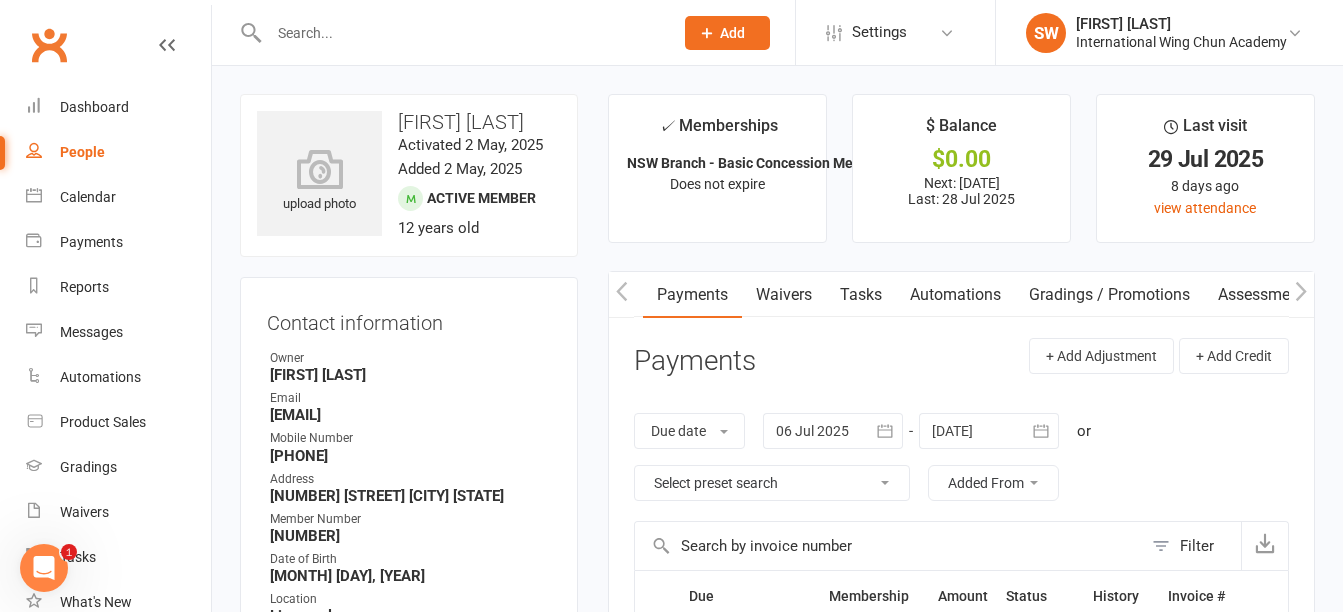 click on "[FIRST] [LAST]" at bounding box center (409, 122) 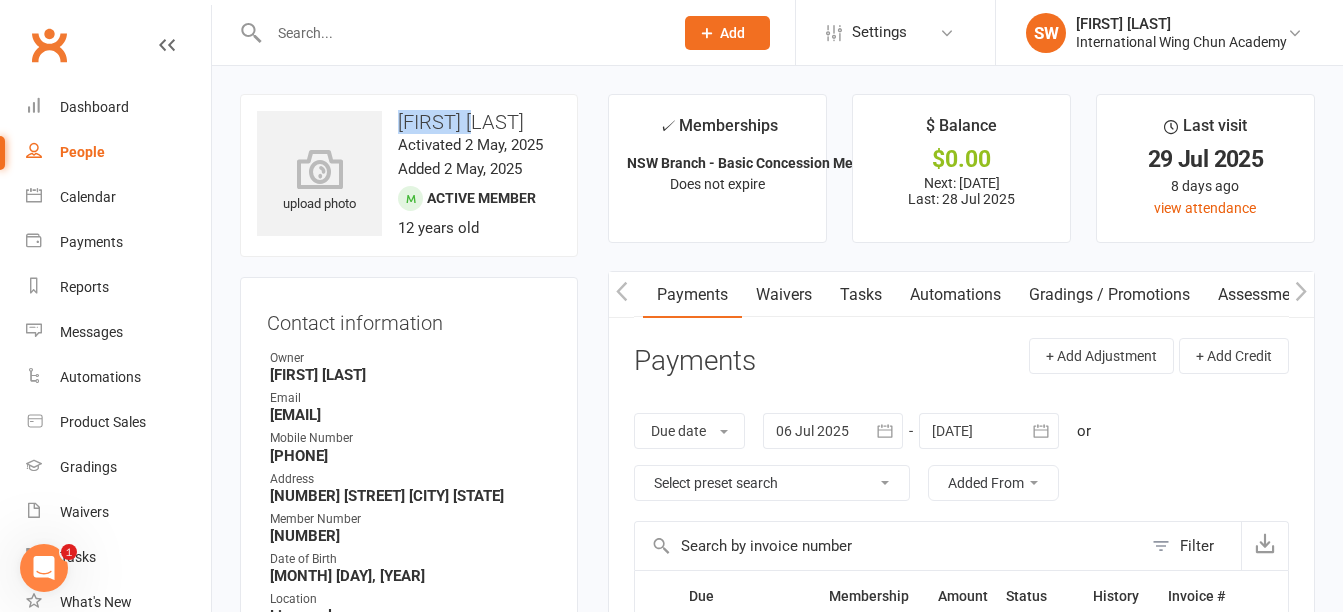 click on "[FIRST] [LAST]" at bounding box center [409, 122] 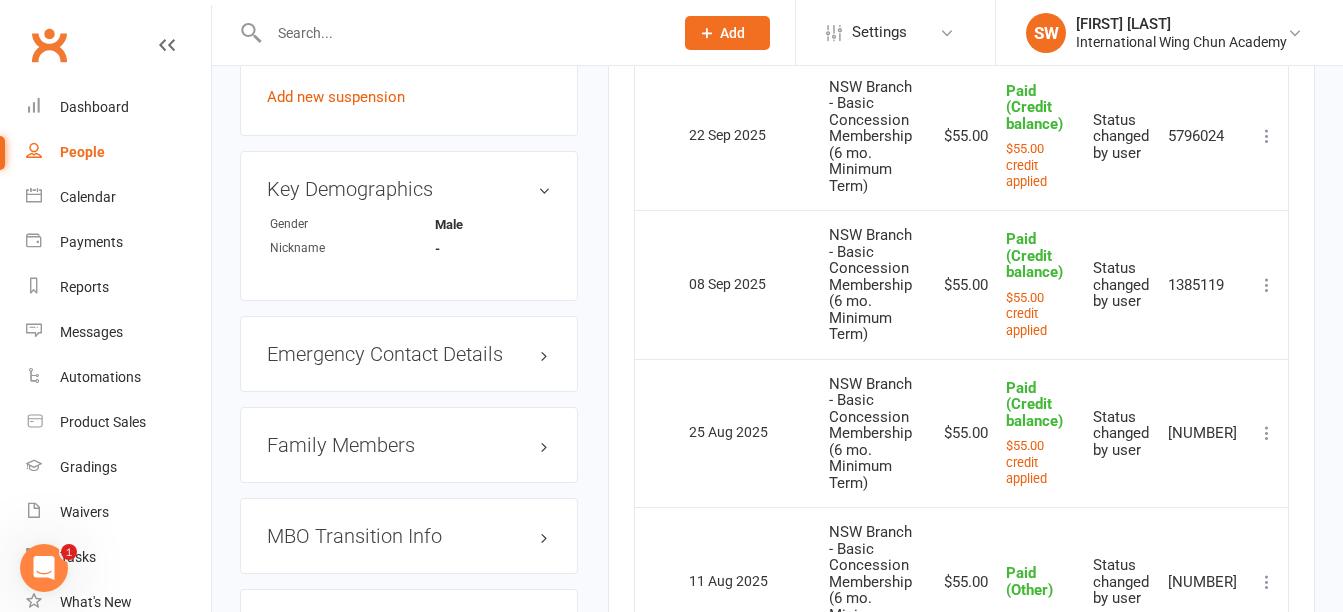 scroll, scrollTop: 1600, scrollLeft: 0, axis: vertical 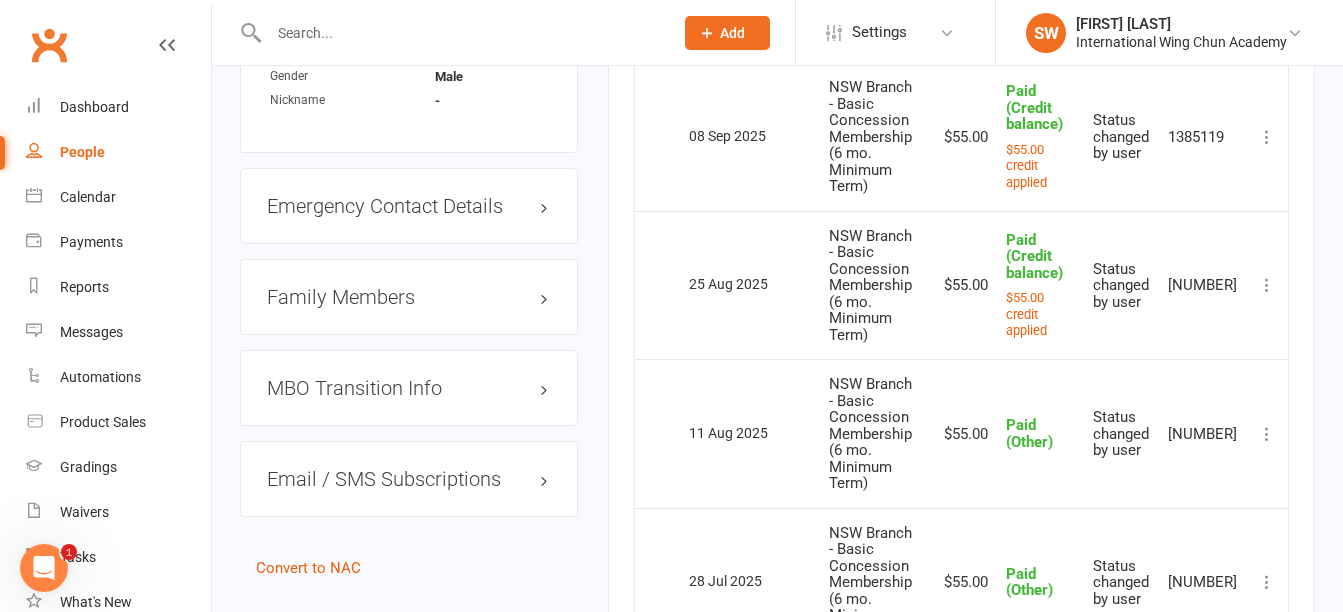 click on "Family Members" at bounding box center (409, 297) 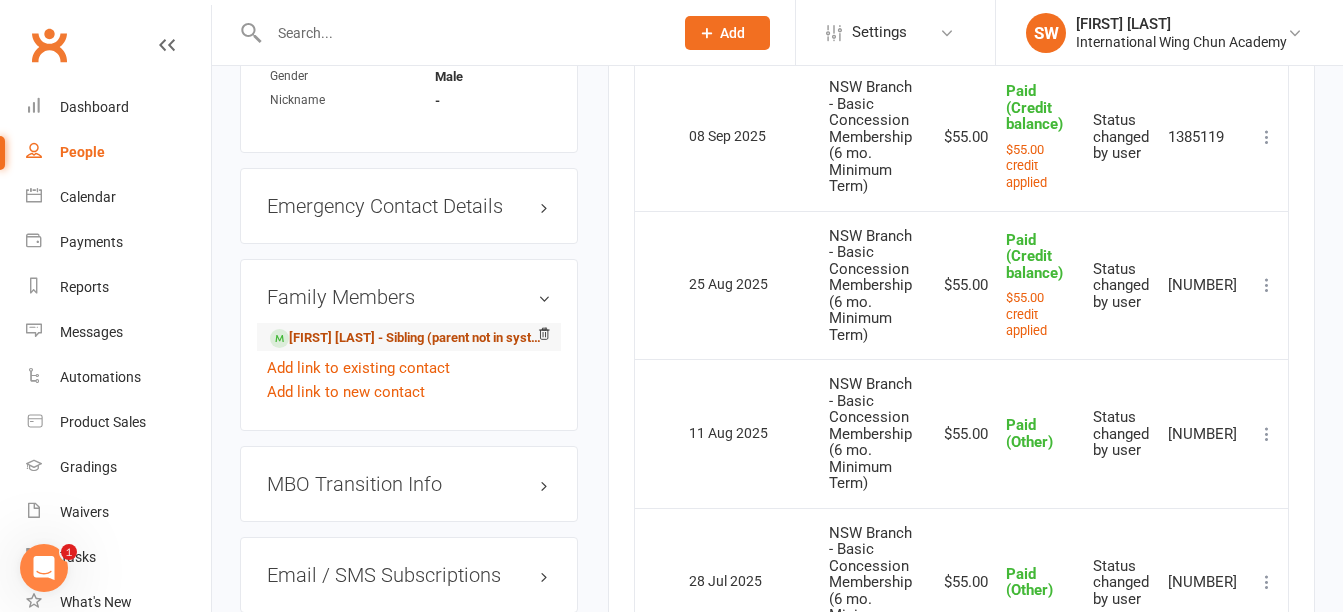 click on "[FIRST] [LAST] - Sibling (parent not in system)" at bounding box center [405, 338] 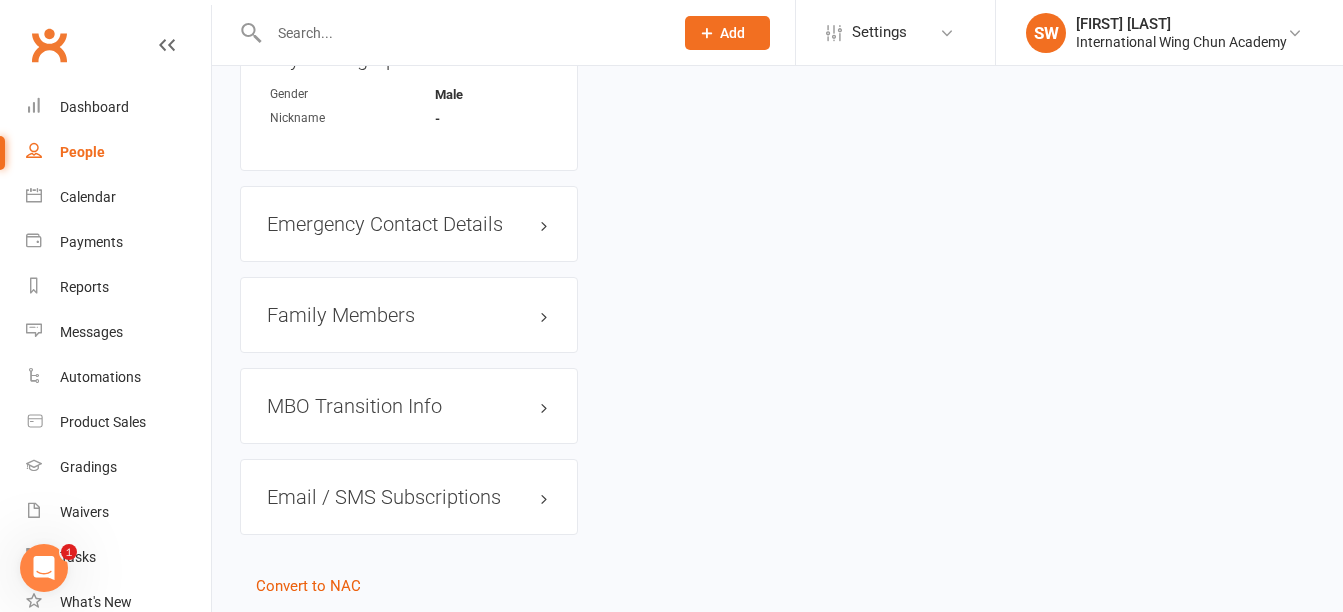 scroll, scrollTop: 0, scrollLeft: 0, axis: both 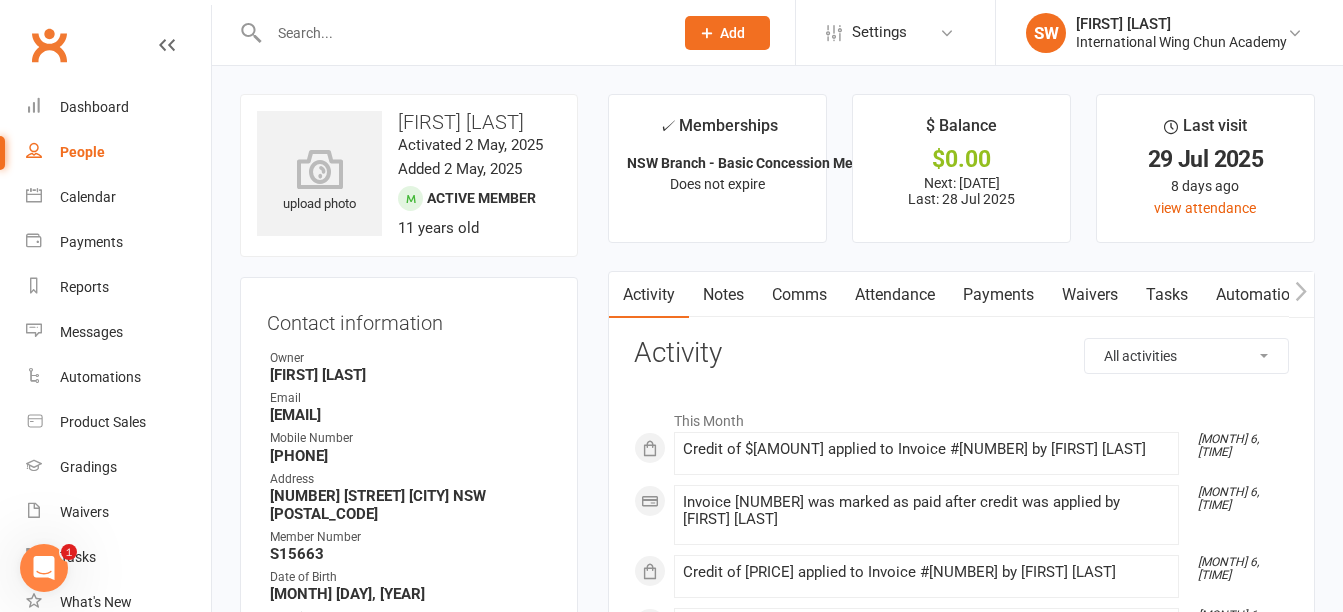 click on "[FIRST] [LAST]" at bounding box center [409, 122] 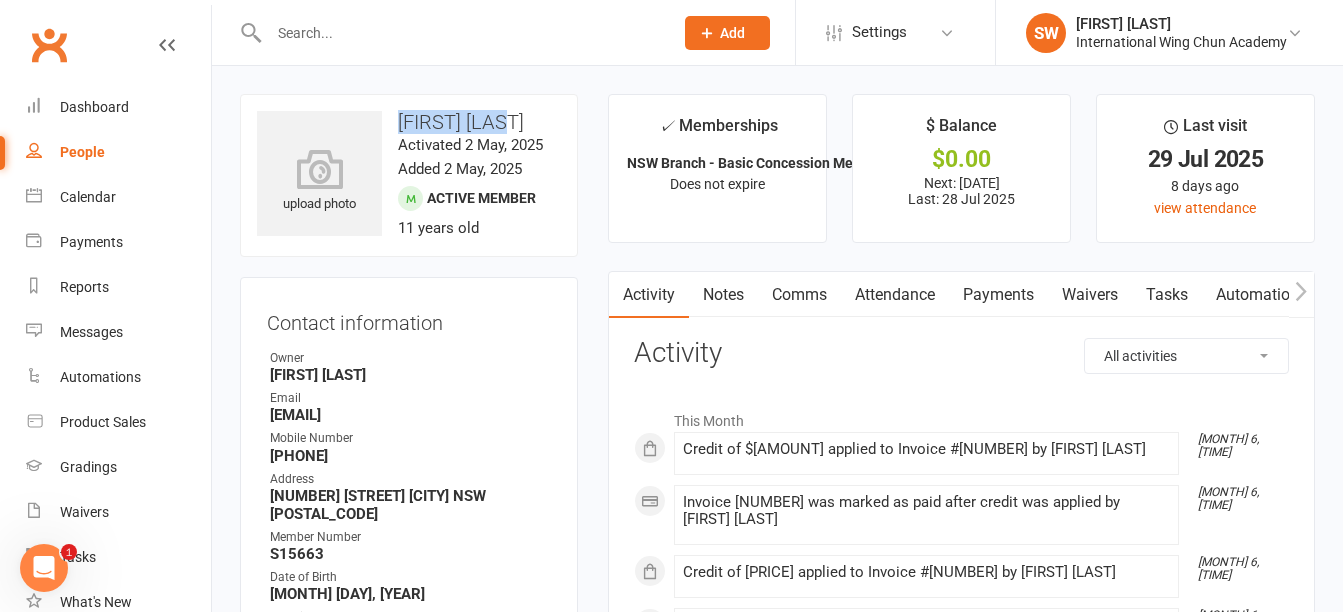 drag, startPoint x: 458, startPoint y: 123, endPoint x: 502, endPoint y: 124, distance: 44.011364 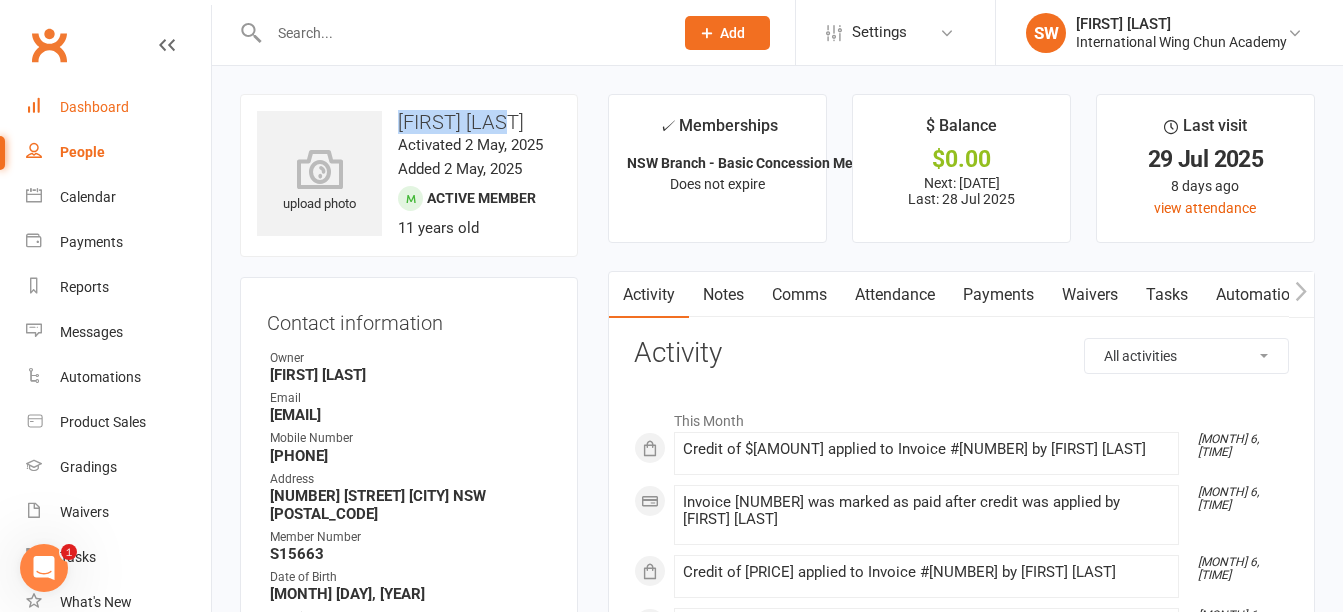 click on "Dashboard" at bounding box center (94, 107) 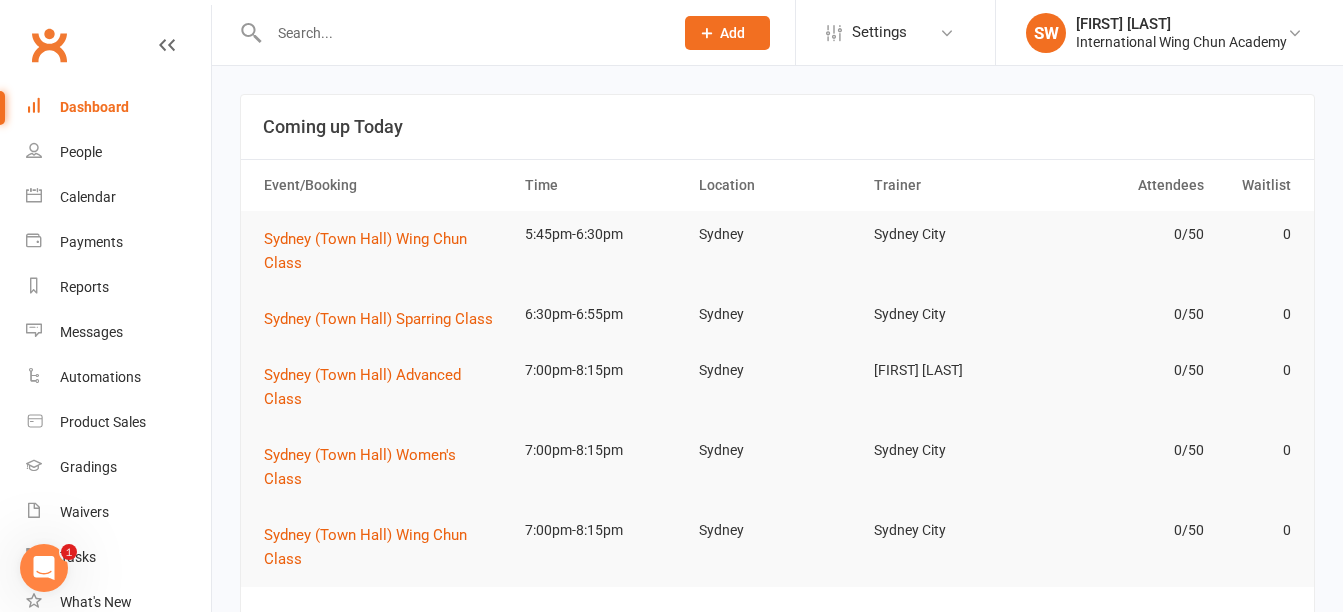 click at bounding box center (461, 33) 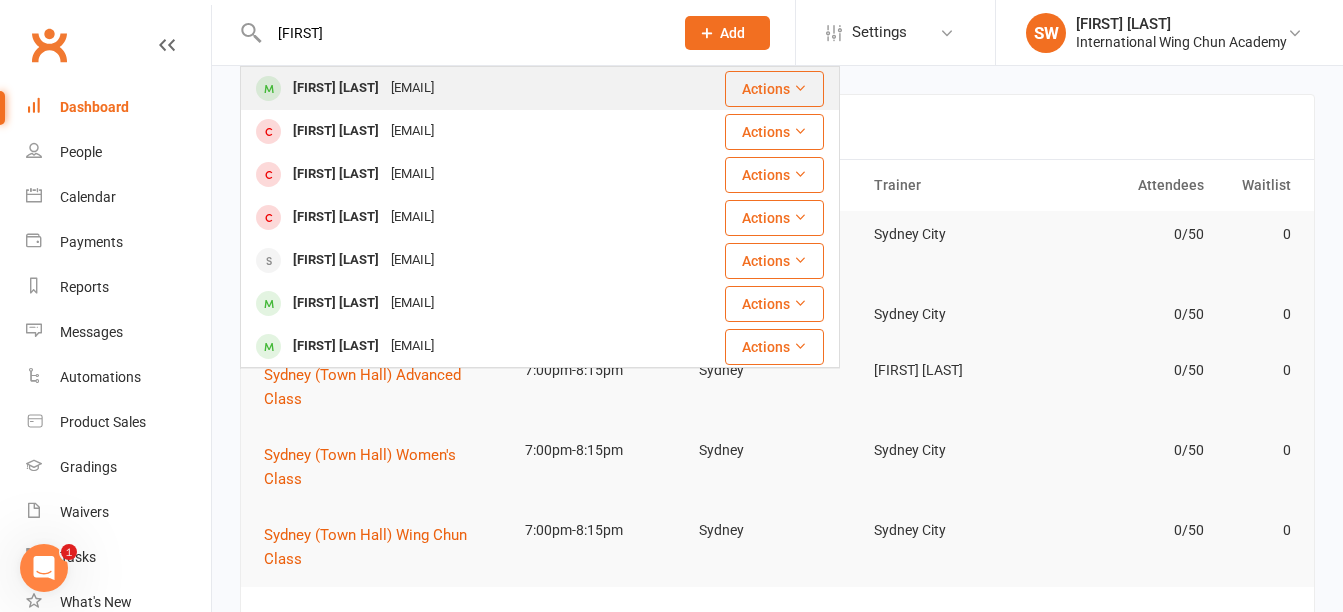 type on "[FIRST]" 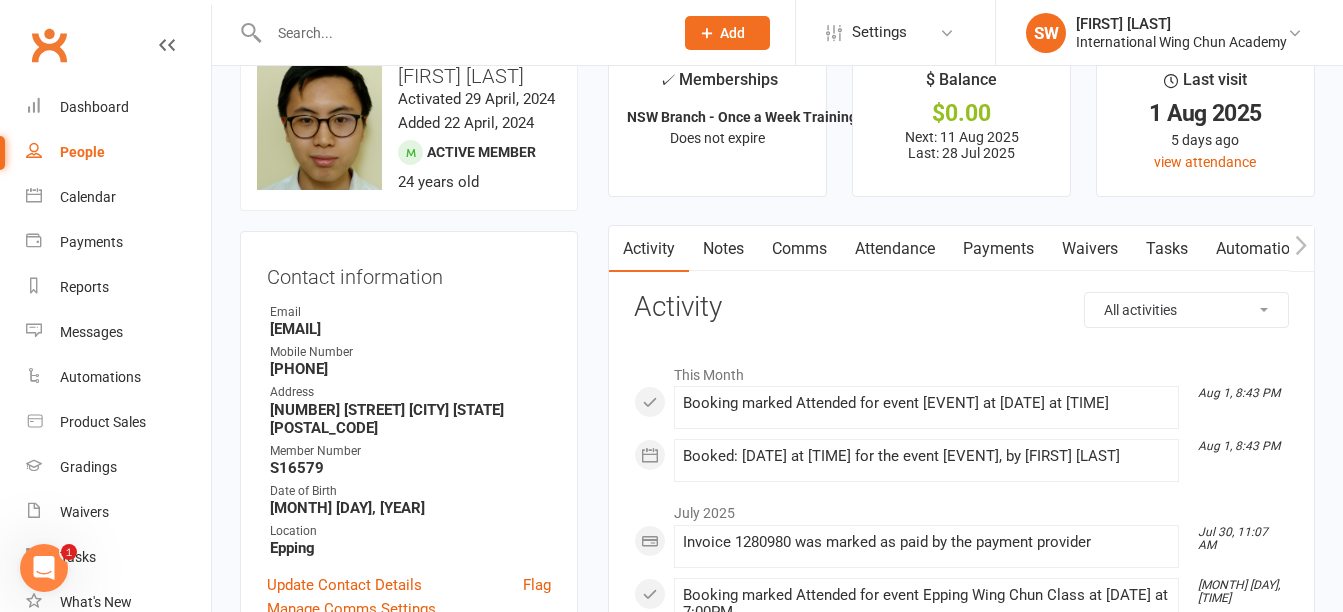 scroll, scrollTop: 0, scrollLeft: 0, axis: both 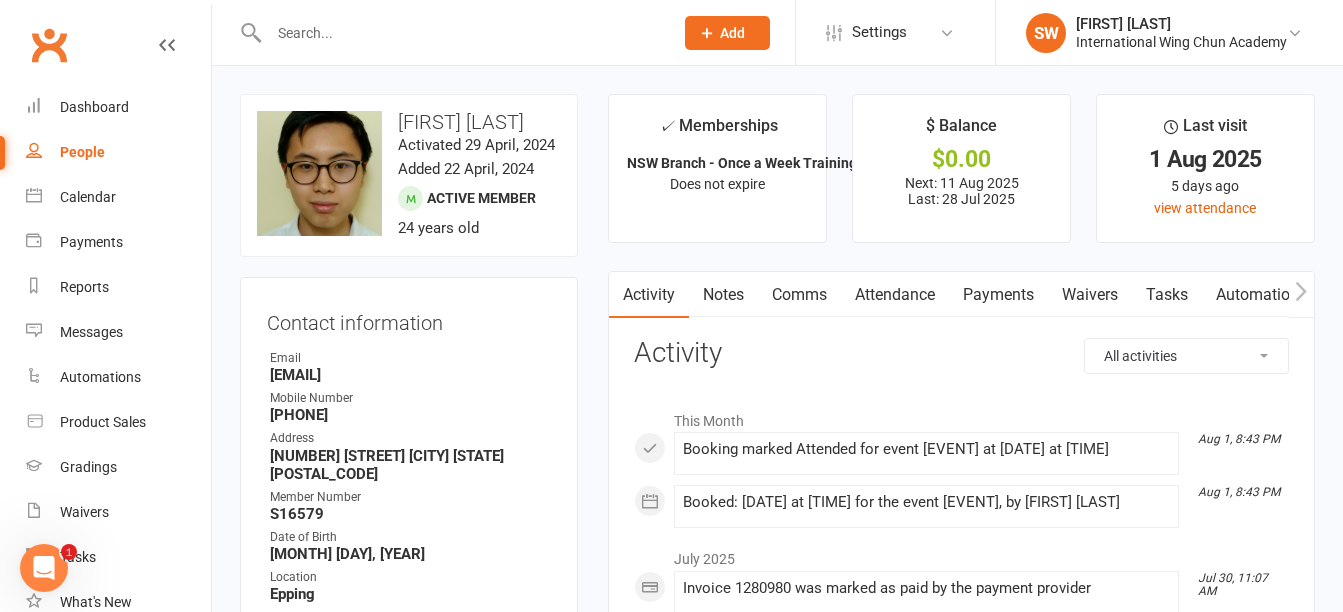 click on "Waivers" at bounding box center (1090, 295) 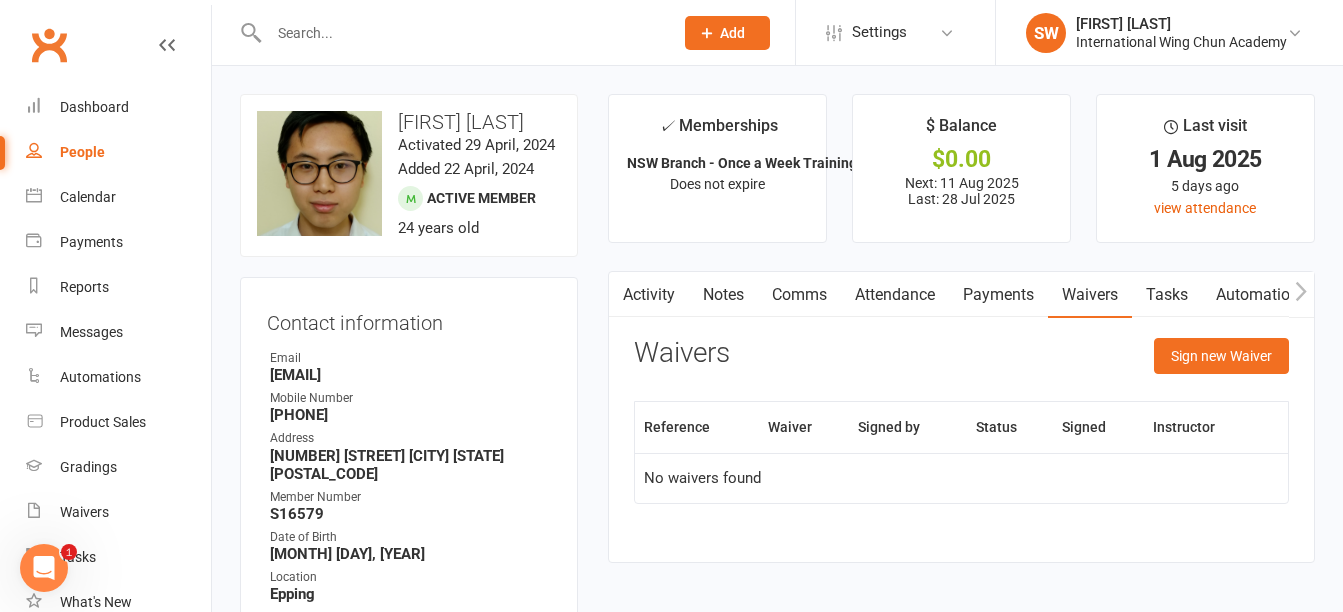 click on "Payments" at bounding box center (998, 295) 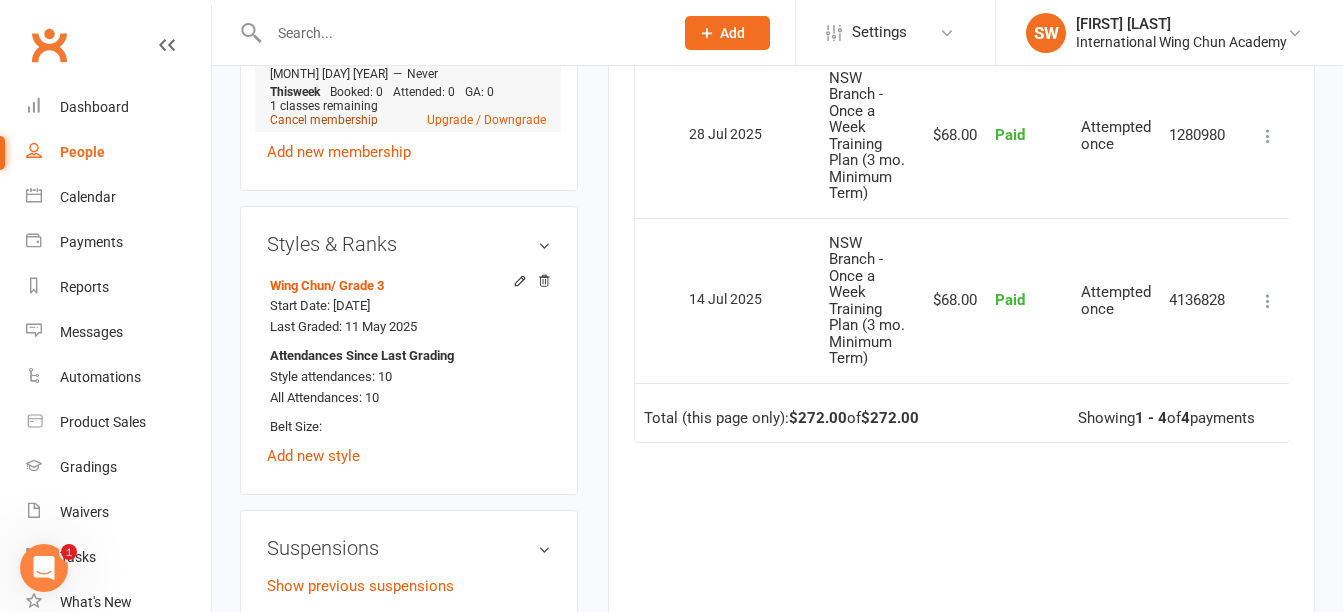 scroll, scrollTop: 800, scrollLeft: 0, axis: vertical 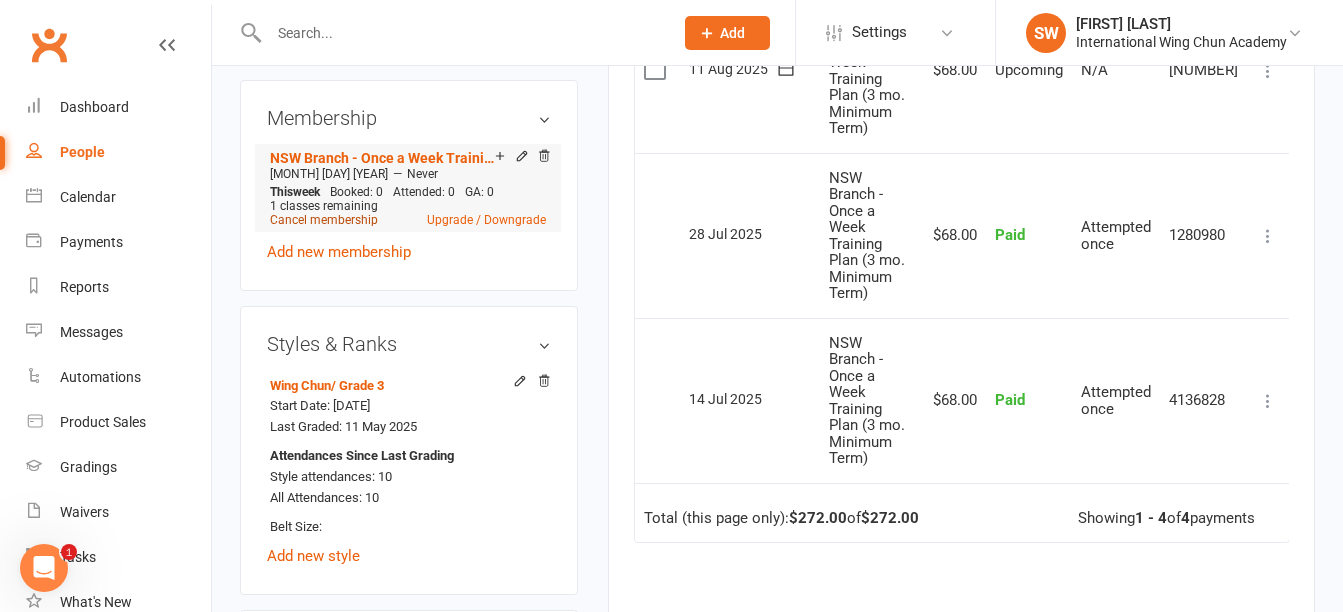 click on "Cancel membership" at bounding box center (324, 220) 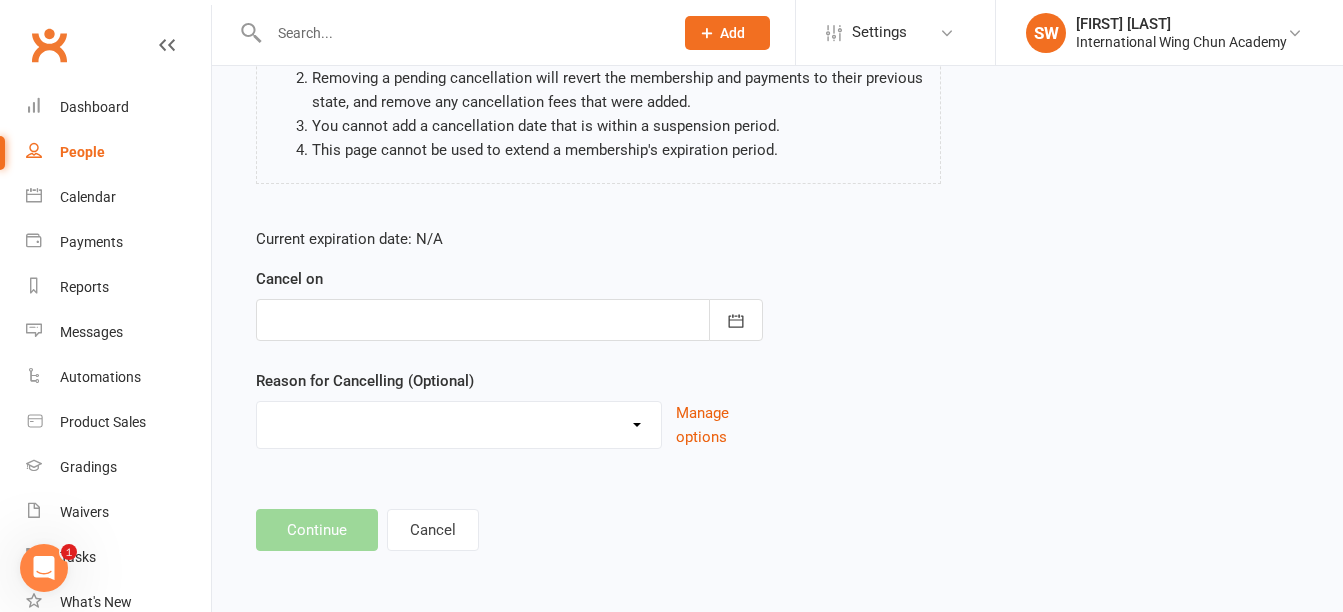scroll, scrollTop: 0, scrollLeft: 0, axis: both 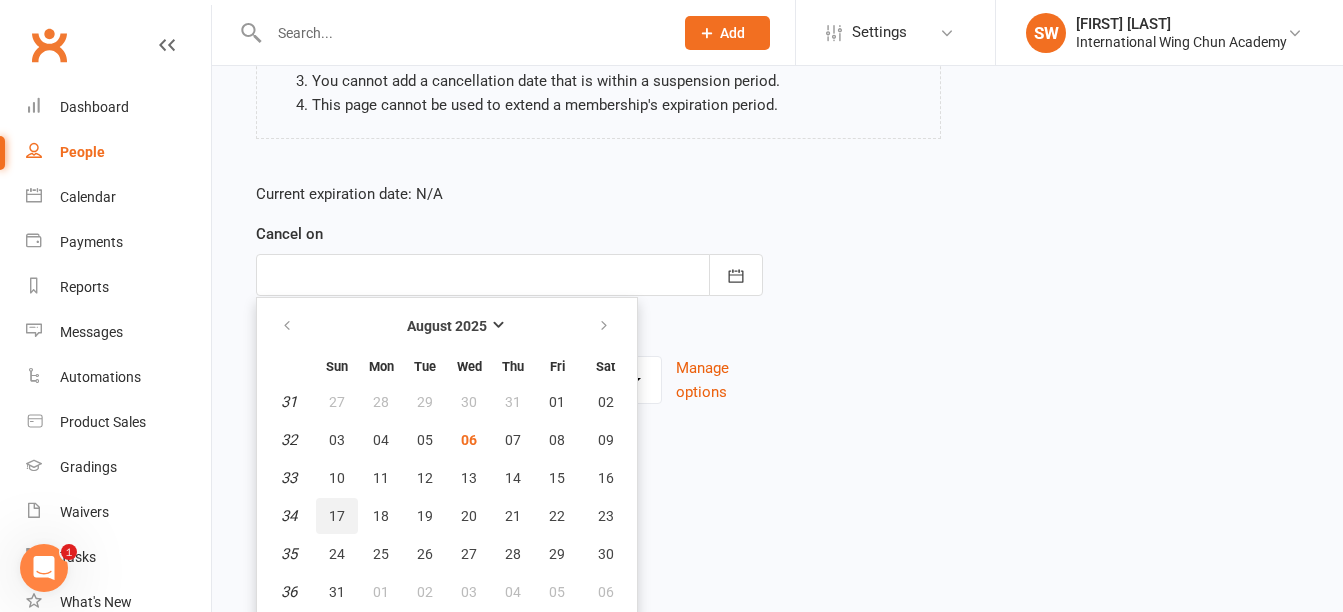 click on "17" at bounding box center [337, 516] 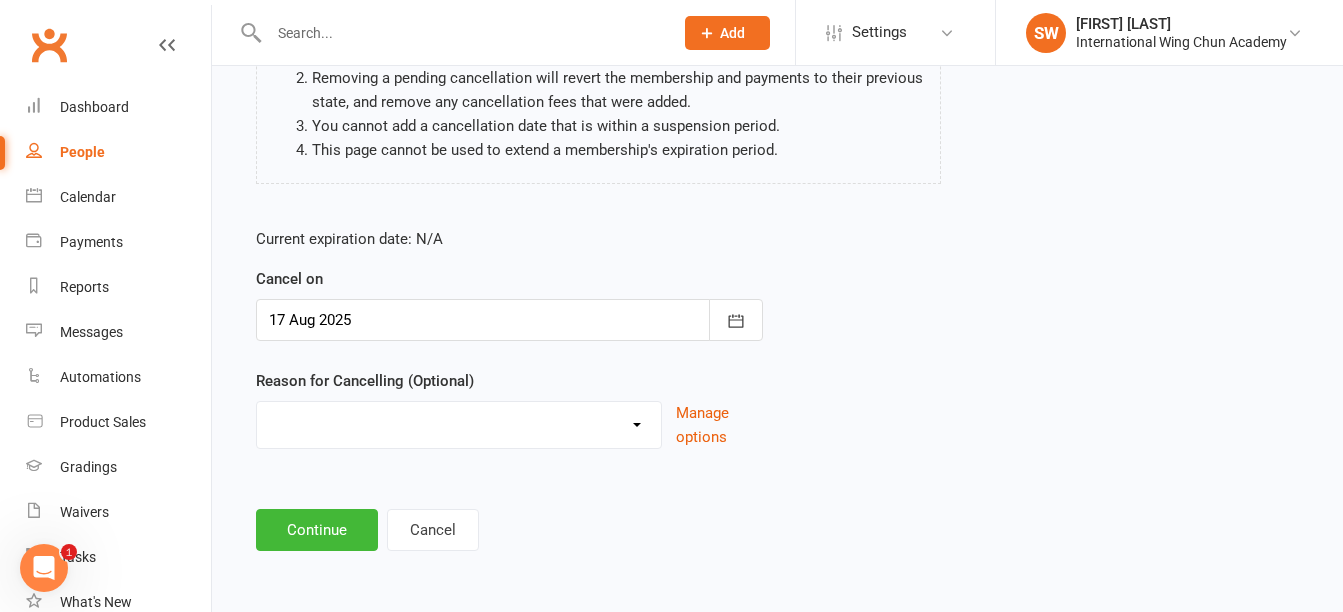 scroll, scrollTop: 274, scrollLeft: 0, axis: vertical 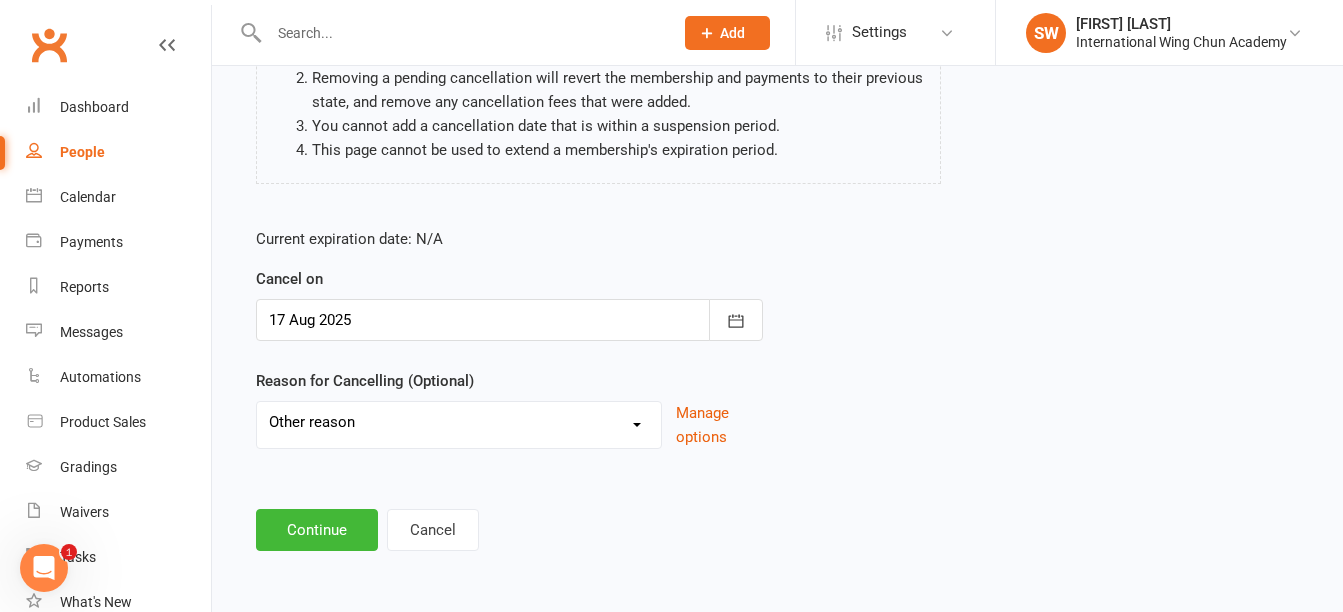 click on "Change of Membership Defaulted Dissatisfaction (Neutral) Dissatisfaction (Strong) Illness or Injury Permanent Relocation Upfront Deposit Finished Other reason" at bounding box center (459, 422) 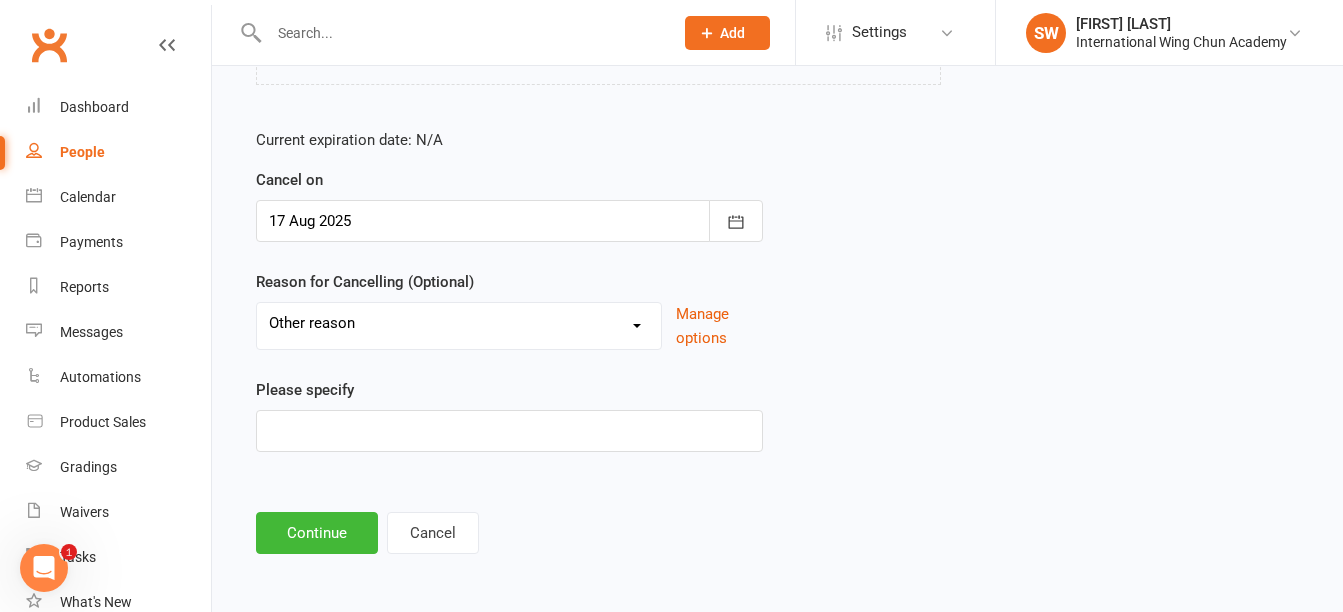 scroll, scrollTop: 376, scrollLeft: 0, axis: vertical 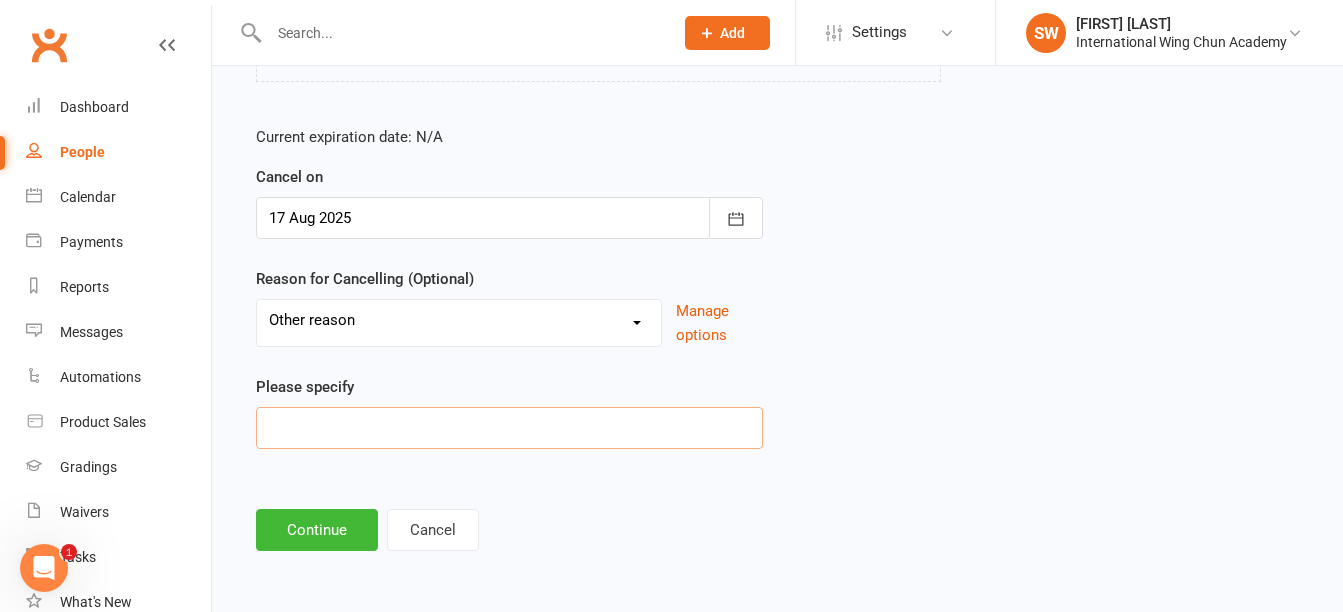 click at bounding box center [509, 428] 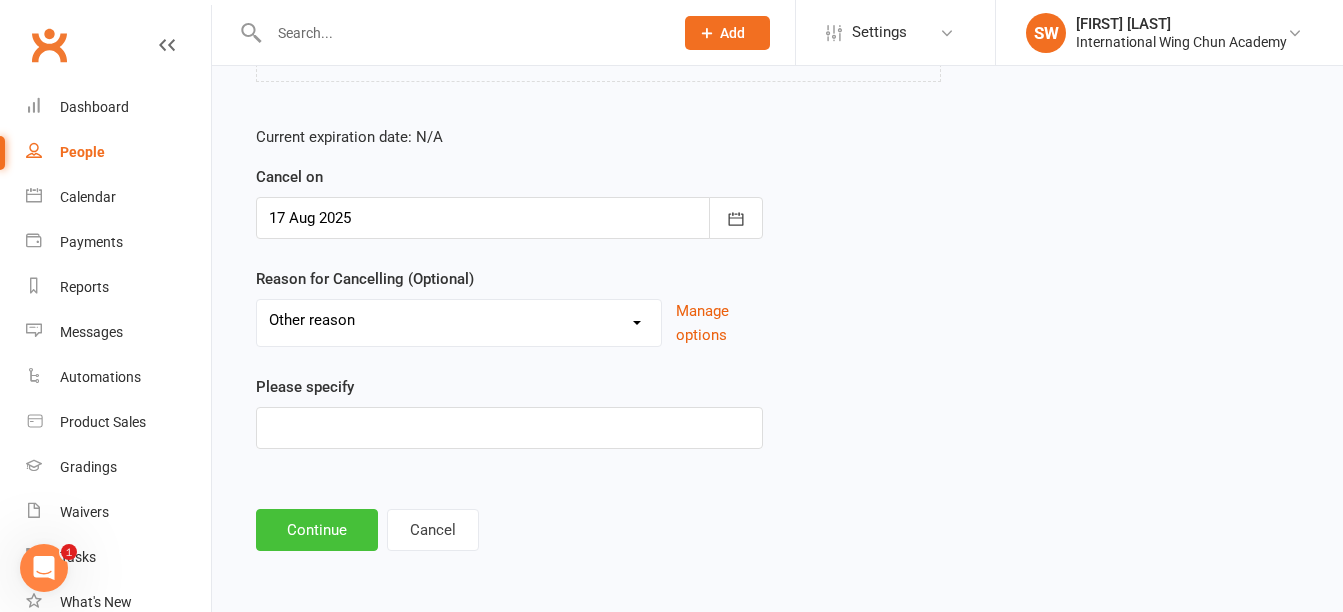 click on "Continue" at bounding box center (317, 530) 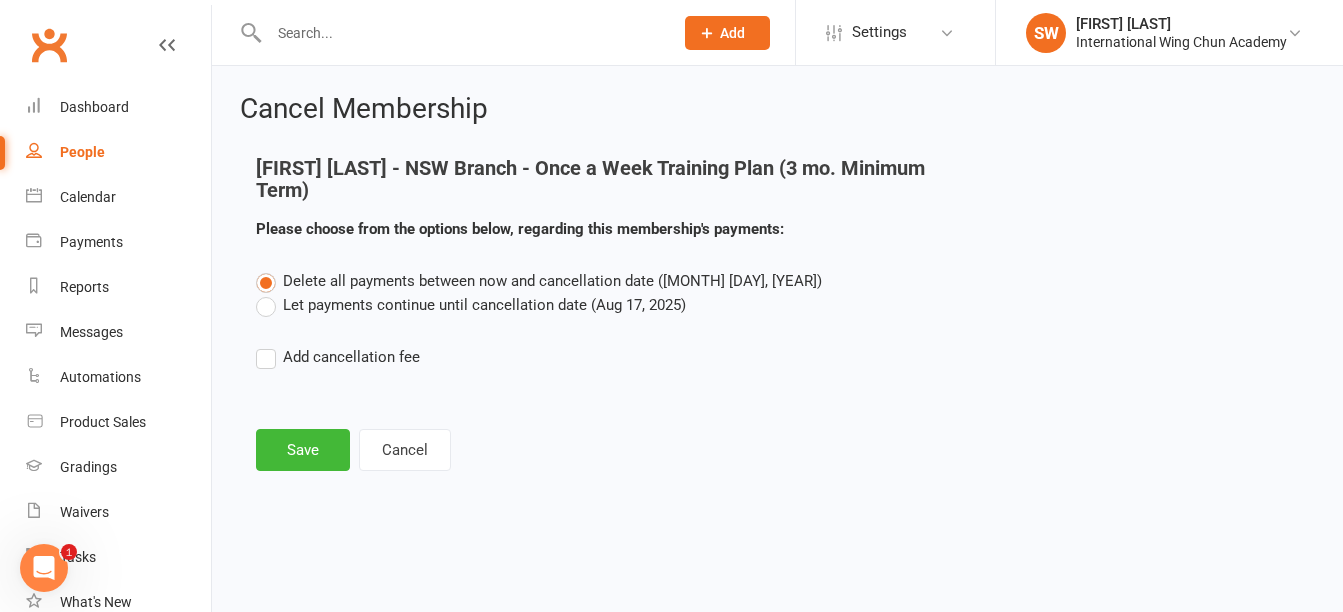 scroll, scrollTop: 0, scrollLeft: 0, axis: both 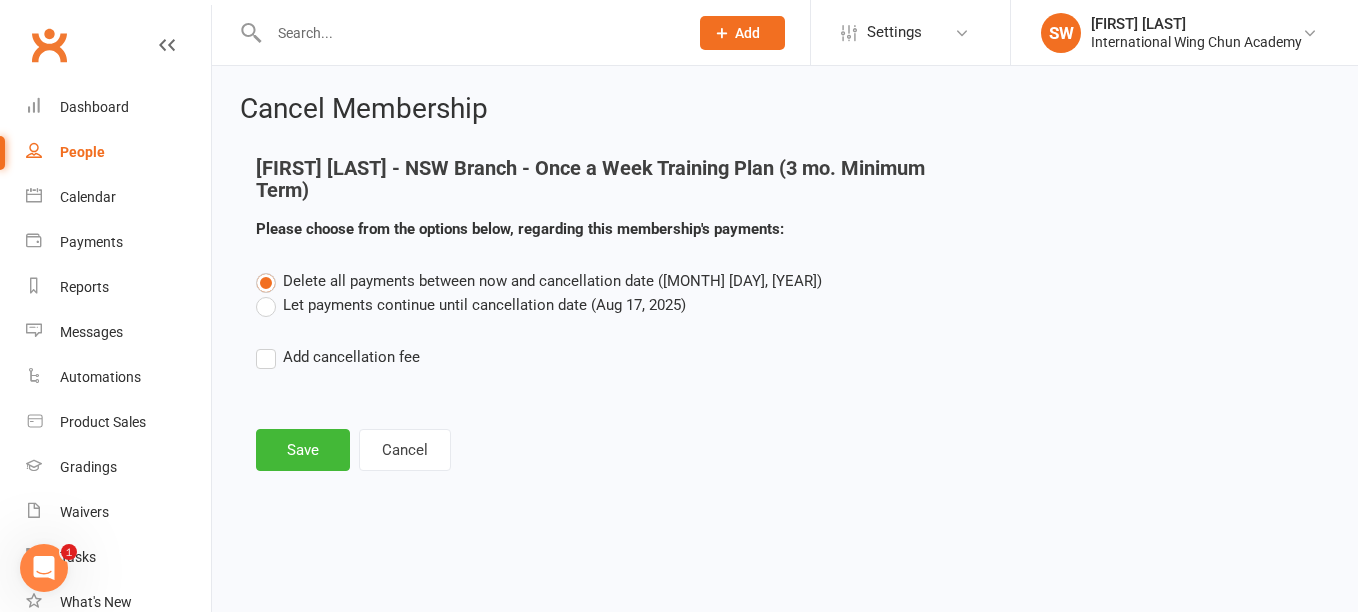 click on "Let payments continue until cancellation date (Aug 17, 2025)" at bounding box center (471, 305) 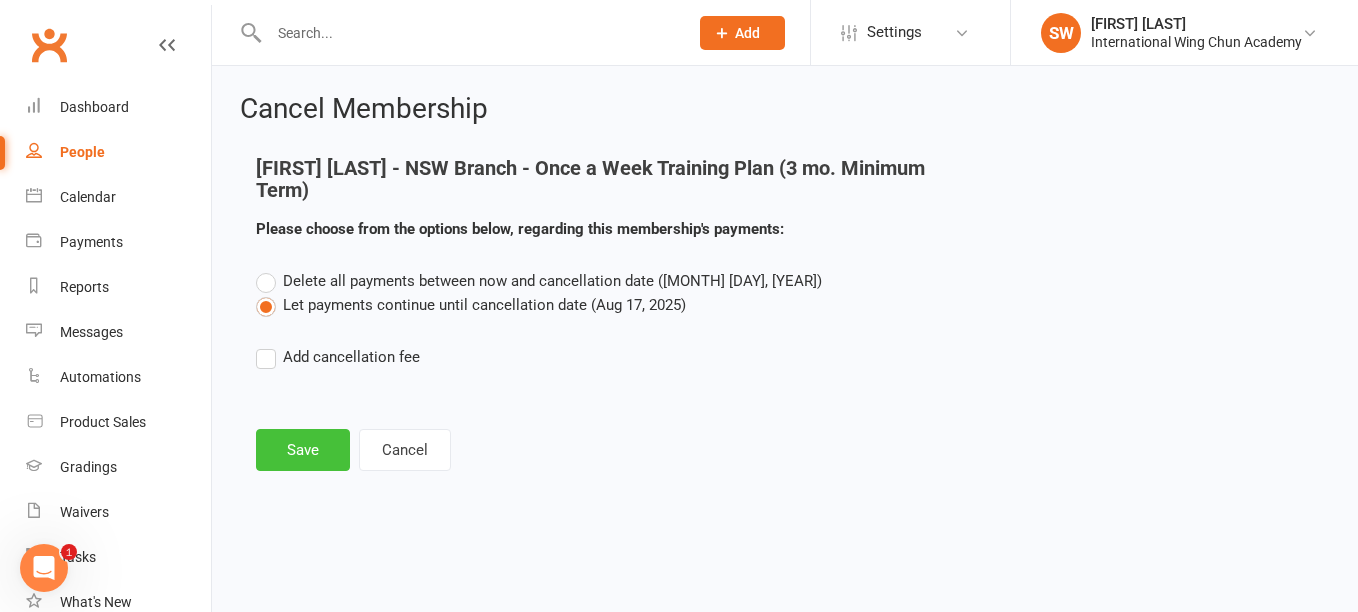 click on "Save" at bounding box center [303, 450] 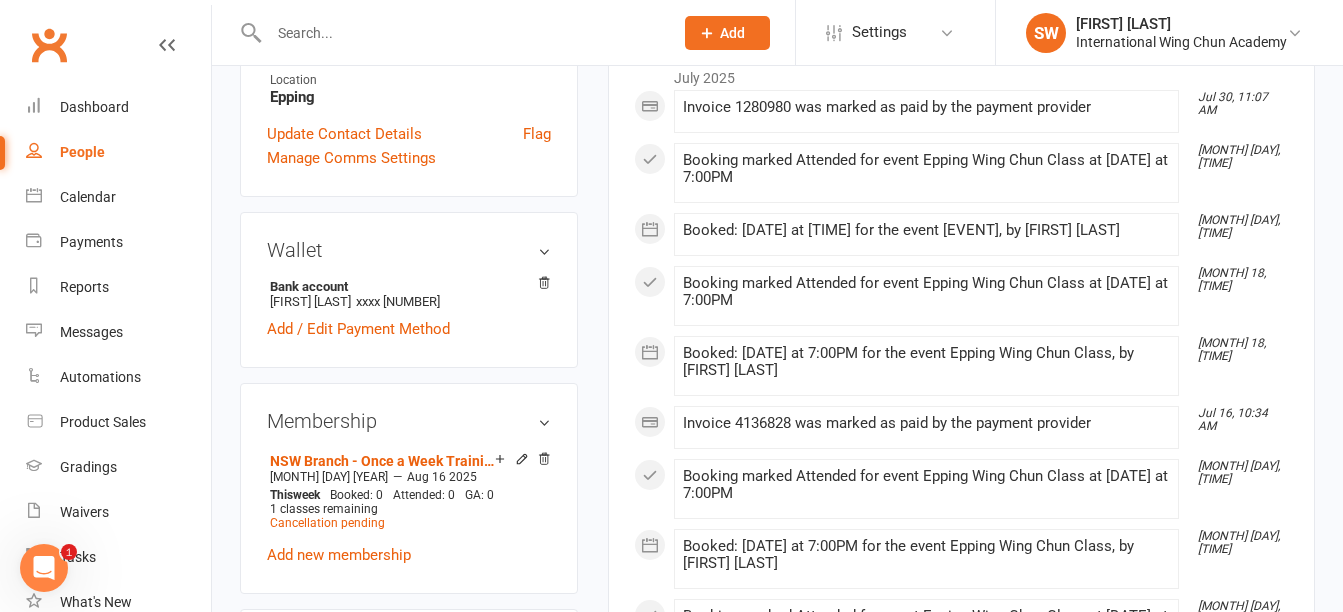 scroll, scrollTop: 700, scrollLeft: 0, axis: vertical 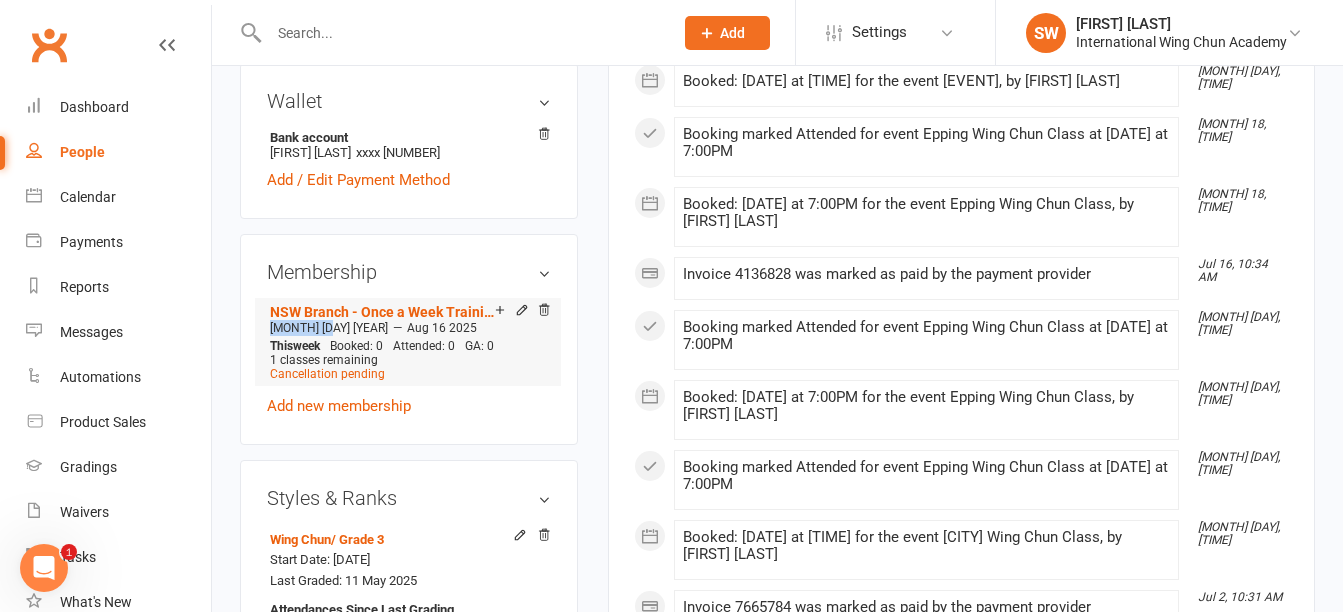drag, startPoint x: 329, startPoint y: 327, endPoint x: 273, endPoint y: 325, distance: 56.0357 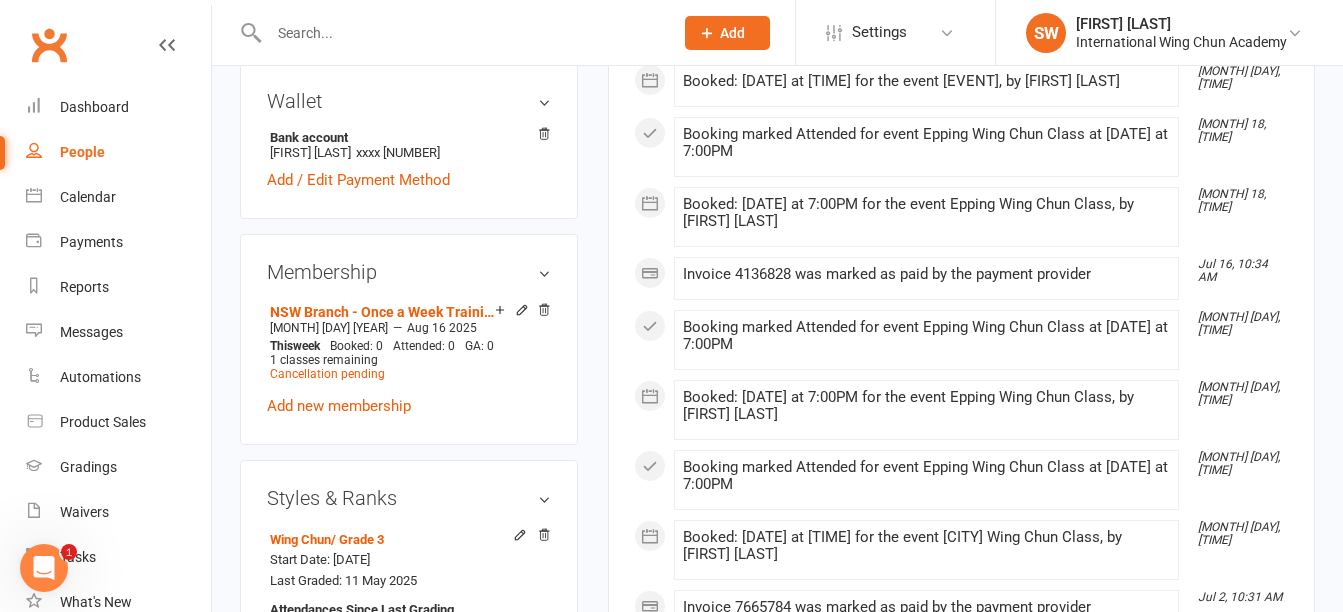 click at bounding box center (461, 33) 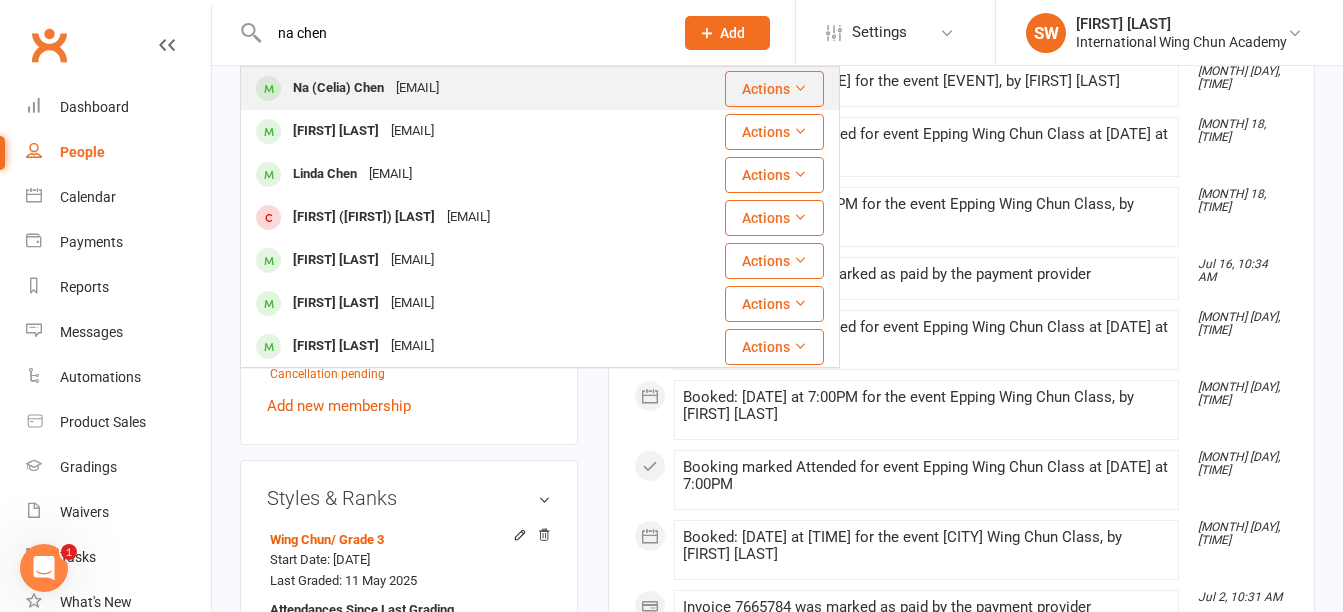 type on "na chen" 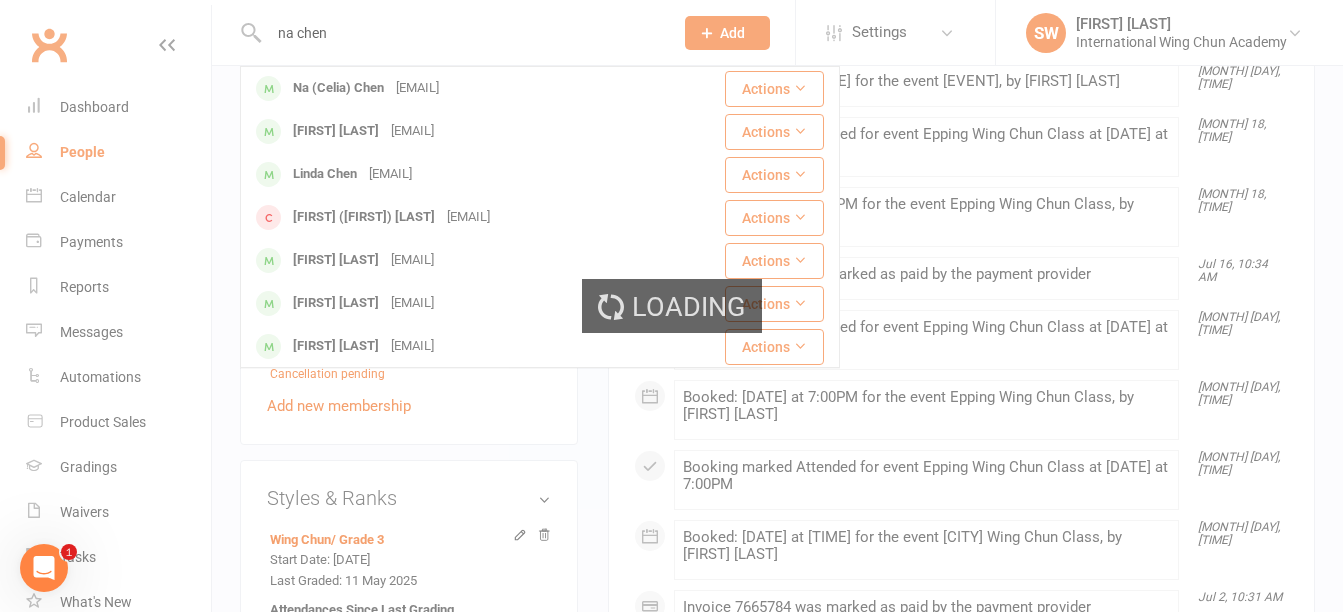 type 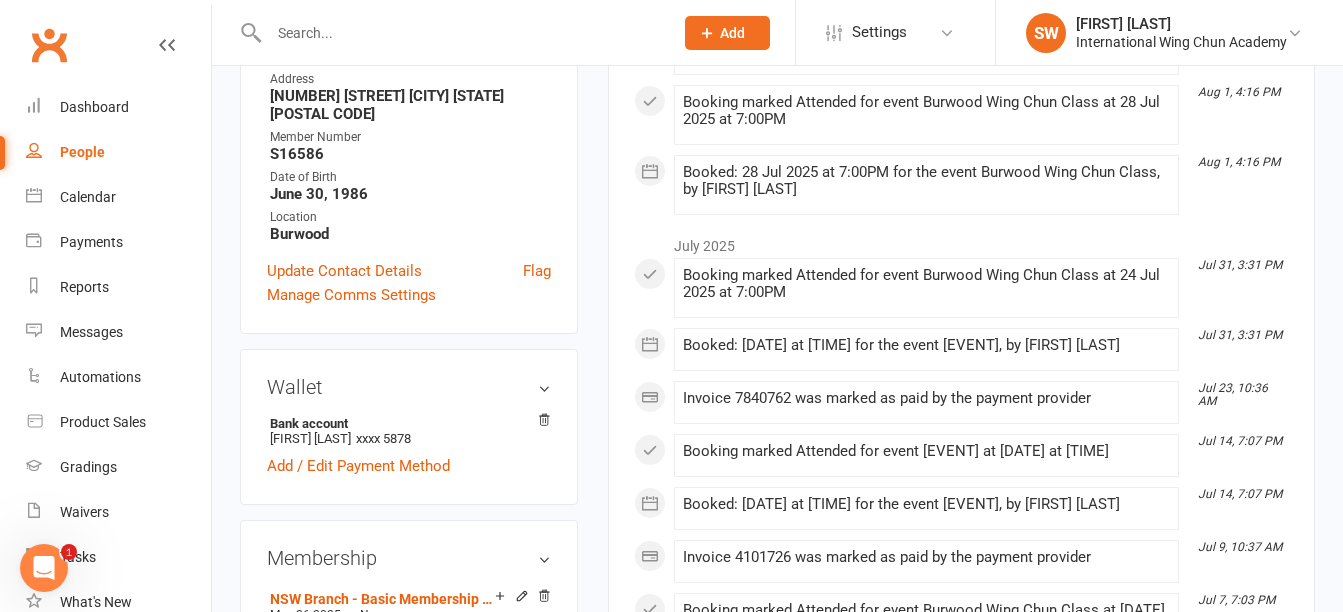 scroll, scrollTop: 500, scrollLeft: 0, axis: vertical 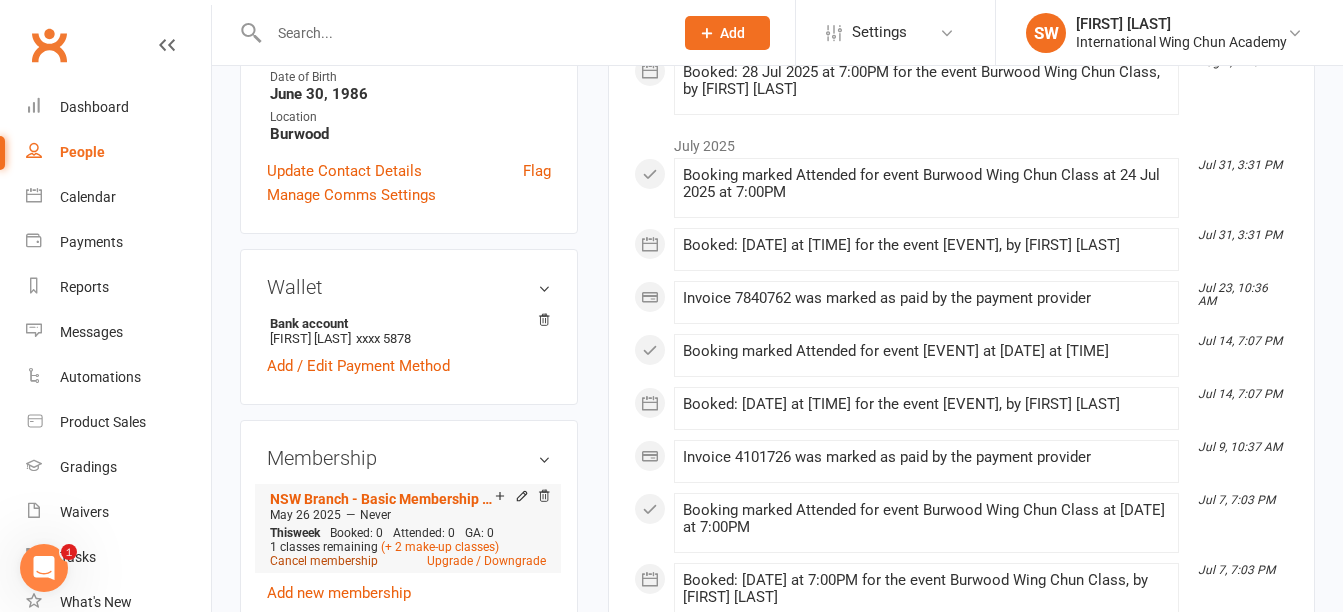 click on "Cancel membership" at bounding box center [324, 561] 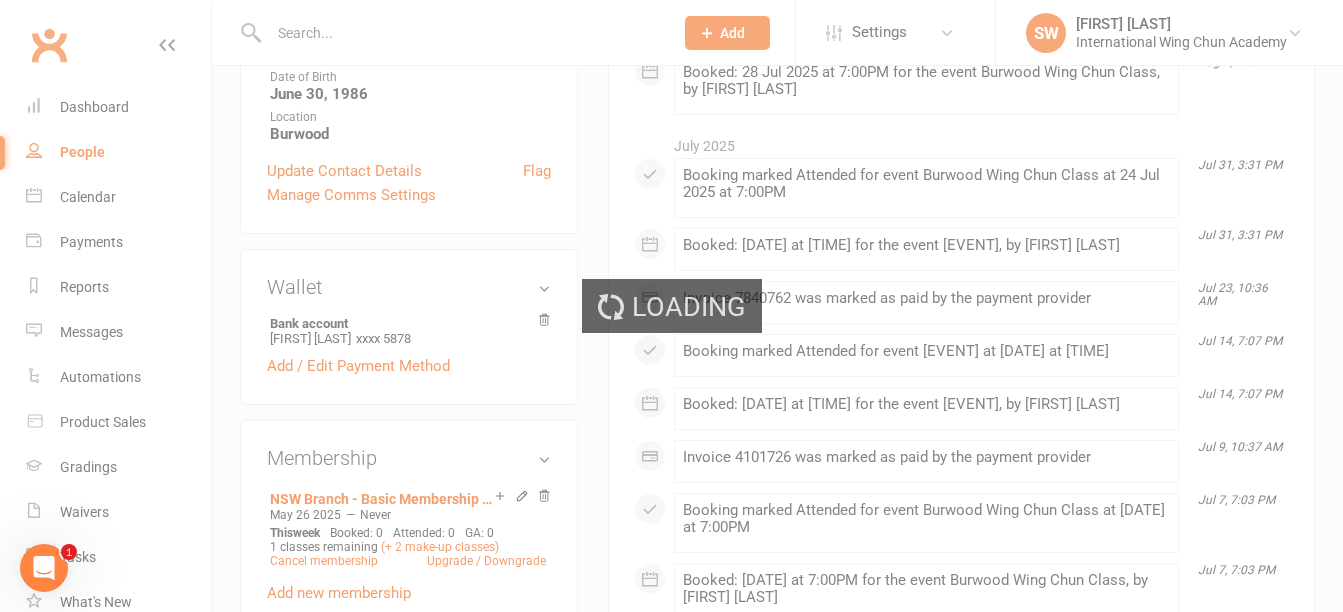 scroll, scrollTop: 0, scrollLeft: 0, axis: both 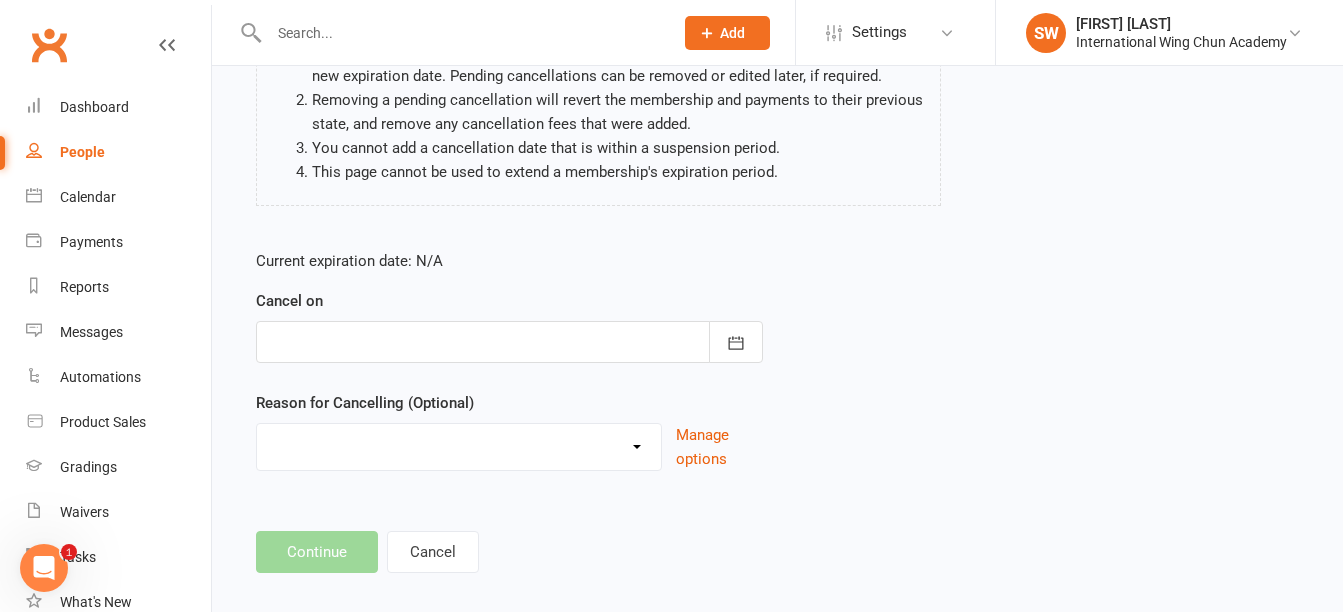click at bounding box center [509, 342] 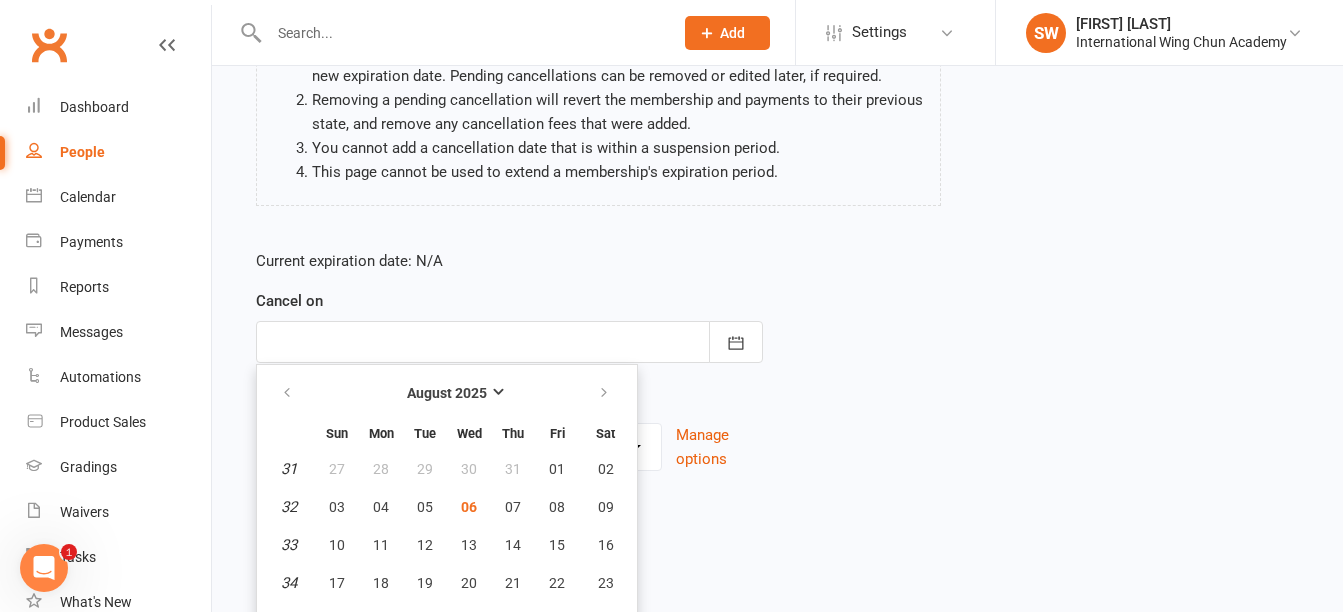scroll, scrollTop: 297, scrollLeft: 0, axis: vertical 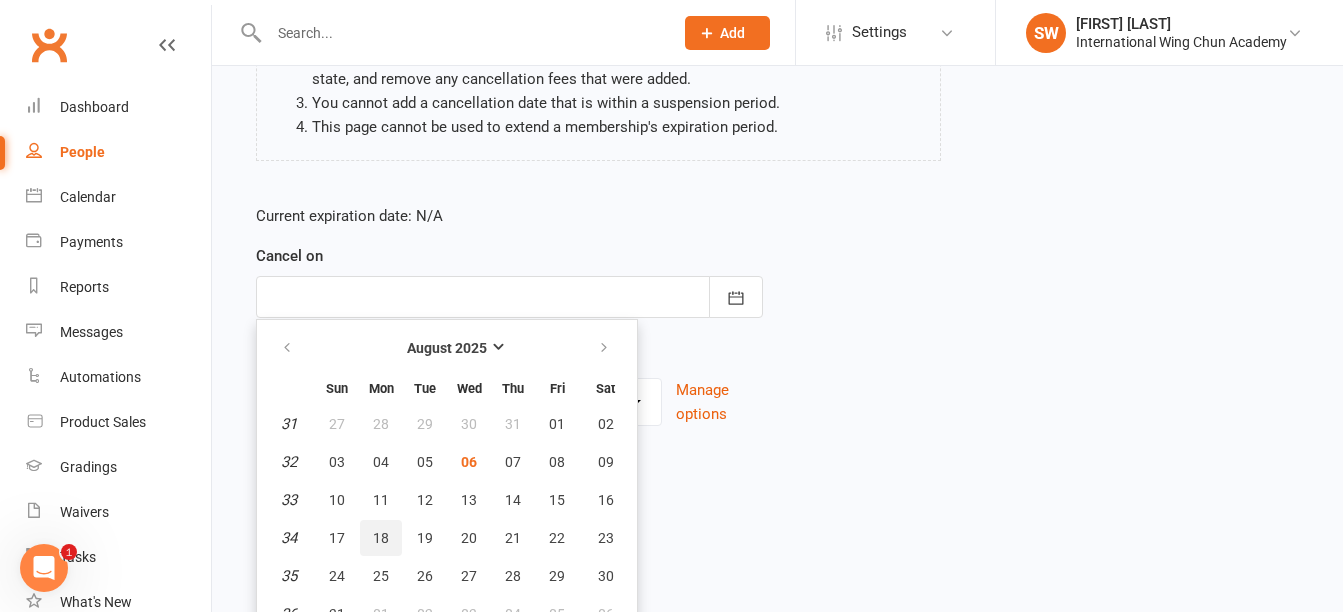 click on "18" at bounding box center (381, 538) 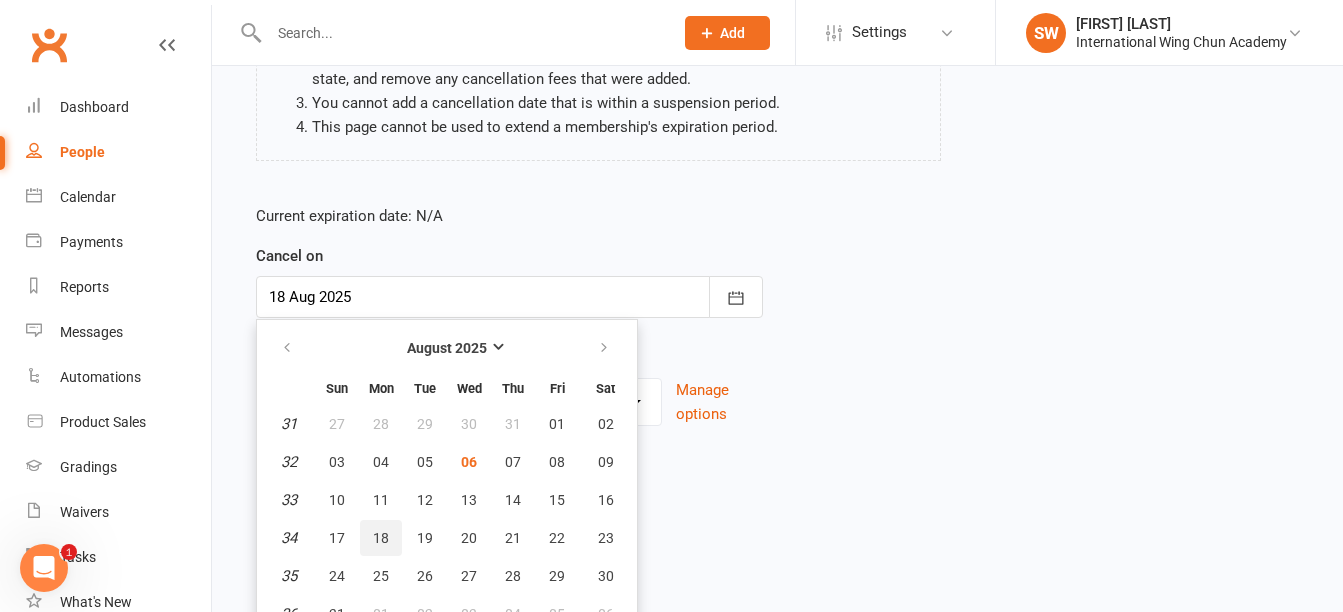 scroll, scrollTop: 252, scrollLeft: 0, axis: vertical 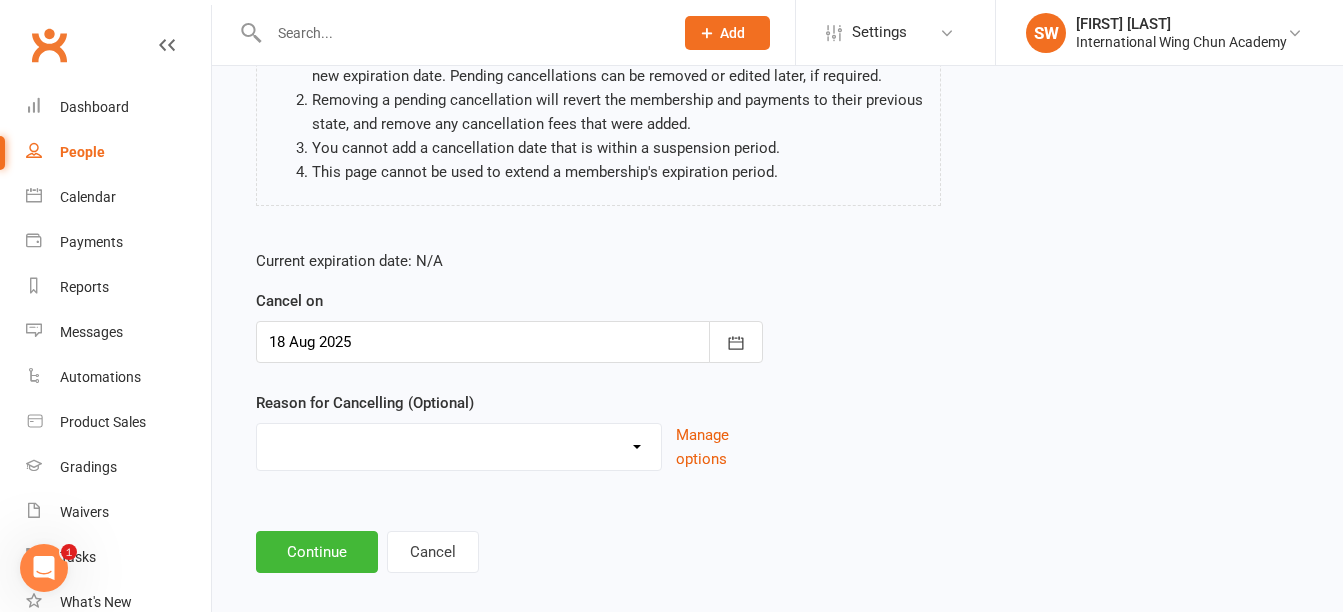 click on "Change of Membership Defaulted Dissatisfaction (Neutral) Dissatisfaction (Strong) Illness or Injury Permanent Relocation Upfront Deposit Finished Other reason" at bounding box center [459, 447] 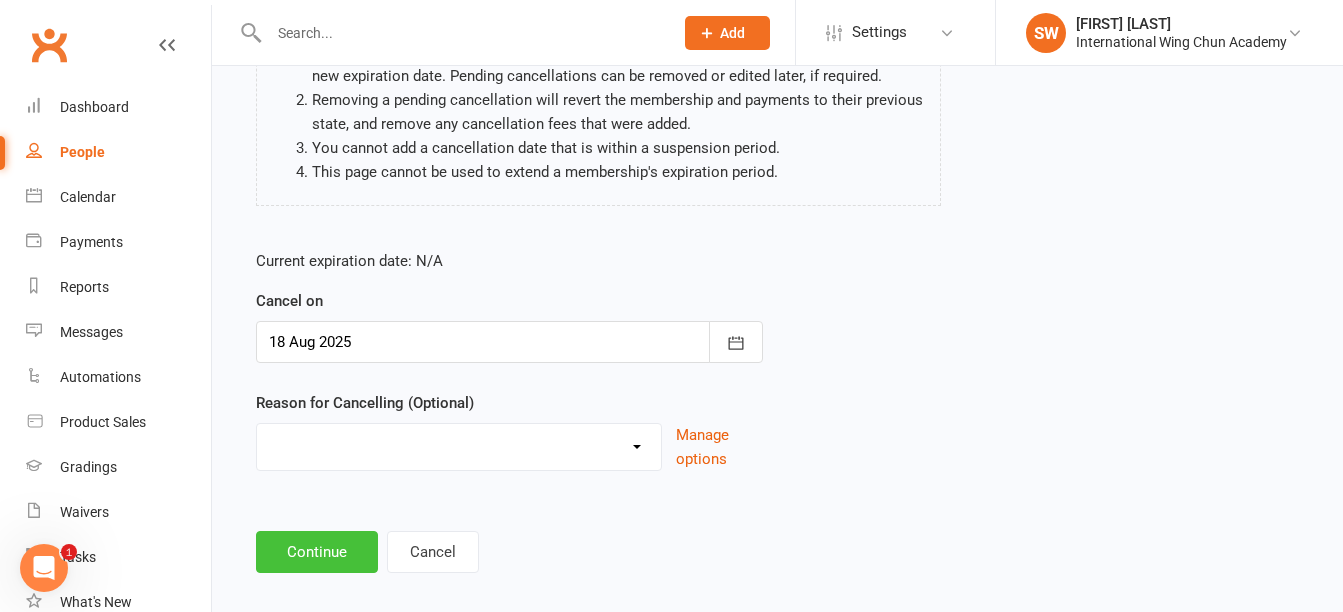 click on "Continue" at bounding box center [317, 552] 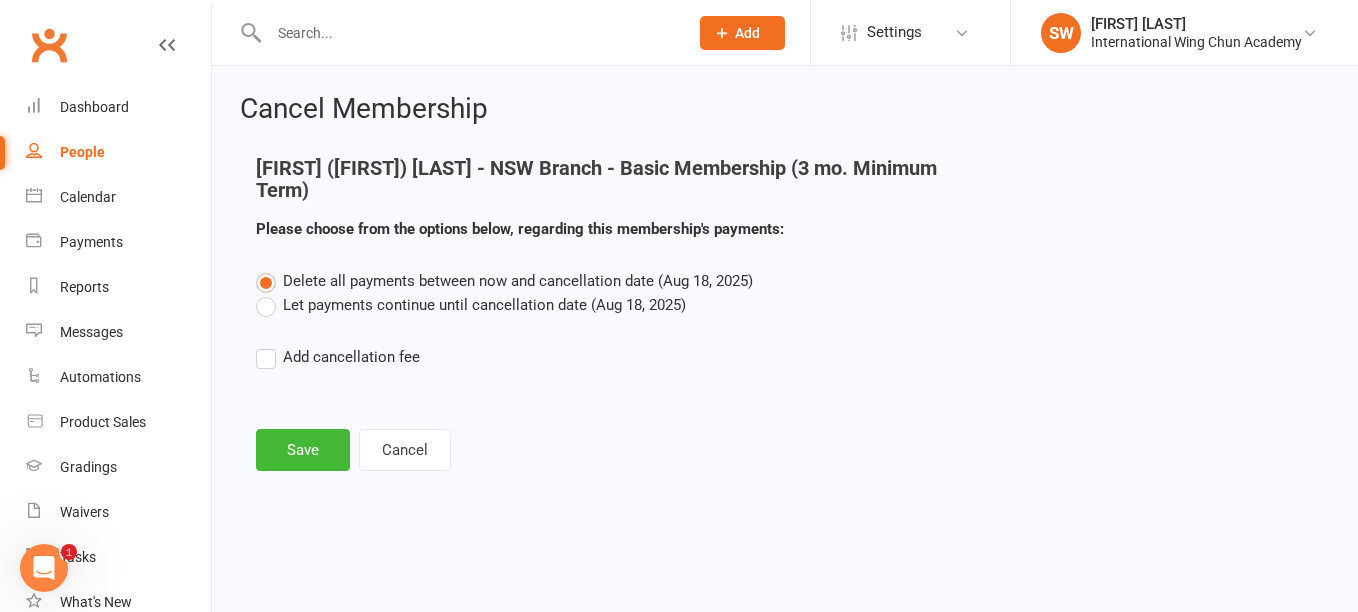click on "Let payments continue until cancellation date (Aug 18, 2025)" at bounding box center (471, 305) 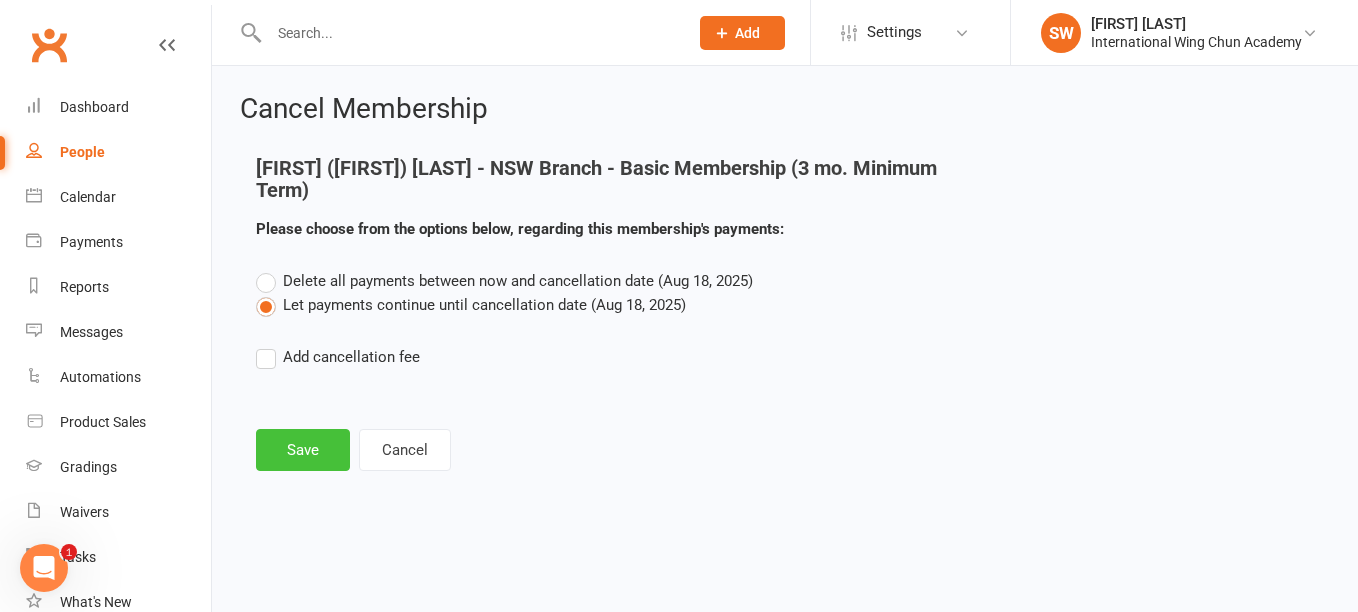 click on "Save" at bounding box center [303, 450] 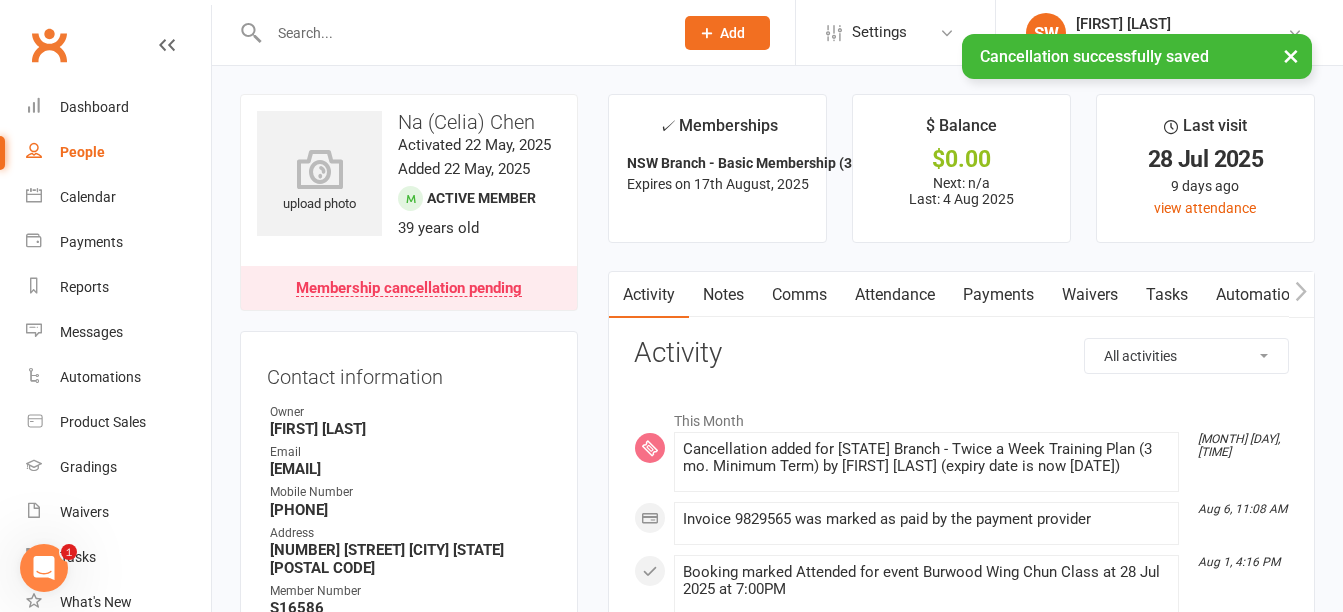 click on "Payments" at bounding box center [998, 295] 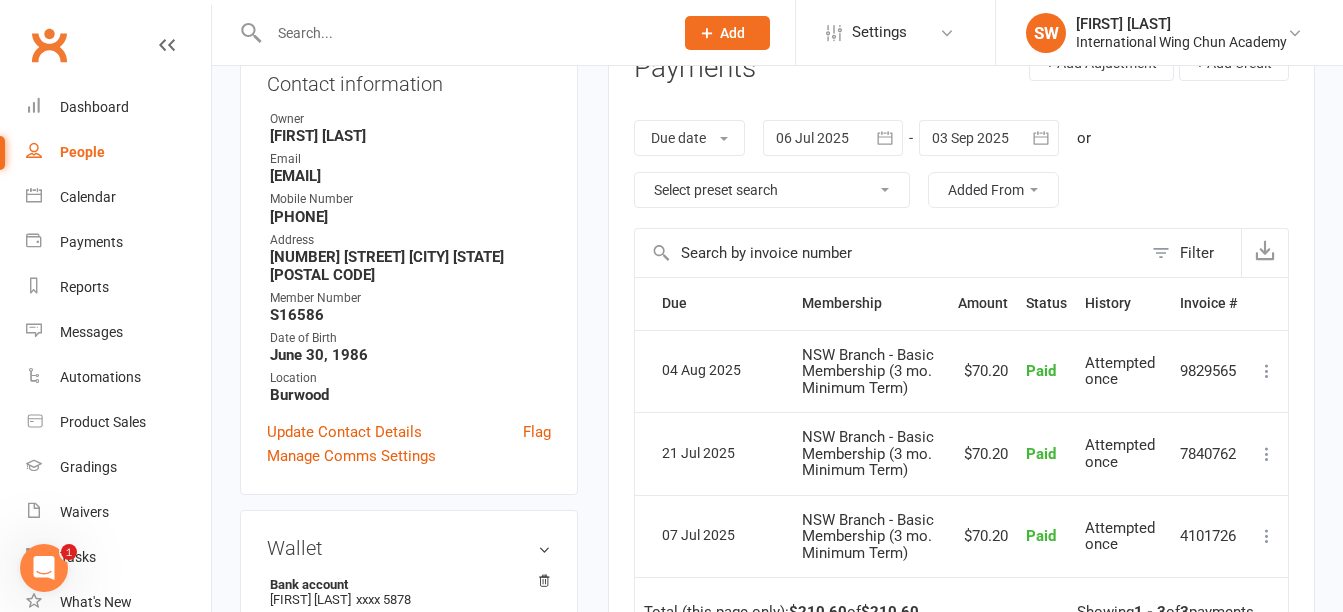 scroll, scrollTop: 500, scrollLeft: 0, axis: vertical 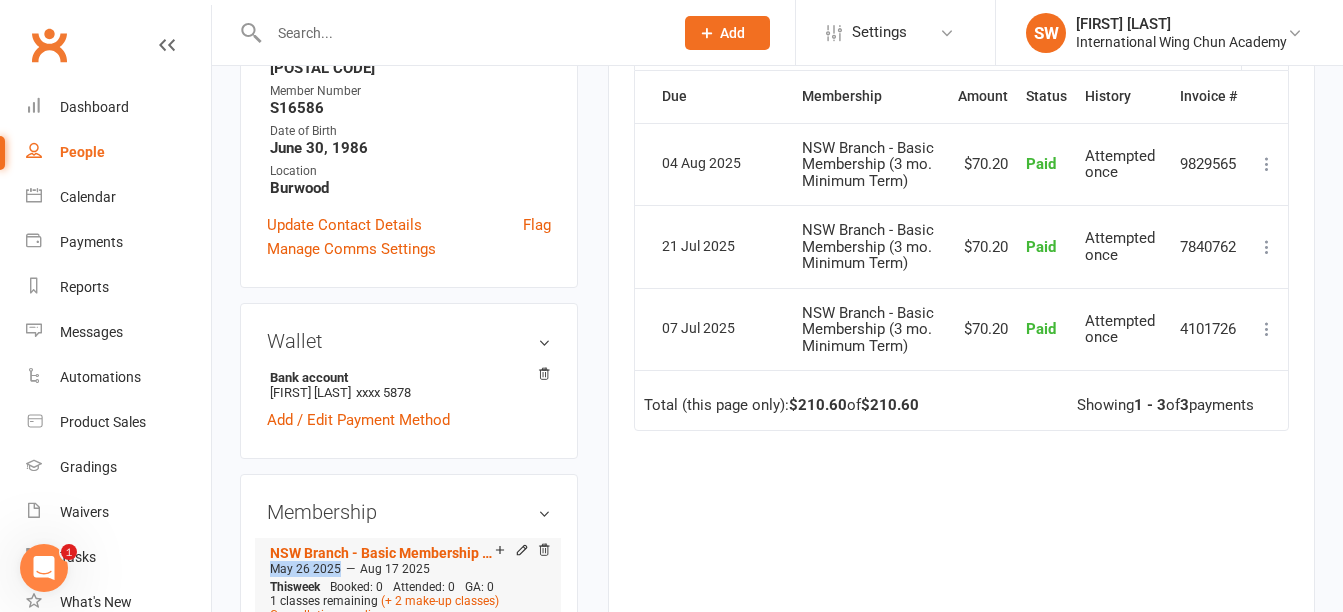 drag, startPoint x: 340, startPoint y: 550, endPoint x: 273, endPoint y: 552, distance: 67.02985 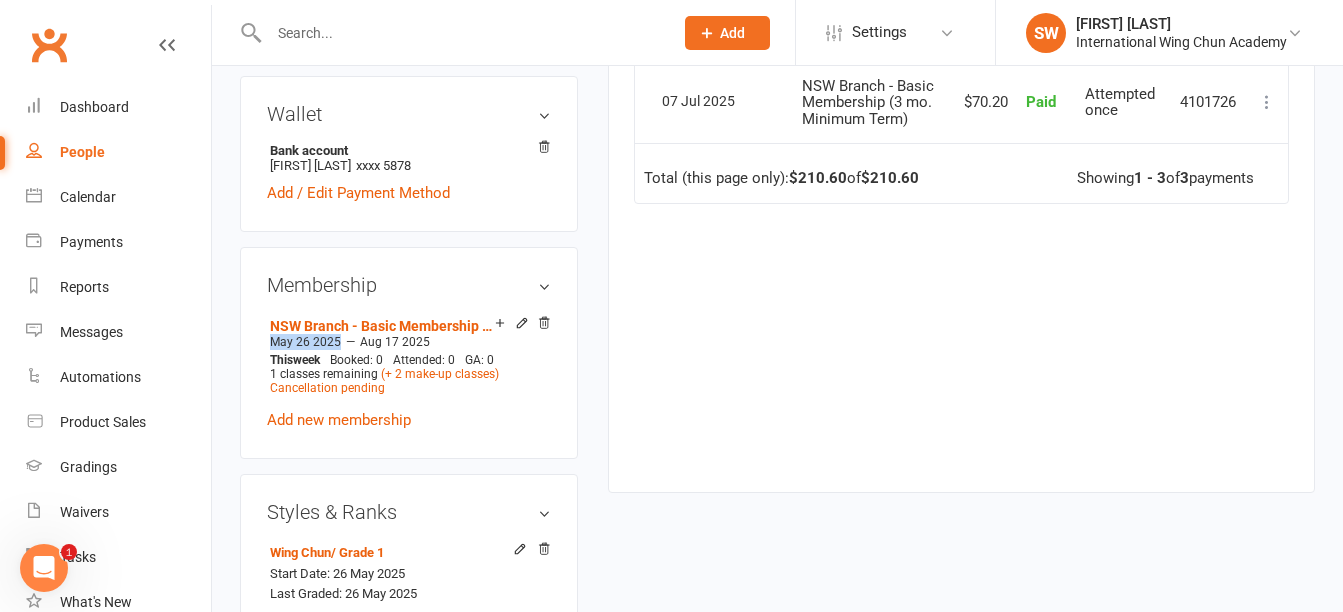 scroll, scrollTop: 900, scrollLeft: 0, axis: vertical 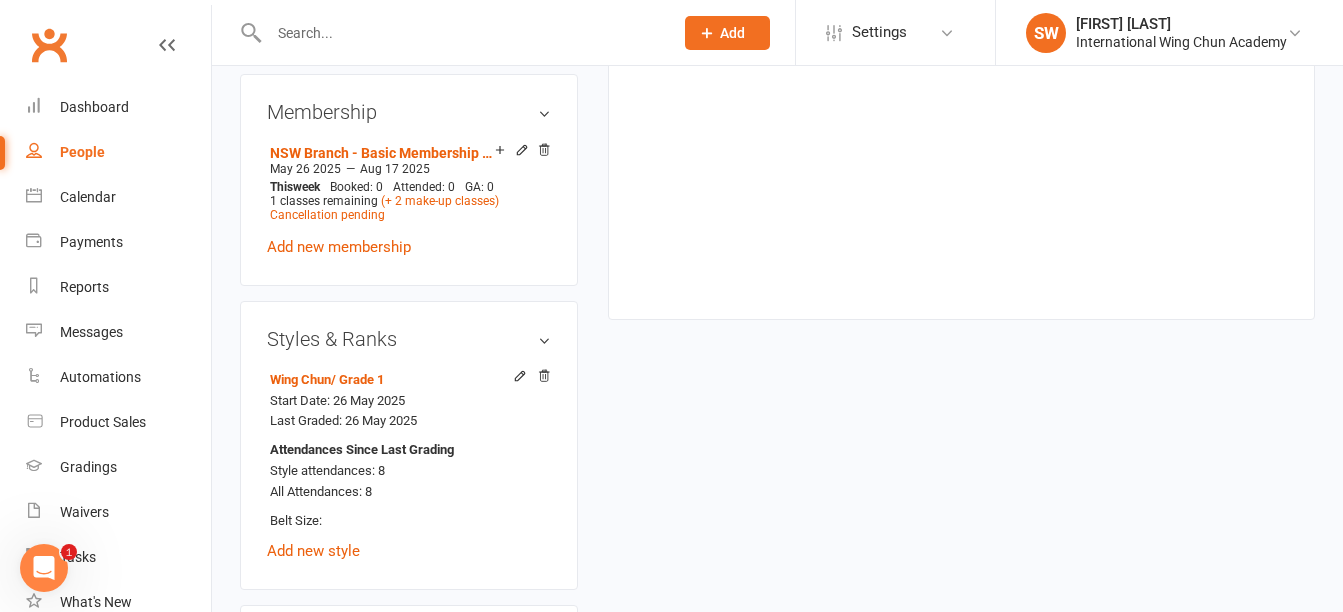 click at bounding box center [461, 33] 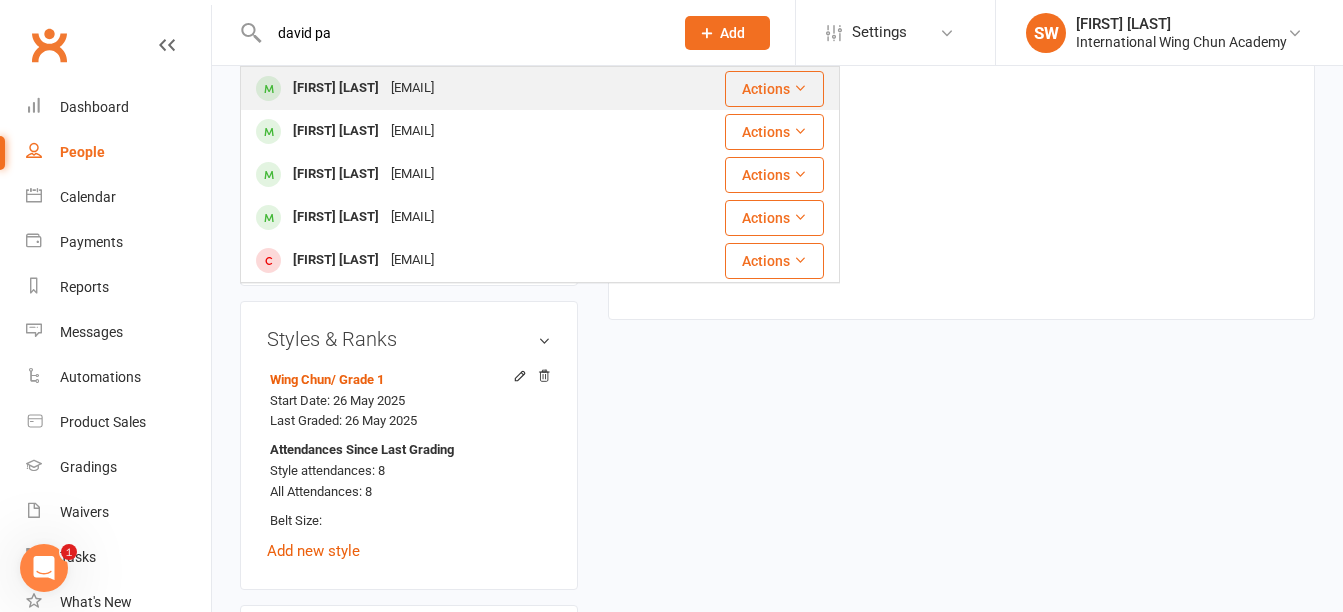 type on "david pa" 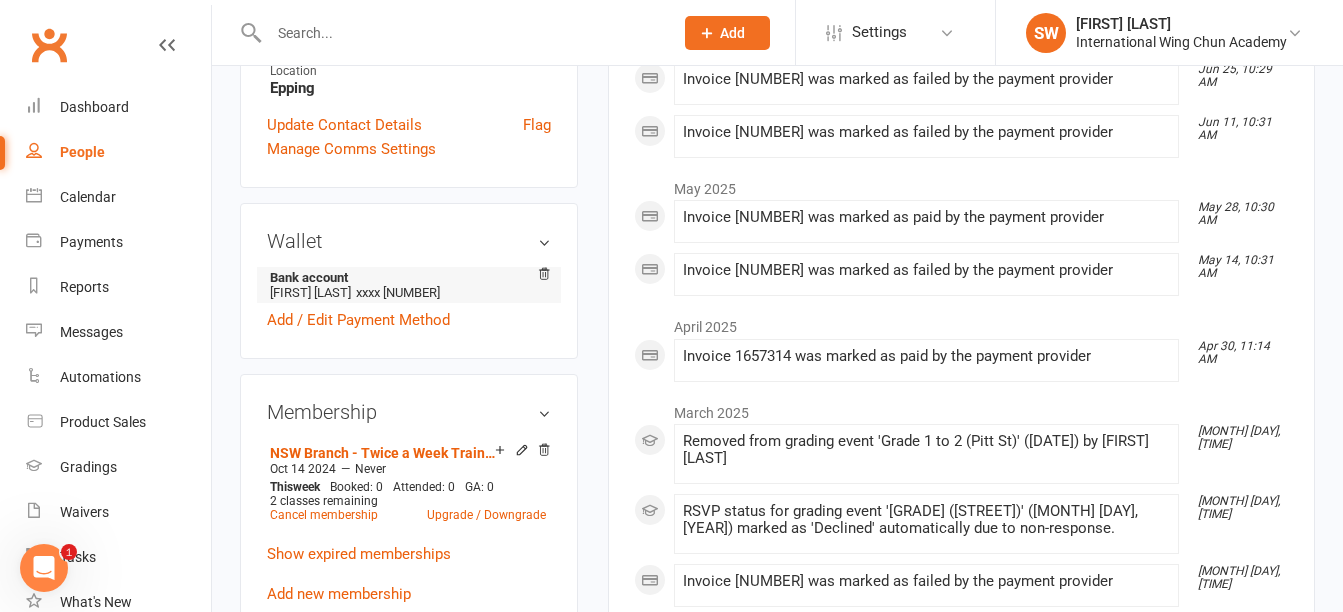 scroll, scrollTop: 600, scrollLeft: 0, axis: vertical 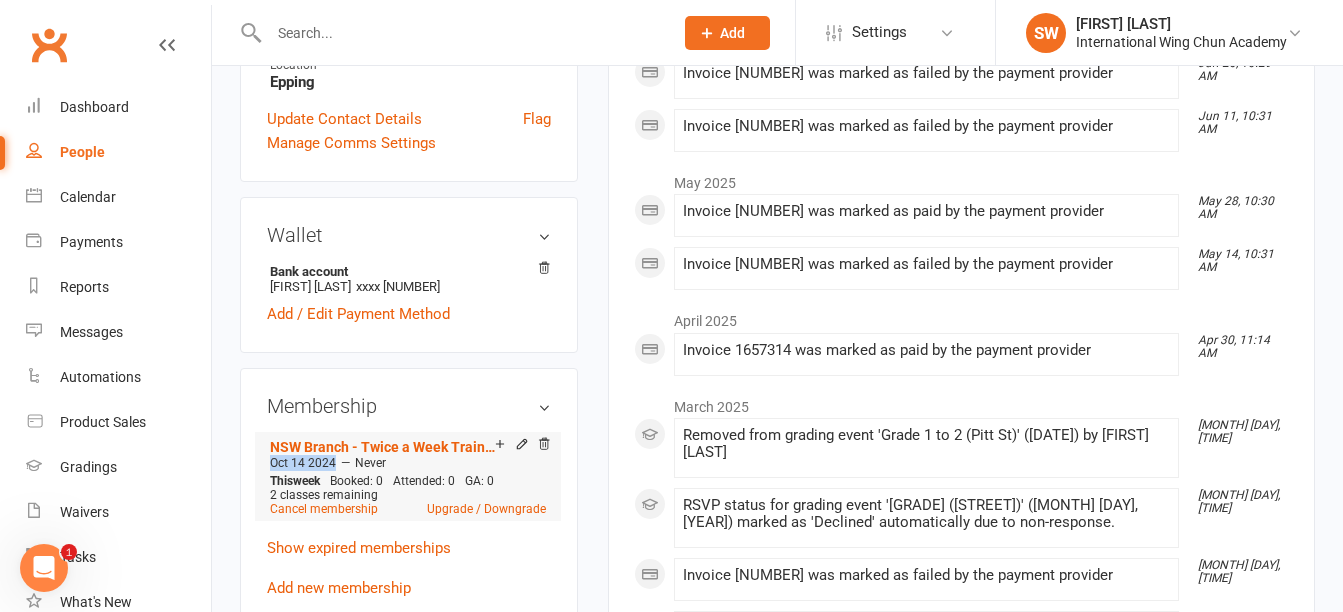 drag, startPoint x: 316, startPoint y: 415, endPoint x: 271, endPoint y: 415, distance: 45 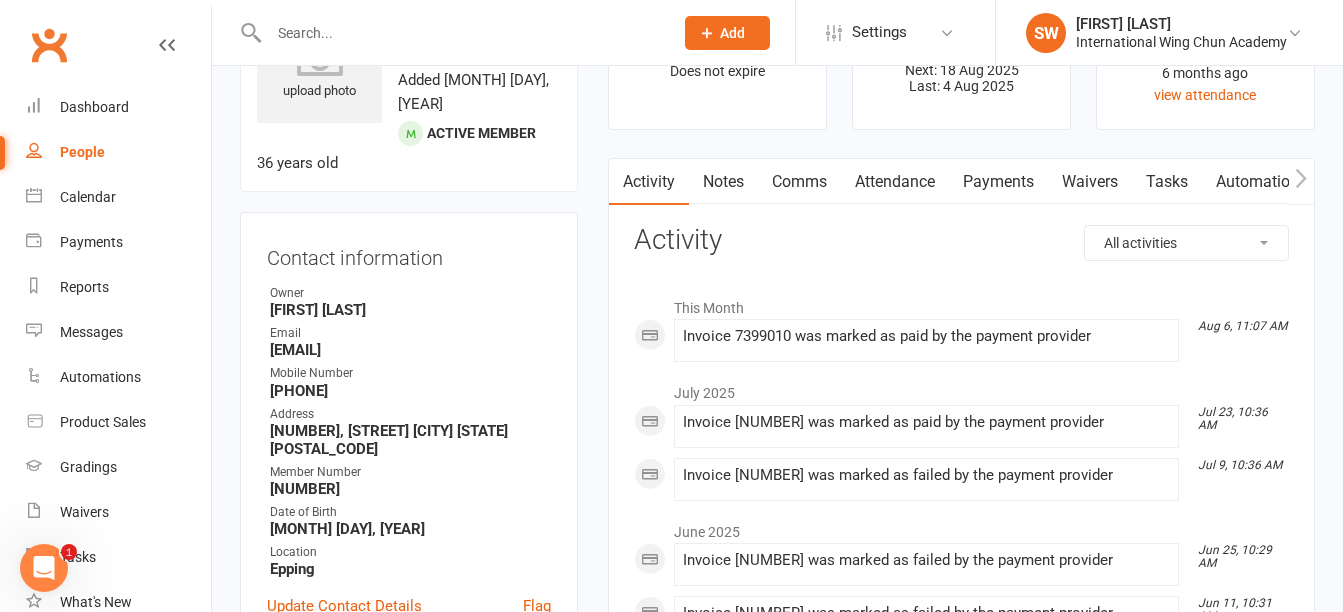 scroll, scrollTop: 0, scrollLeft: 0, axis: both 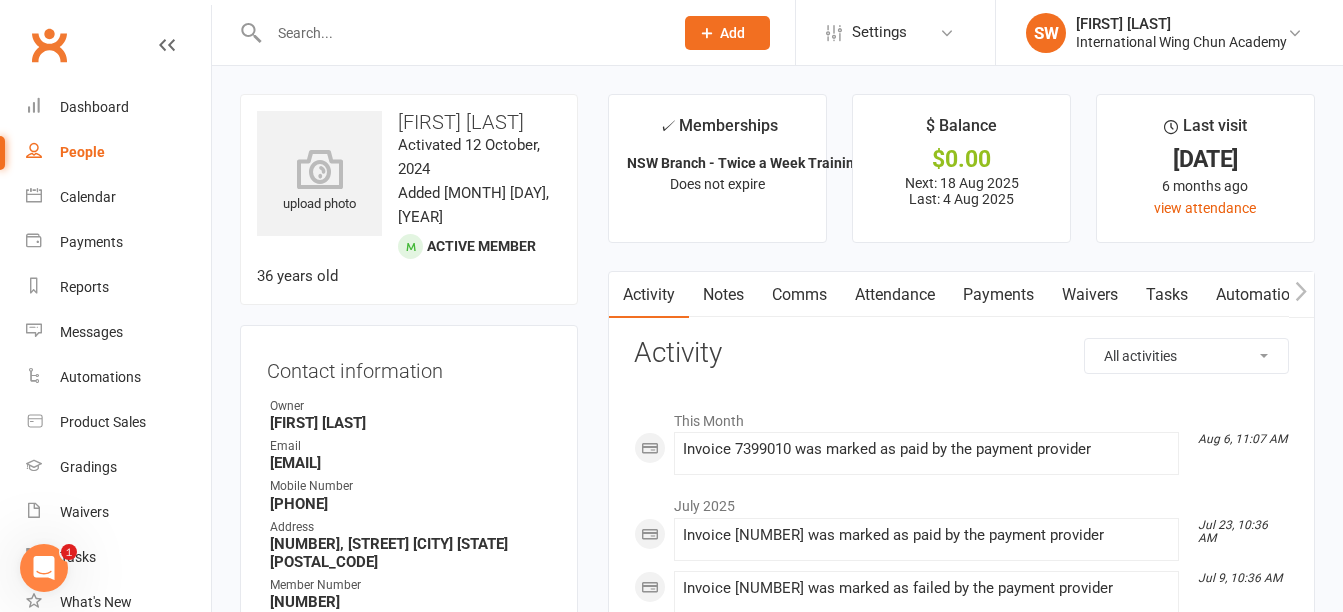 click on "Payments" at bounding box center [998, 295] 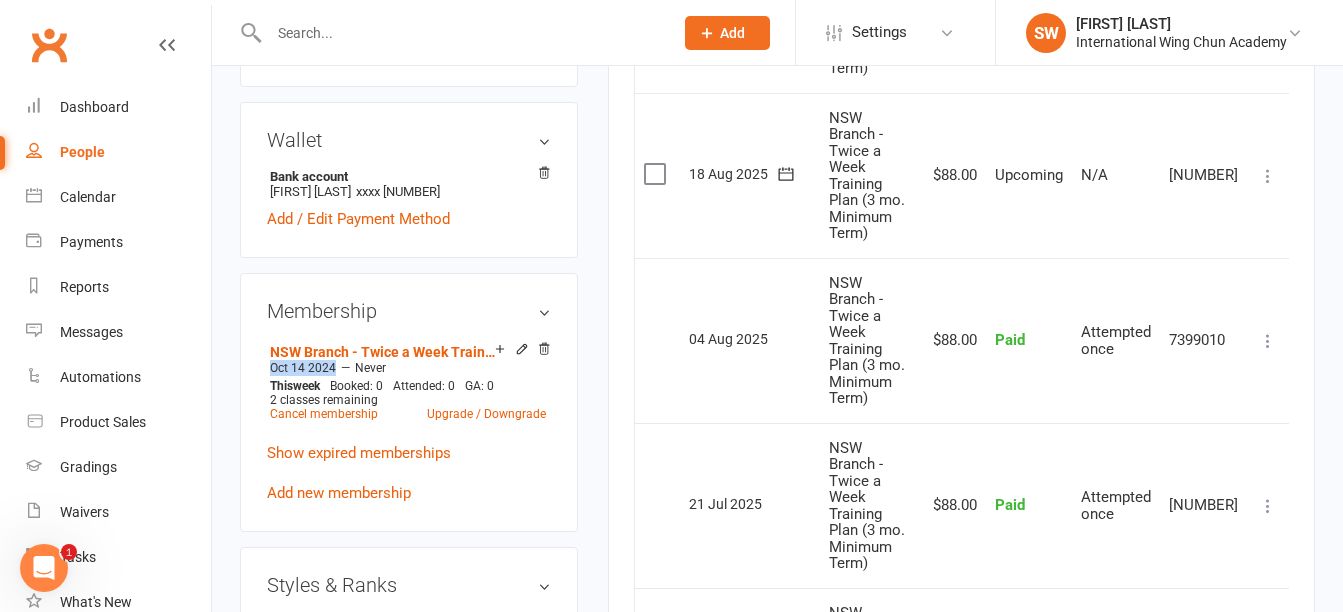 scroll, scrollTop: 700, scrollLeft: 0, axis: vertical 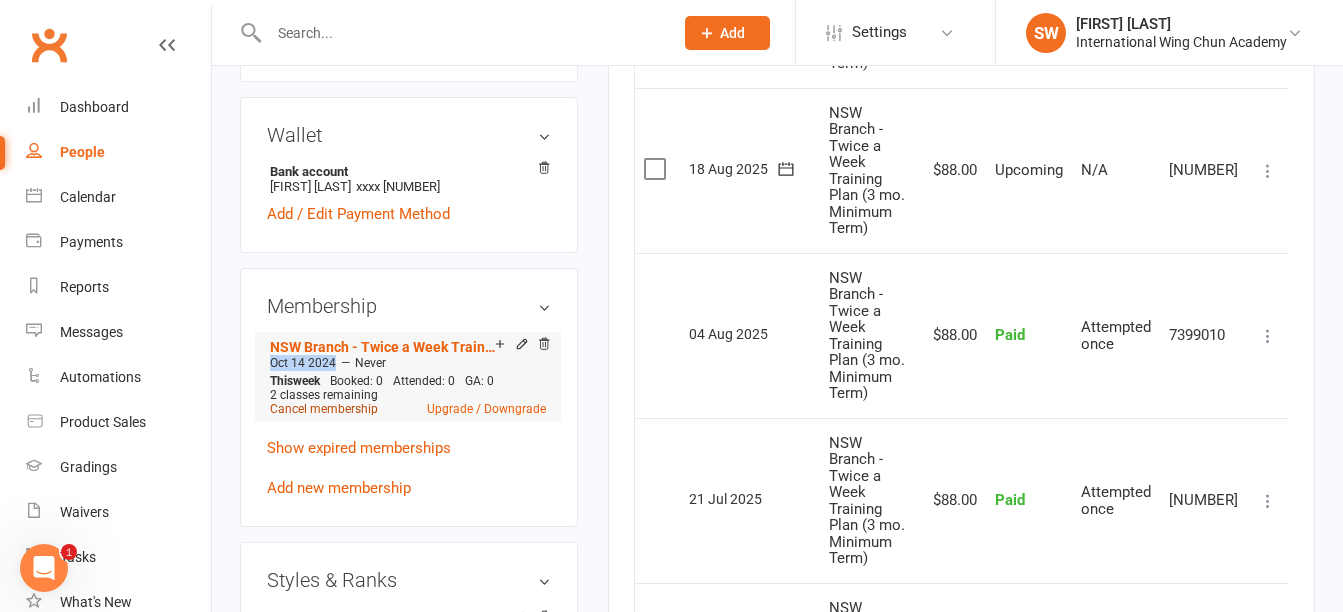 click on "Cancel membership" at bounding box center (324, 409) 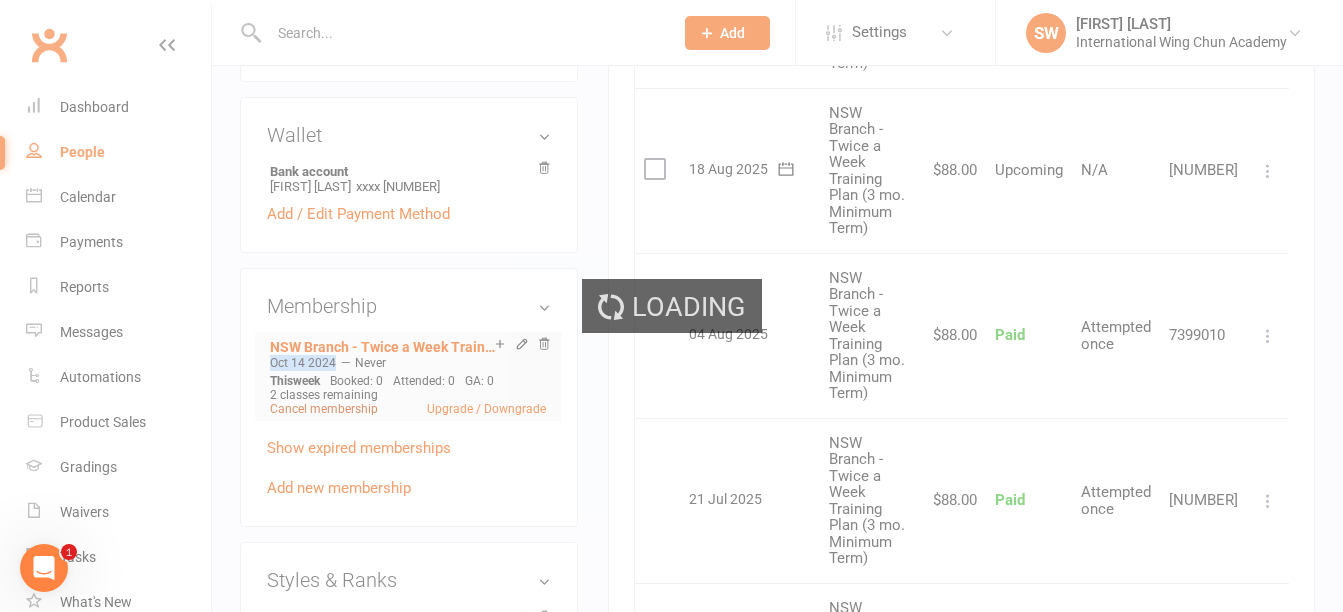 scroll, scrollTop: 0, scrollLeft: 0, axis: both 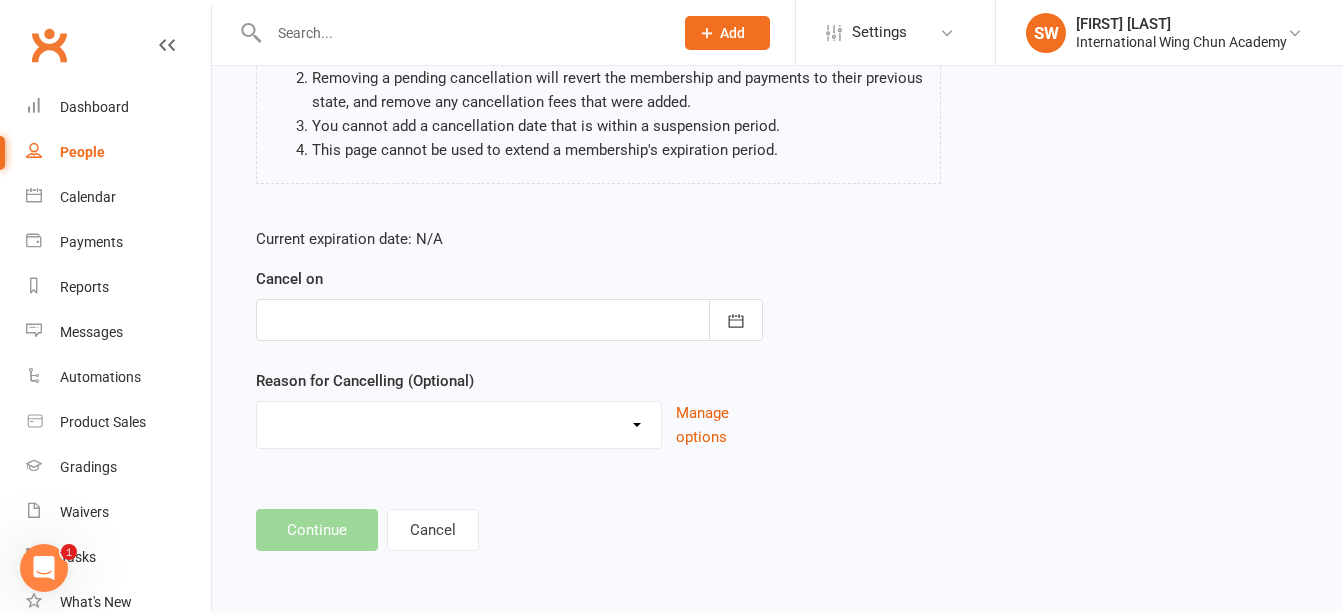 click at bounding box center (509, 320) 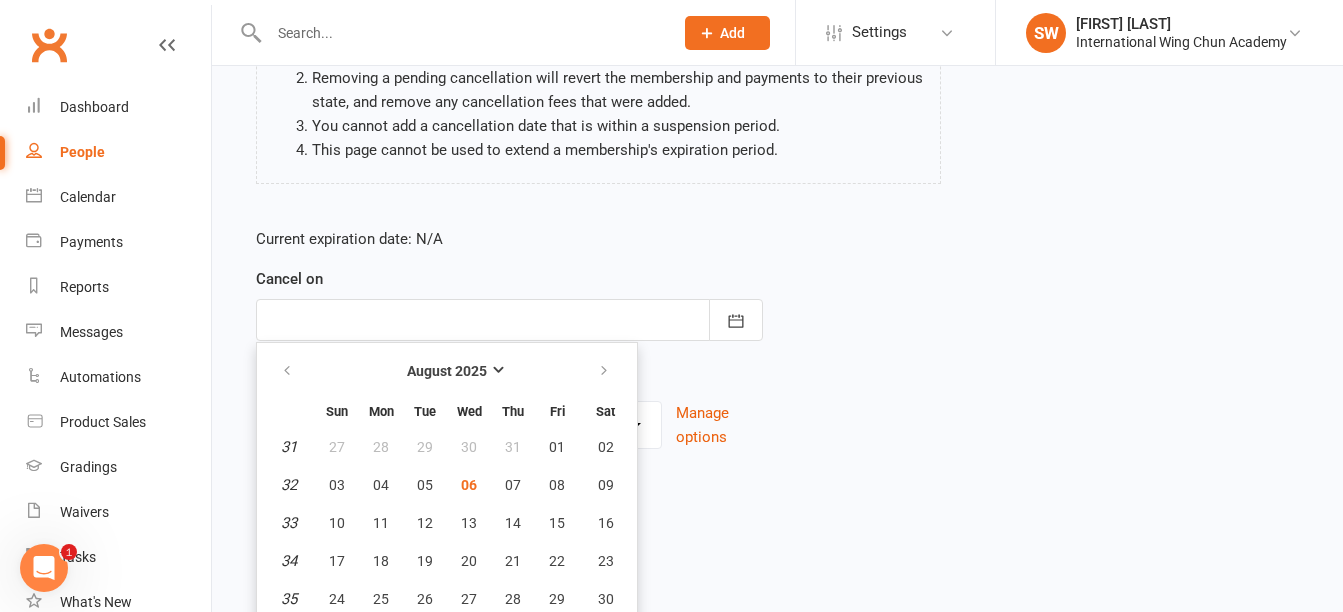 scroll, scrollTop: 319, scrollLeft: 0, axis: vertical 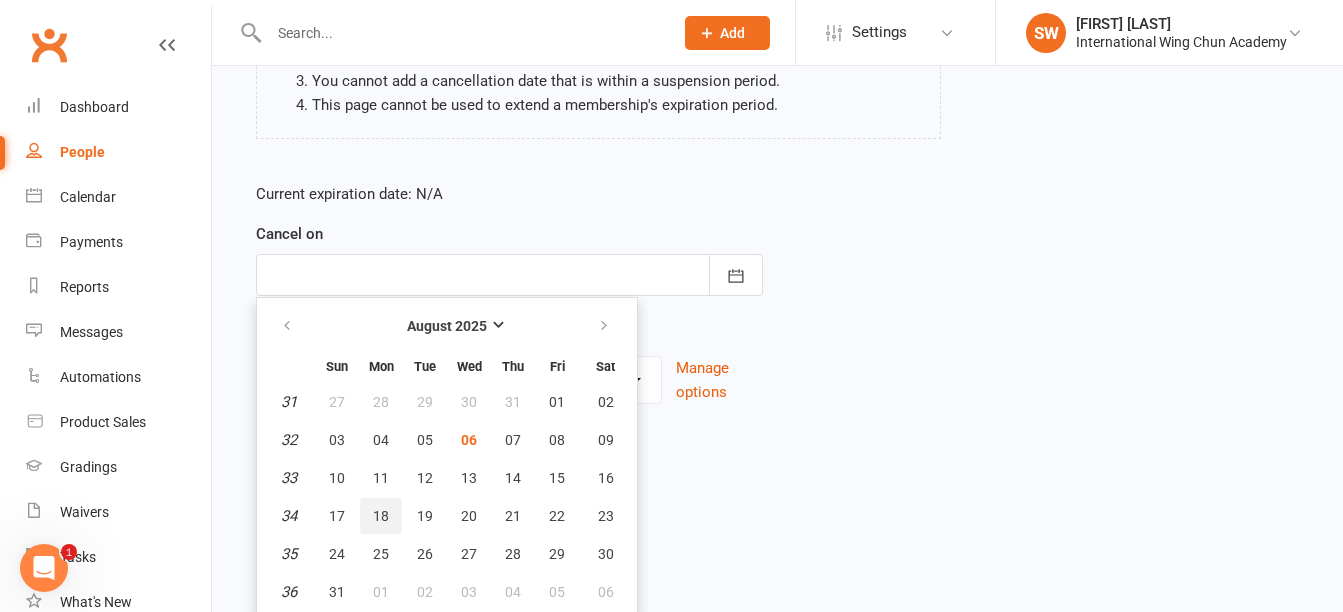 click on "18" at bounding box center (381, 516) 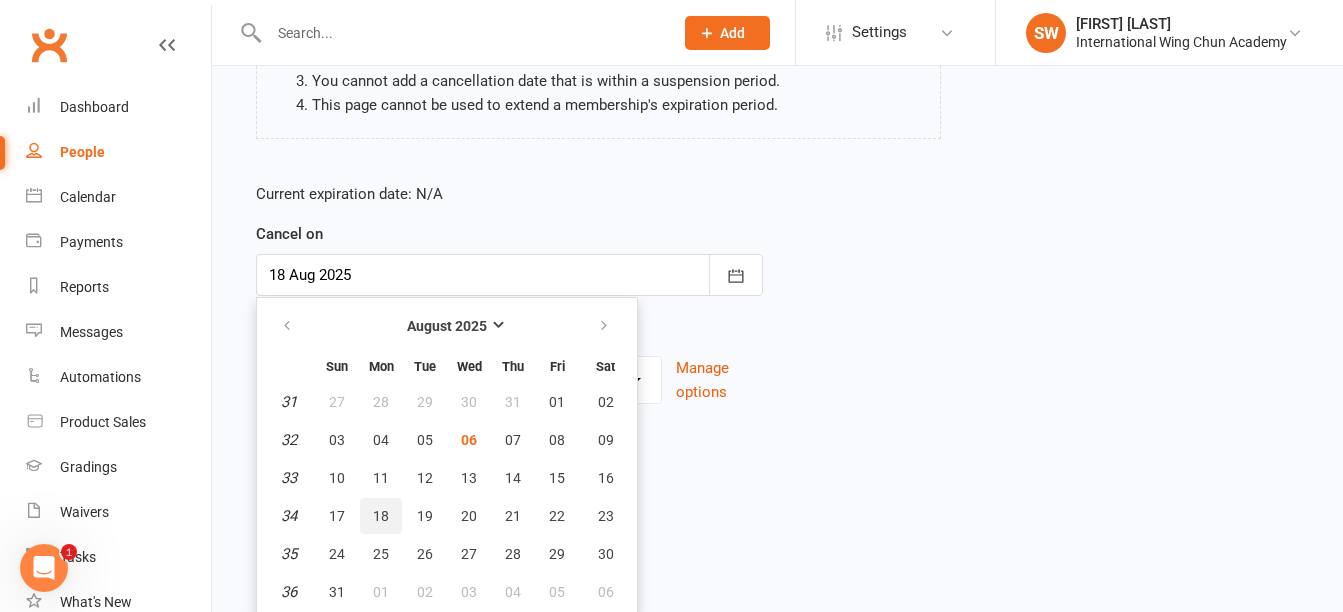 scroll, scrollTop: 274, scrollLeft: 0, axis: vertical 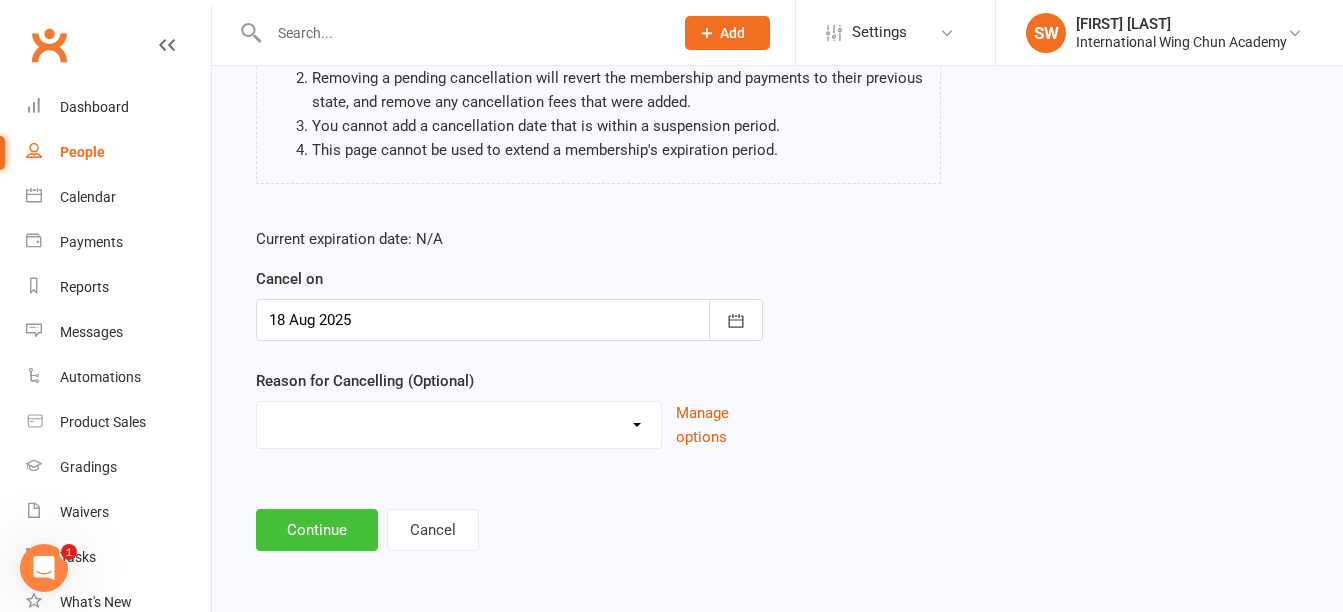 click on "Continue" at bounding box center (317, 530) 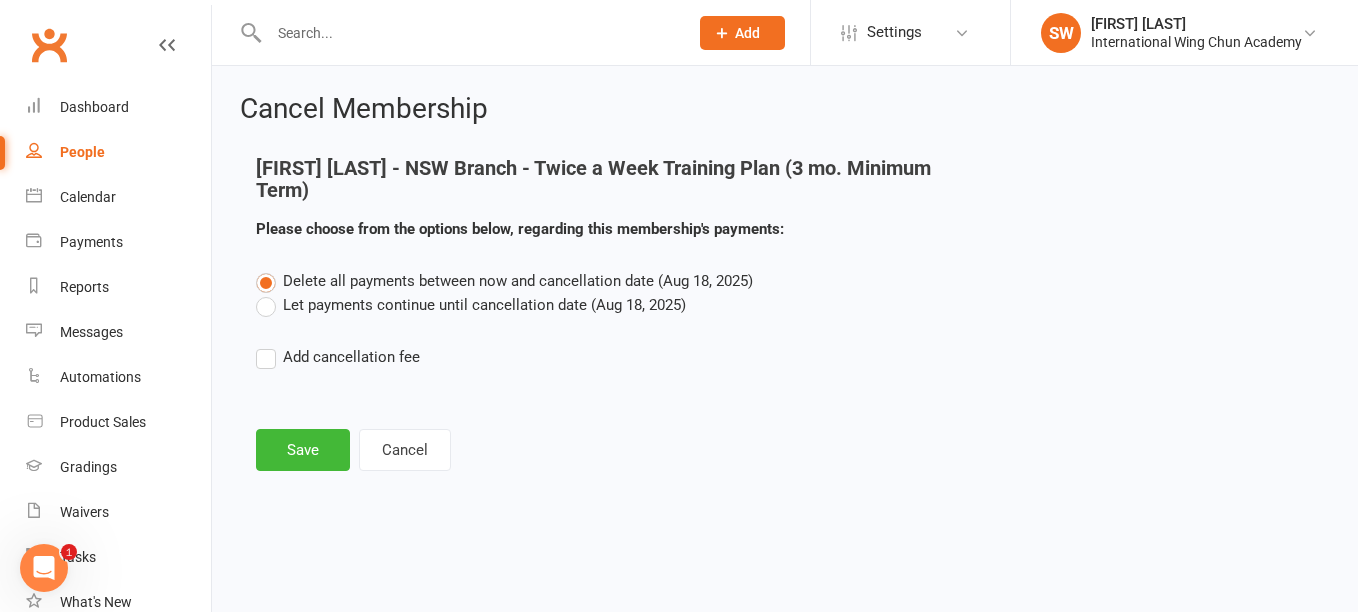 click on "Let payments continue until cancellation date (Aug 18, 2025)" at bounding box center [471, 305] 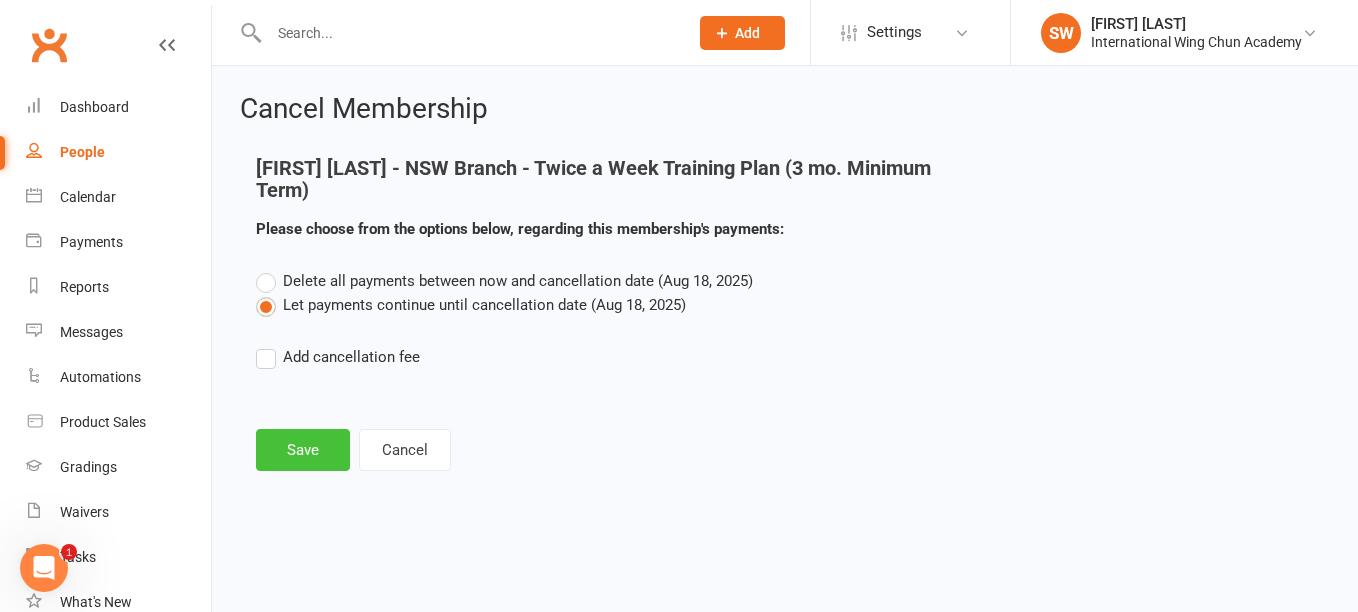 click on "Save" at bounding box center (303, 450) 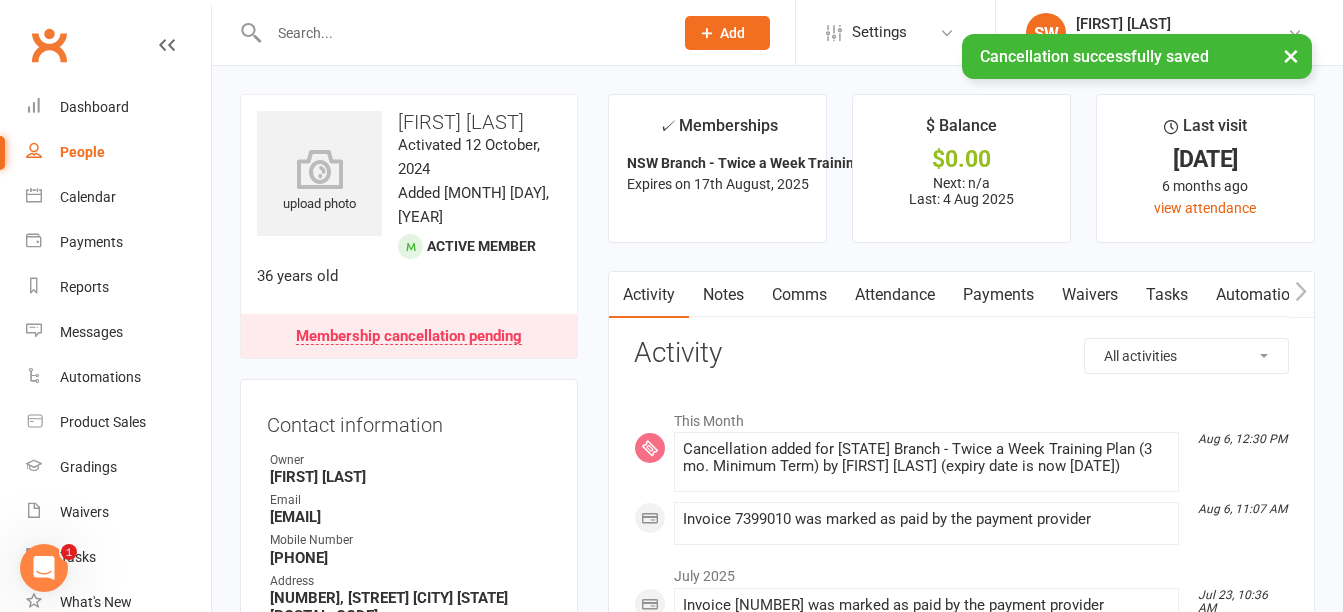 click on "Payments" at bounding box center (998, 295) 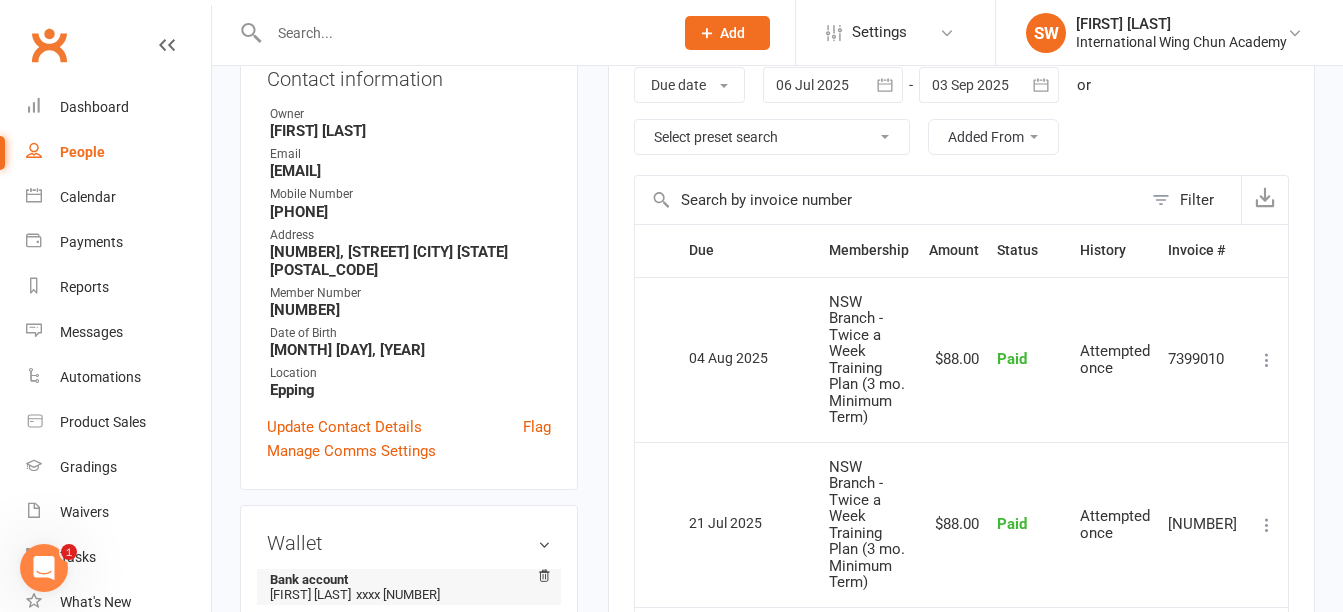 scroll, scrollTop: 500, scrollLeft: 0, axis: vertical 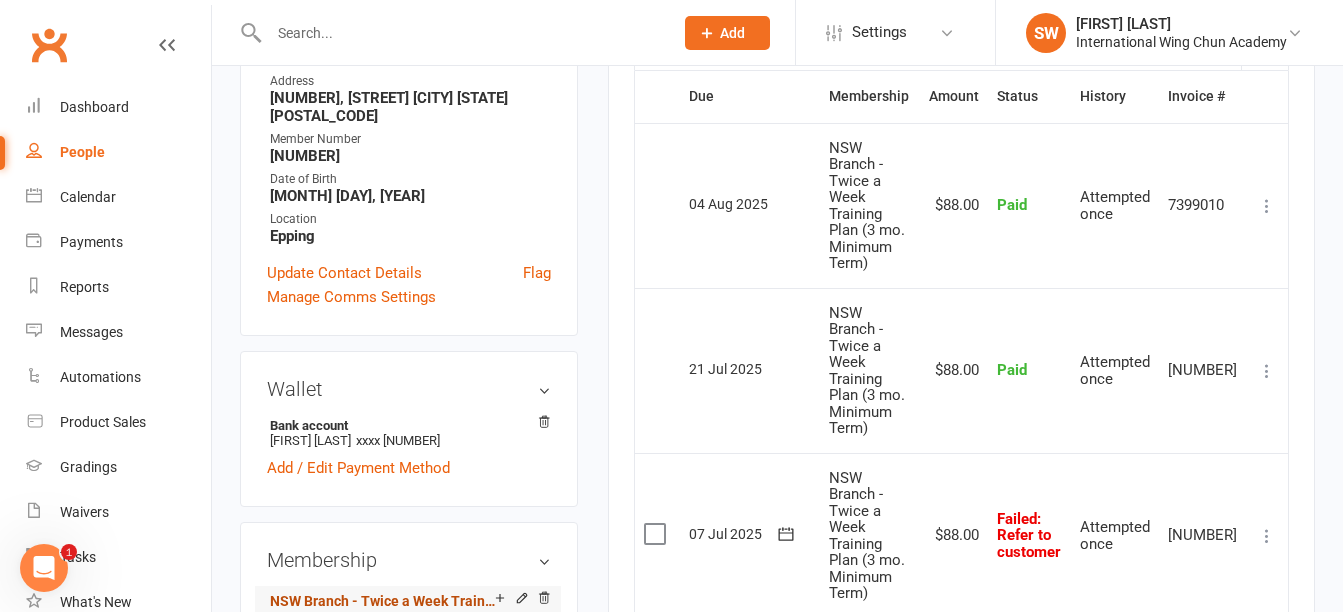 click on "NSW Branch - Twice a Week Training Plan (3 mo. Minimum Term)" at bounding box center (382, 601) 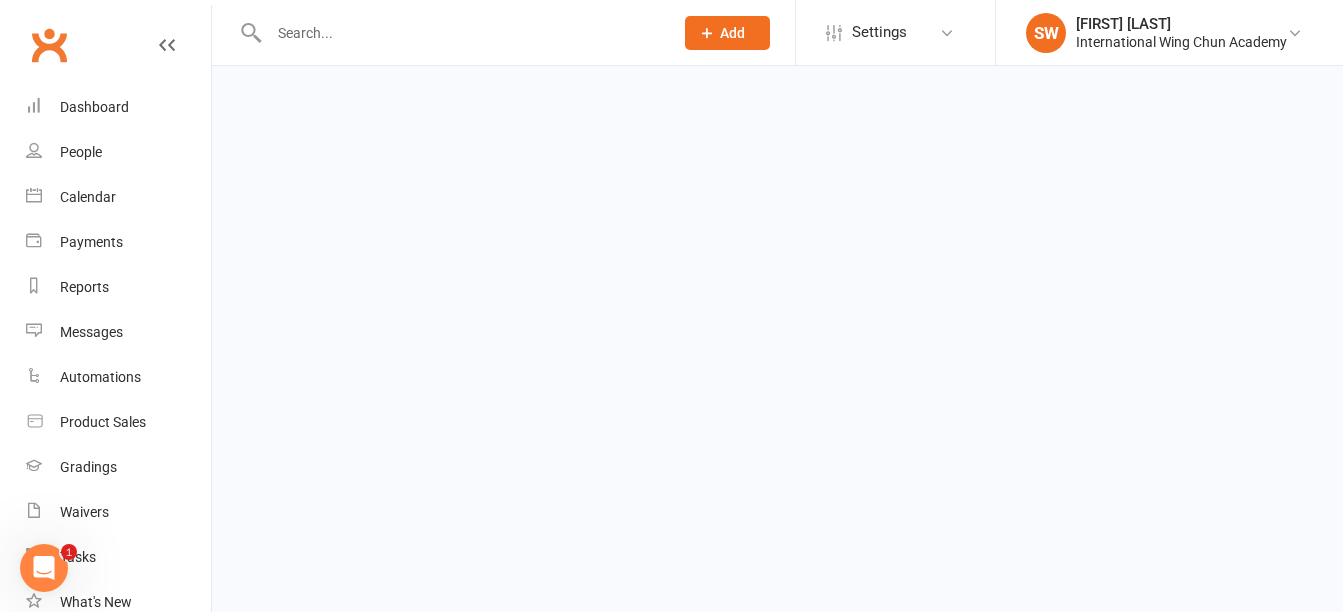 scroll, scrollTop: 0, scrollLeft: 0, axis: both 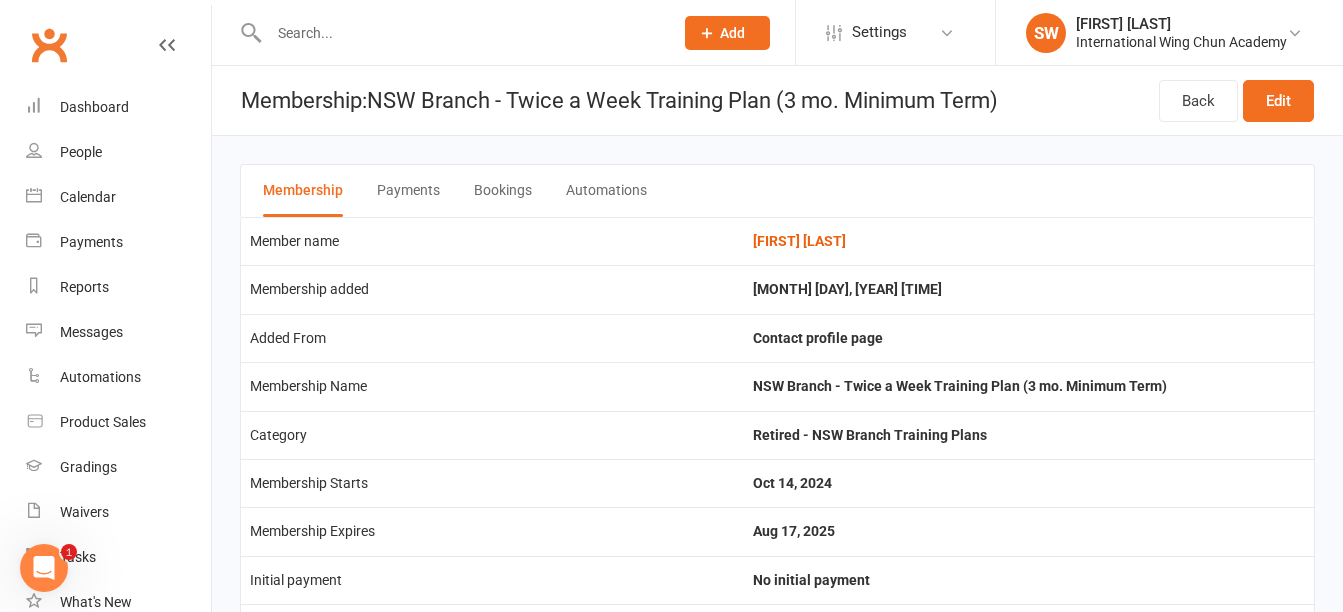 click on "Payments" at bounding box center (408, 191) 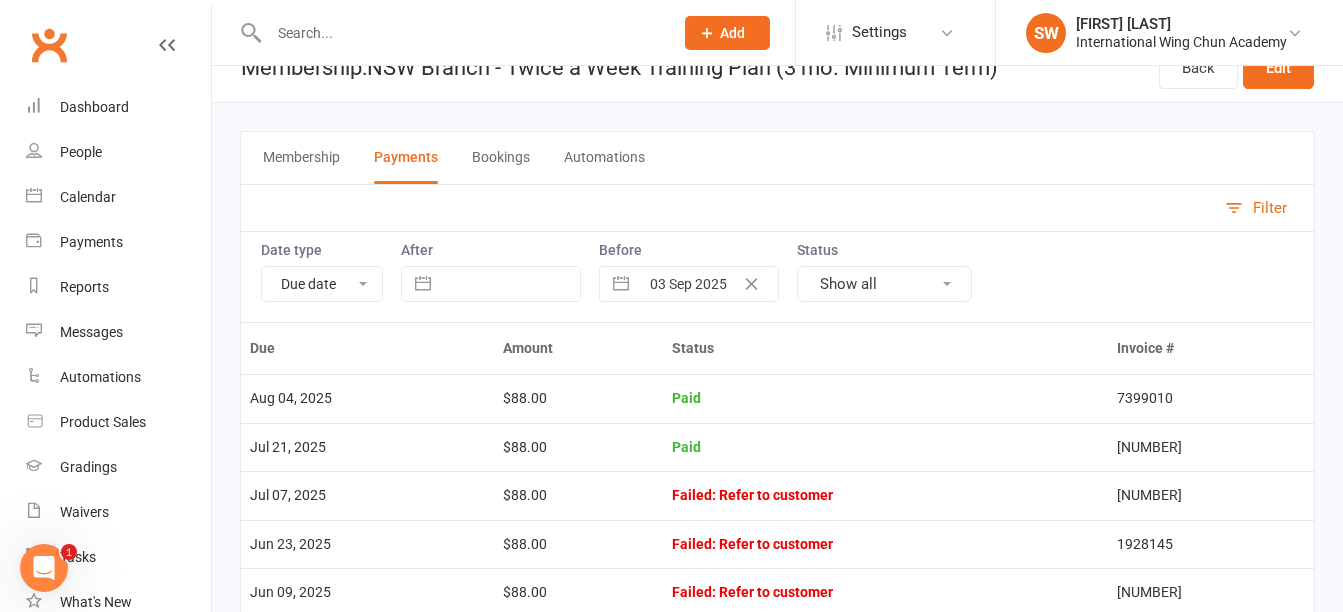 scroll, scrollTop: 0, scrollLeft: 0, axis: both 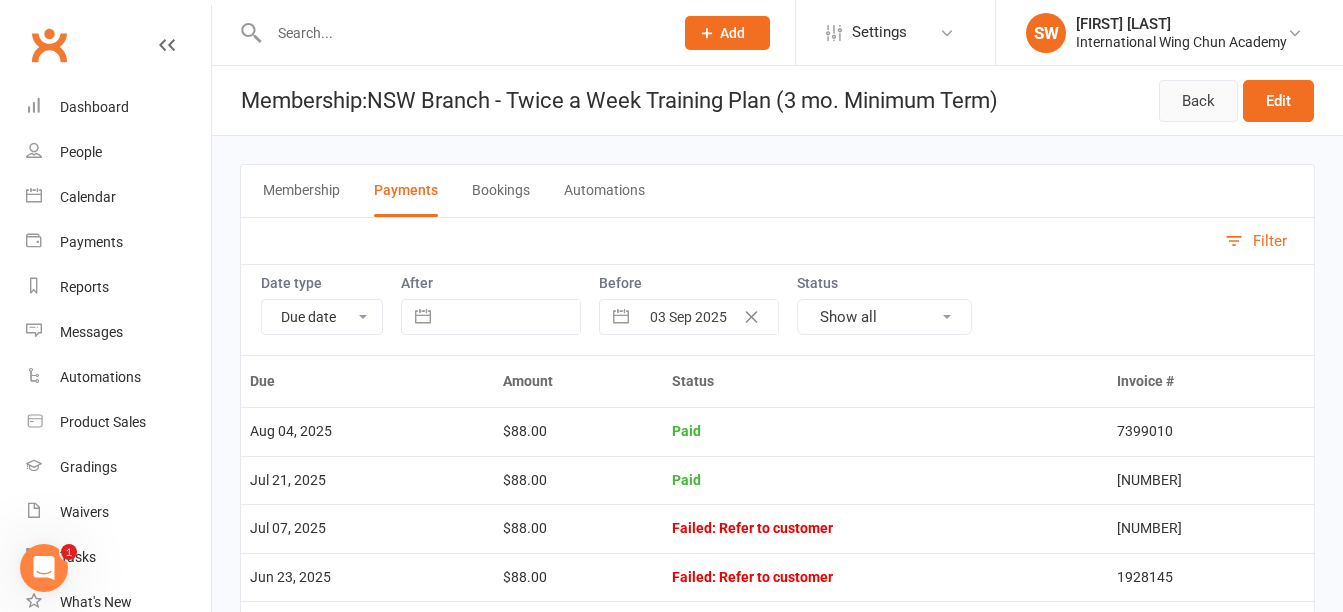 click on "Back" at bounding box center (1198, 101) 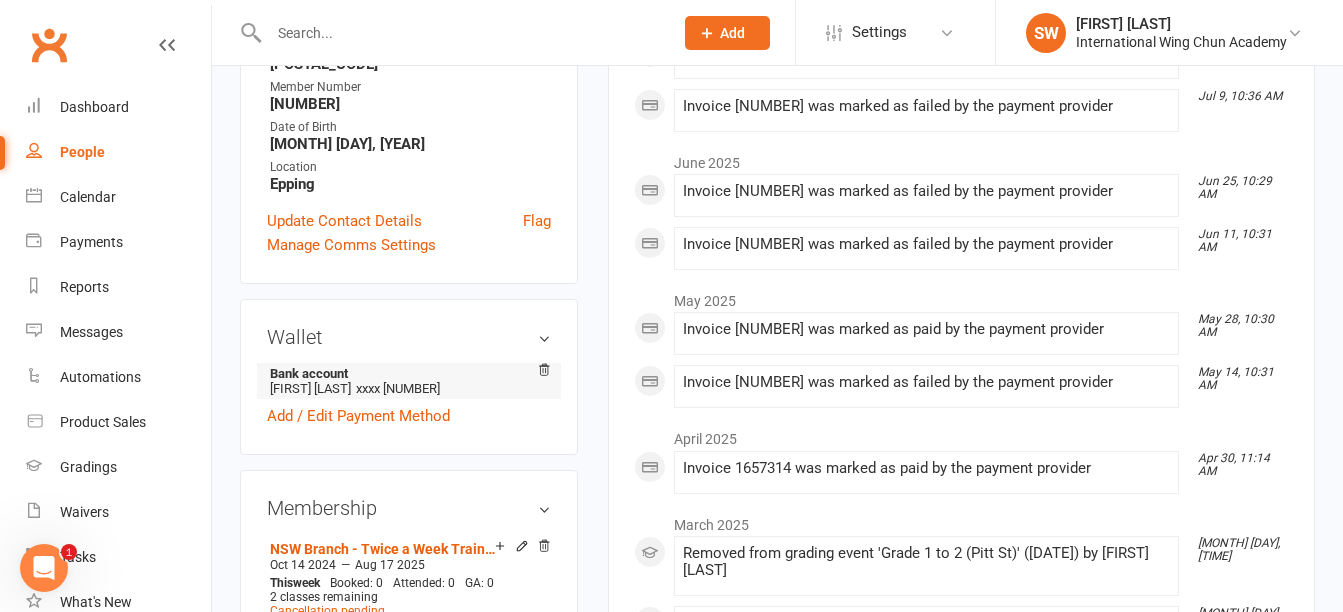 scroll, scrollTop: 600, scrollLeft: 0, axis: vertical 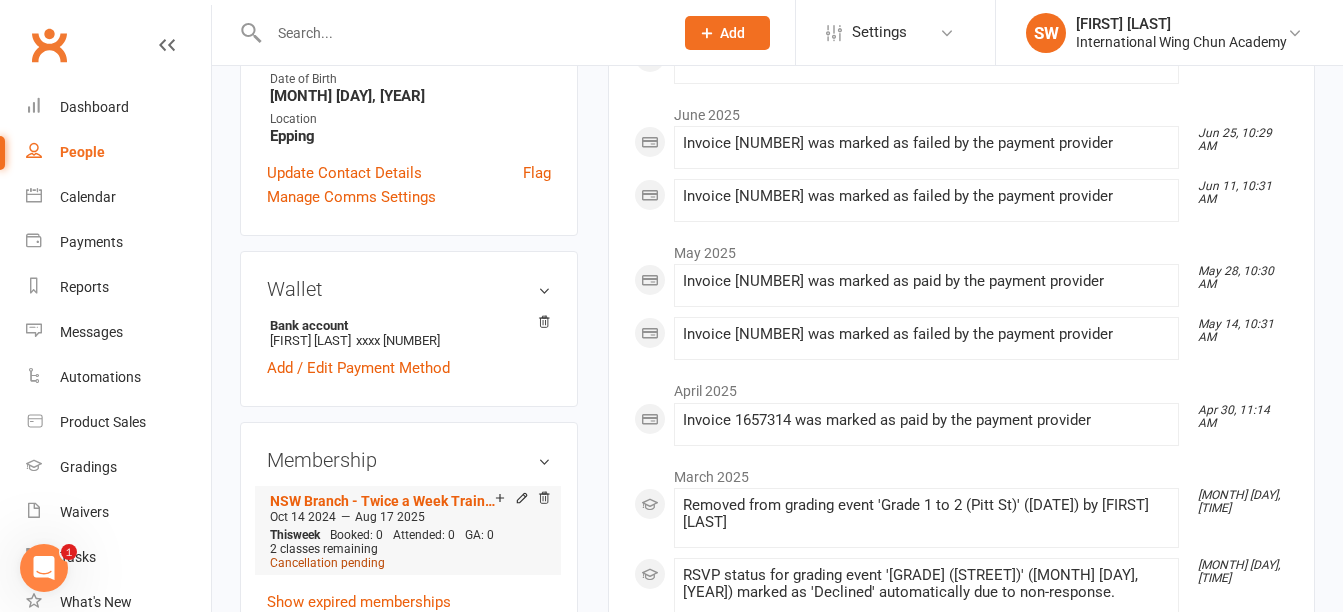 click on "Cancellation pending" at bounding box center [327, 563] 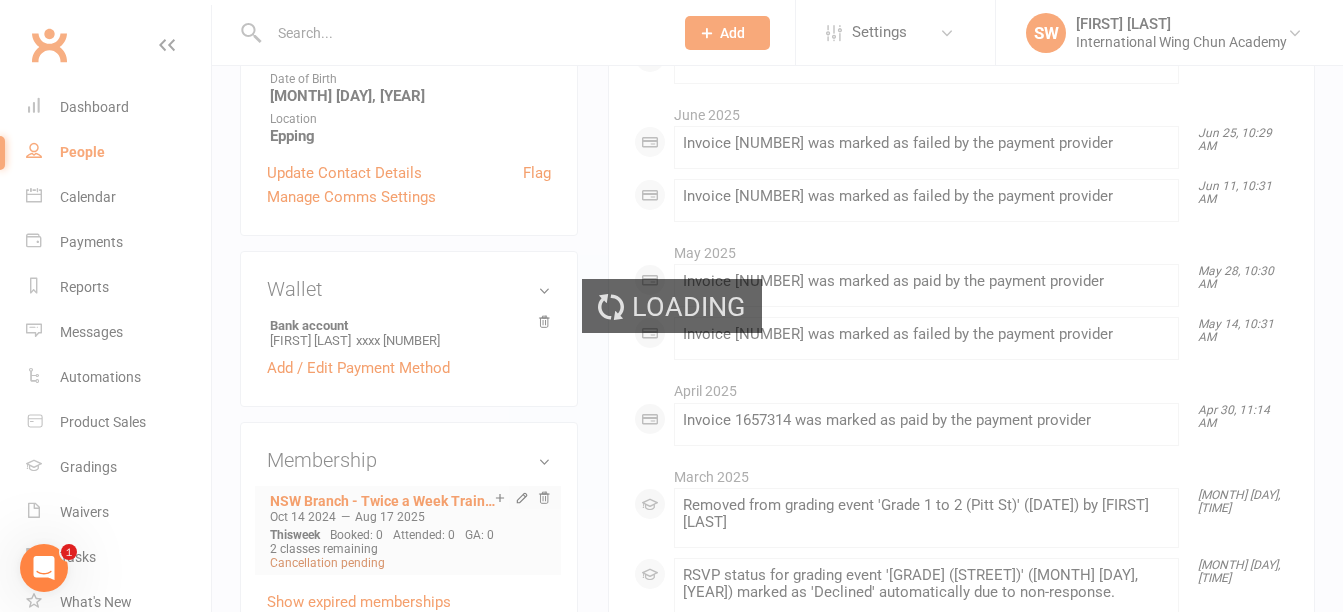 scroll, scrollTop: 0, scrollLeft: 0, axis: both 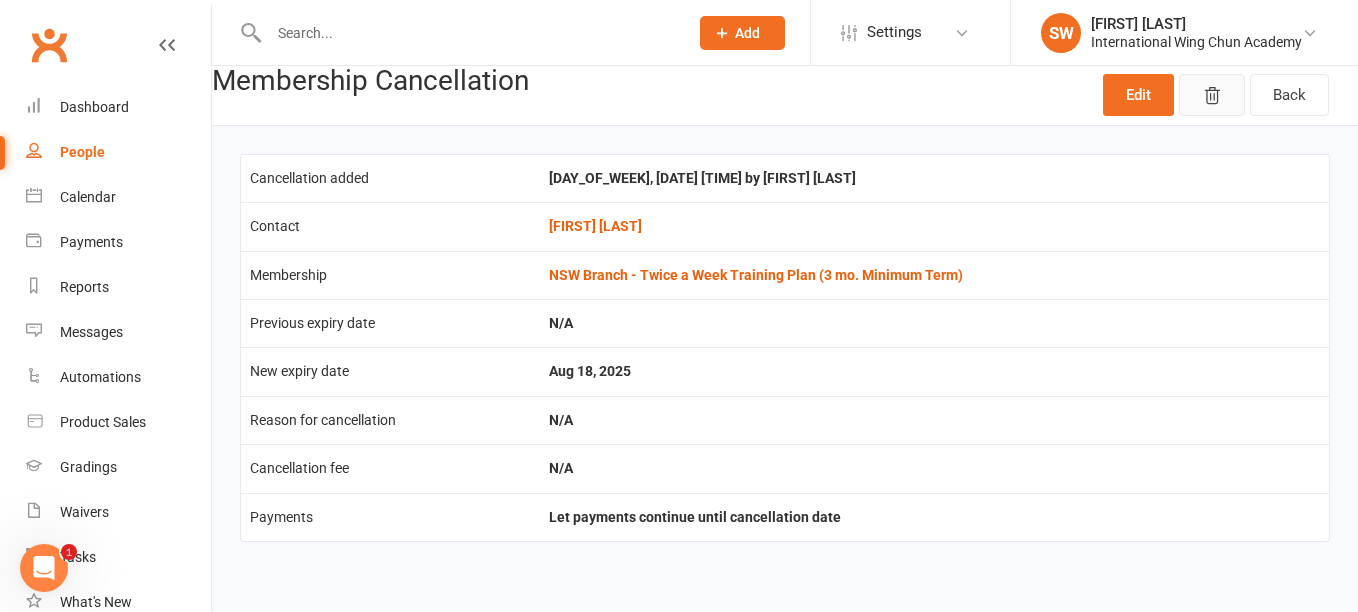 click 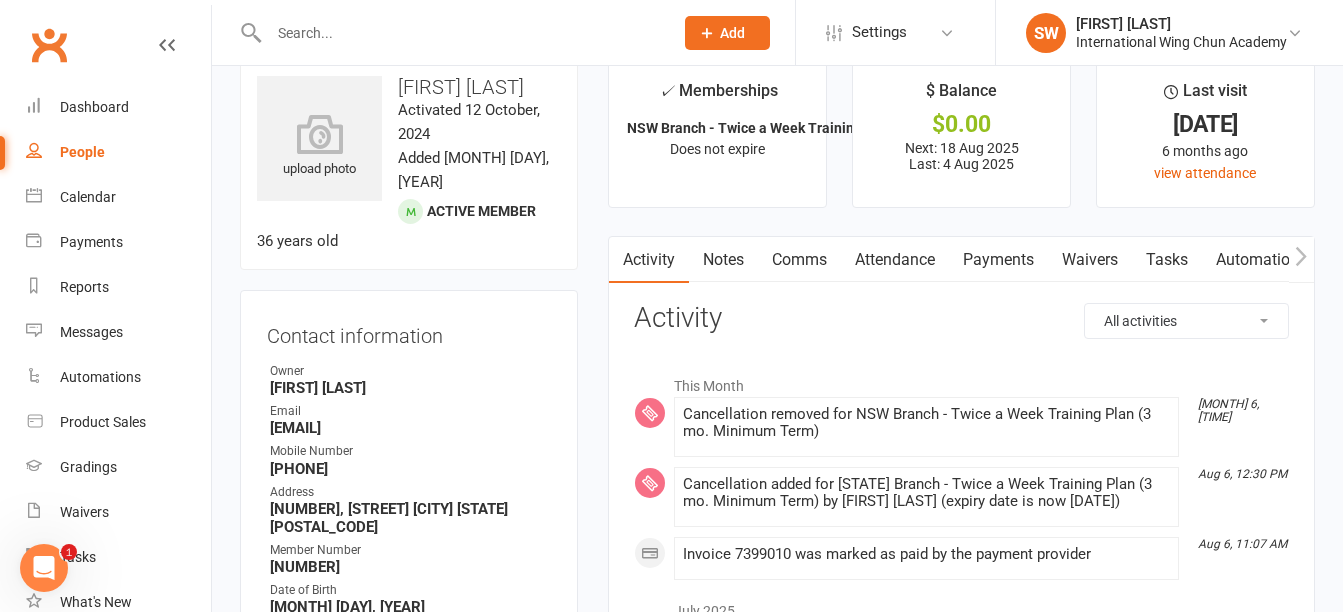 scroll, scrollTop: 0, scrollLeft: 0, axis: both 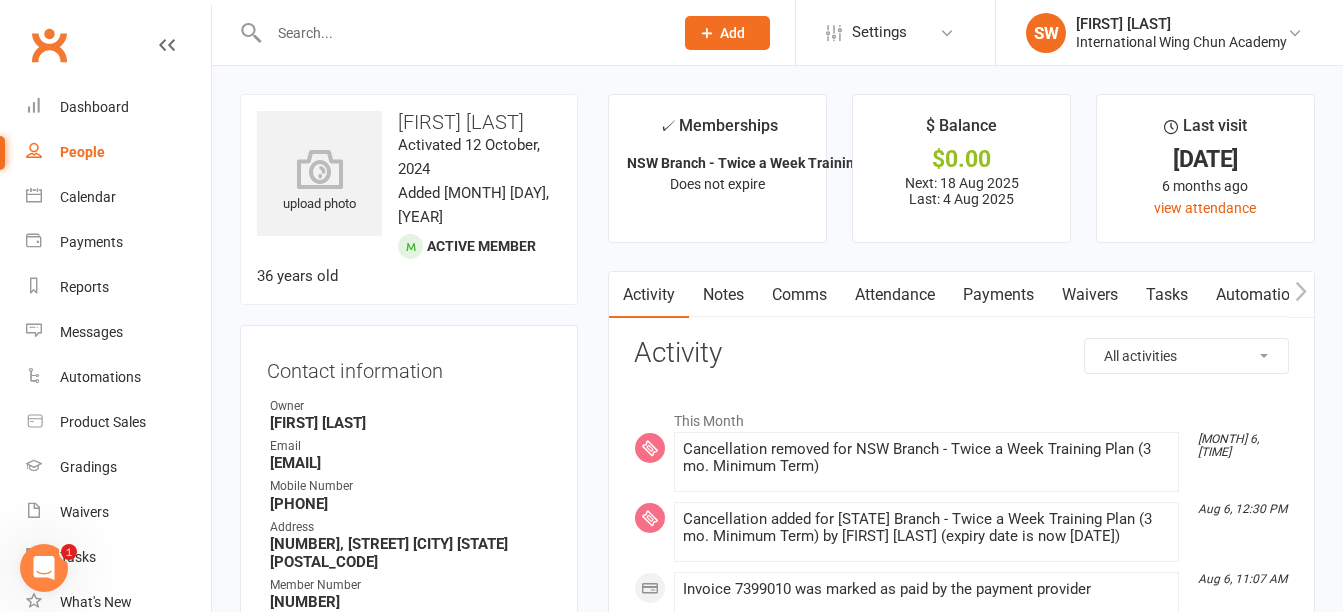 click on "Attendance" at bounding box center [895, 295] 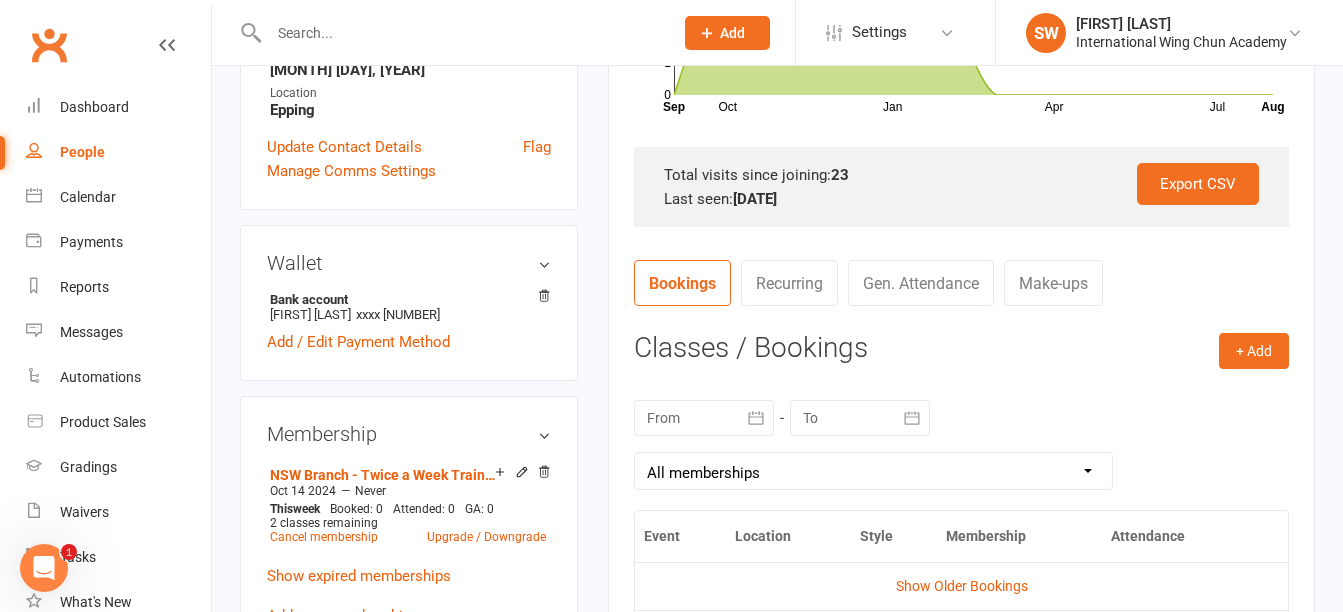scroll, scrollTop: 600, scrollLeft: 0, axis: vertical 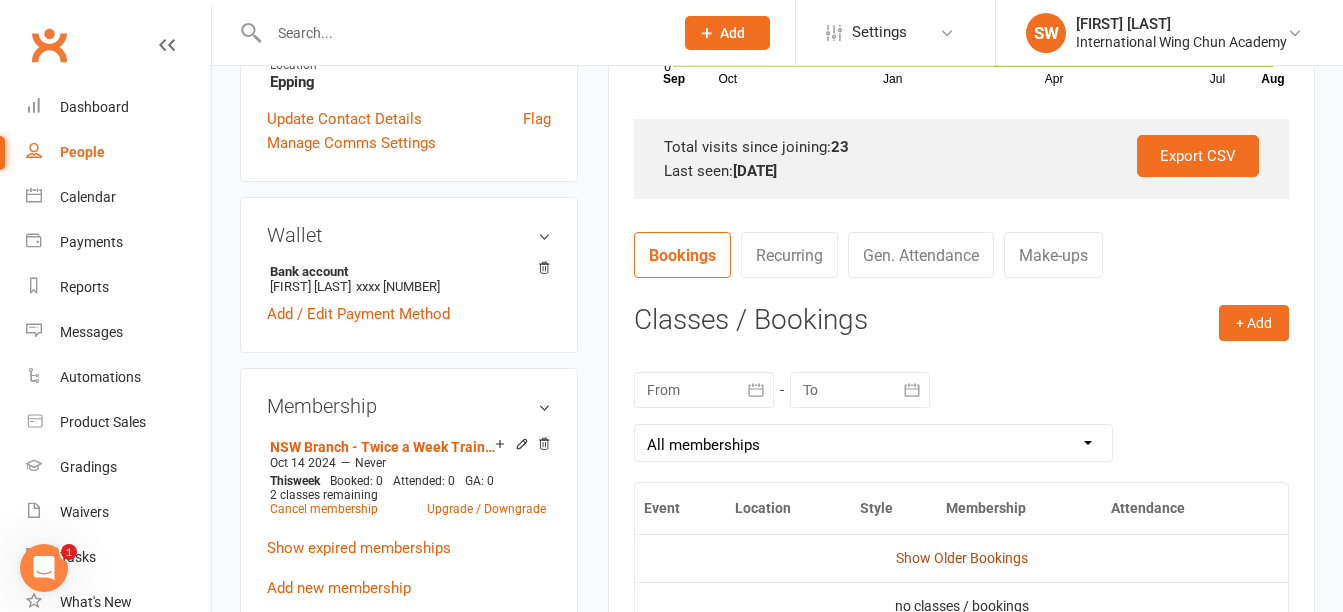 click on "Show Older Bookings" at bounding box center (962, 558) 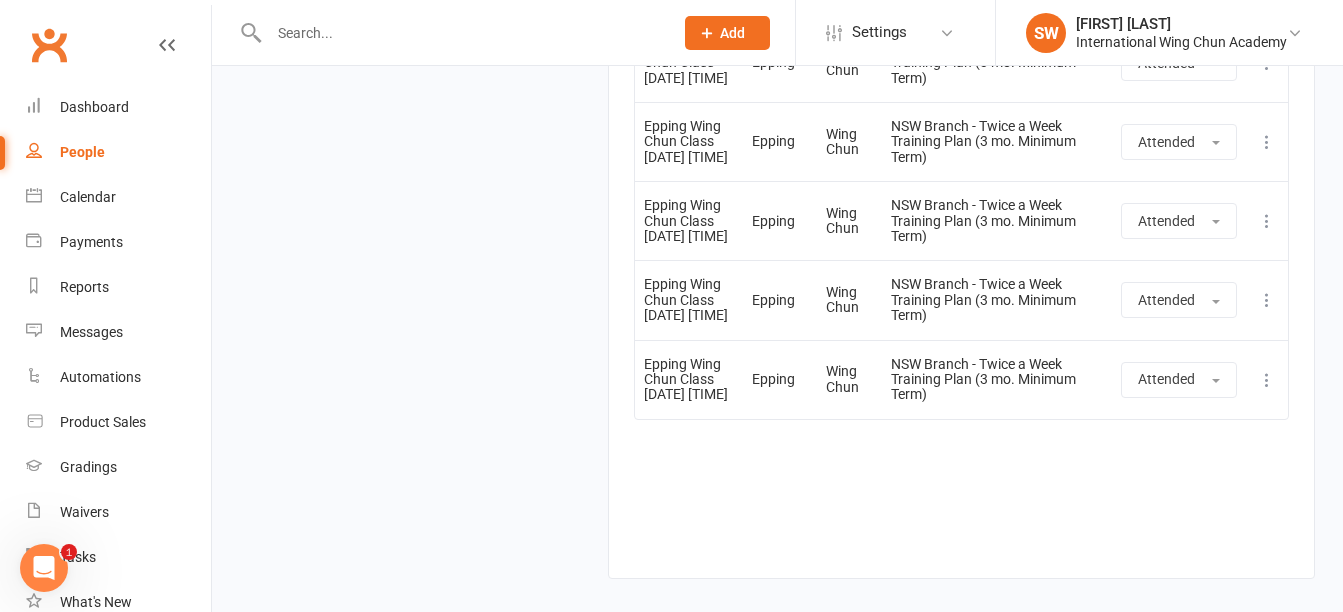 scroll, scrollTop: 3032, scrollLeft: 0, axis: vertical 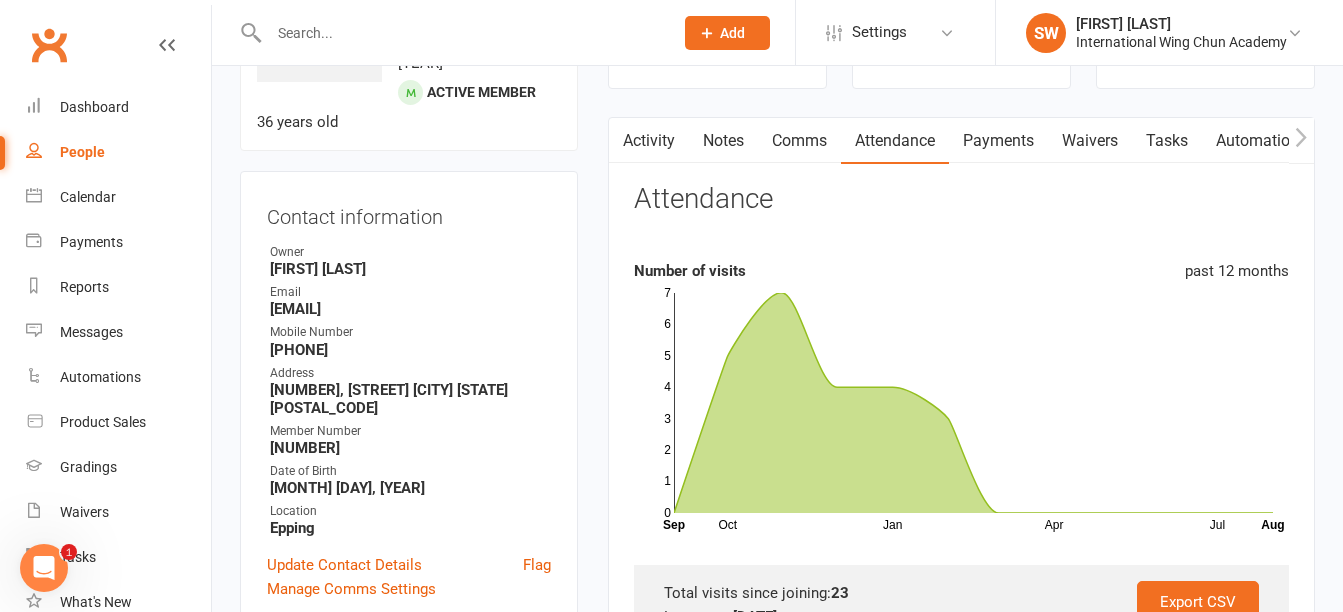click on "Payments" at bounding box center (998, 141) 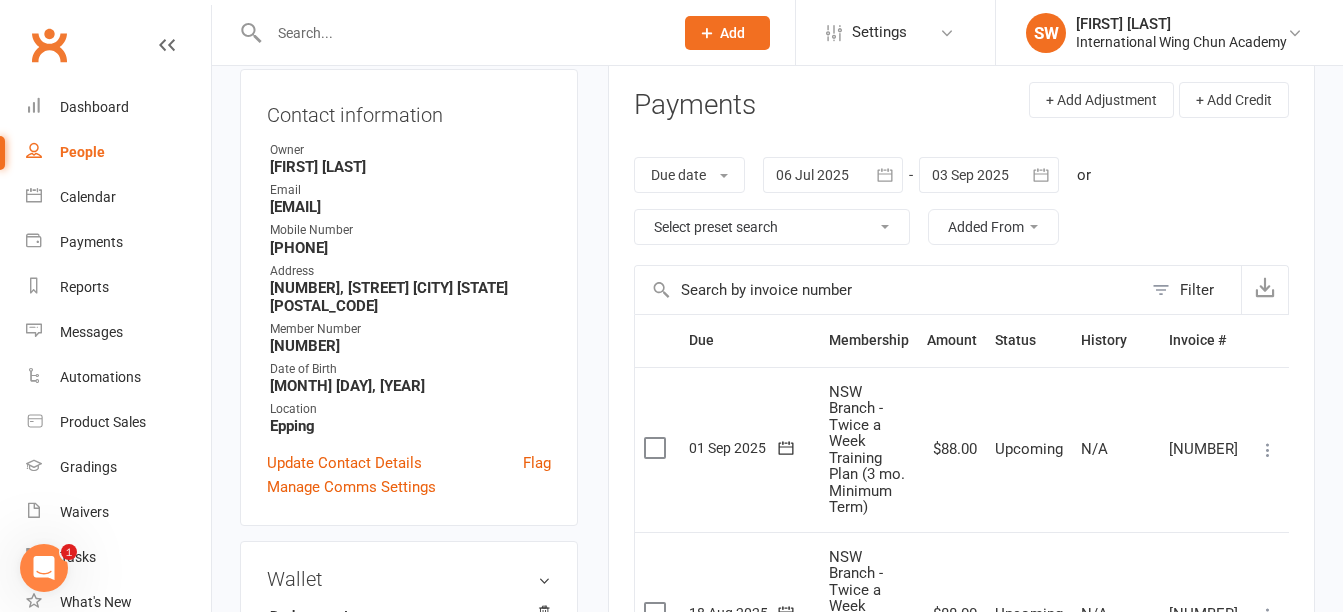 scroll, scrollTop: 254, scrollLeft: 0, axis: vertical 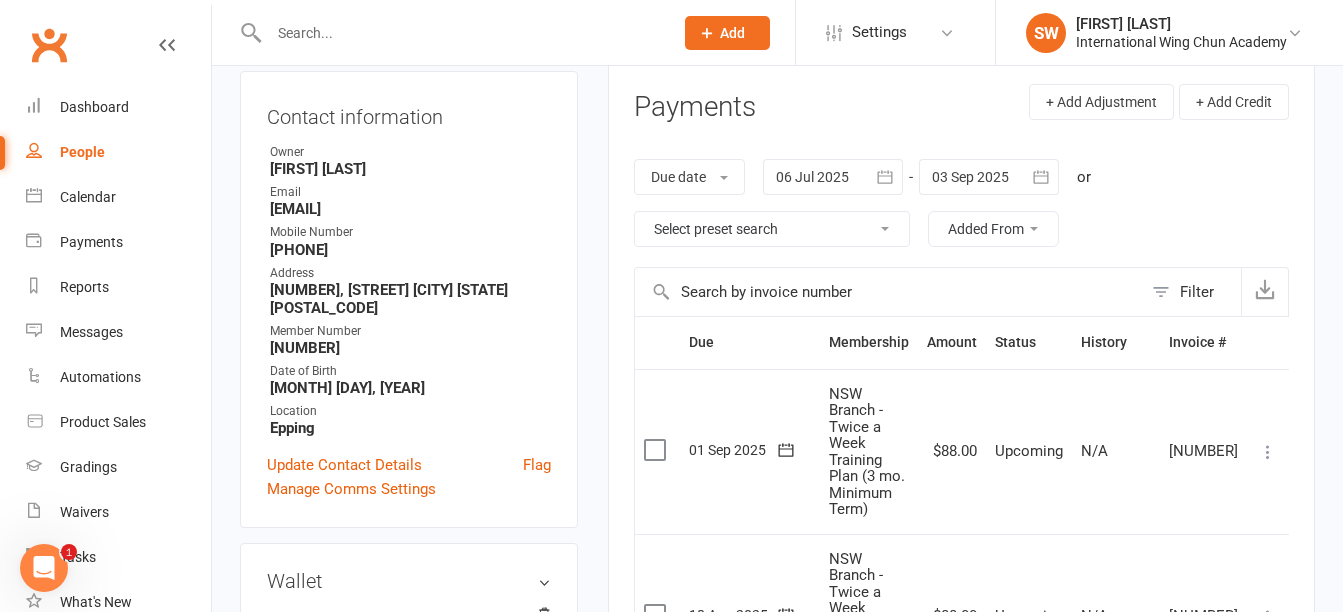 click at bounding box center (833, 177) 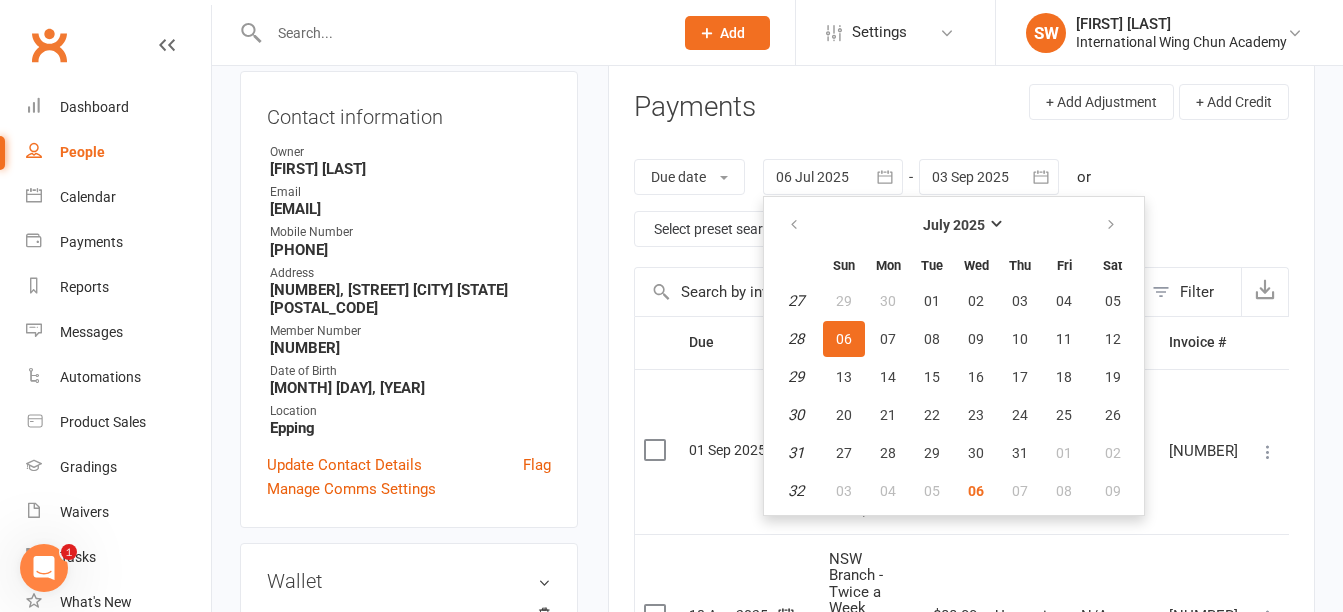 click on "✓ Memberships [STATE] Branch - Twice a Week Training Plan (3... Does not expire $ Balance $0.00 Next: [DATE] Last: [DATE] Last visit [DATE] 6 months ago view attendance
Activity Notes Comms Attendance Payments Waivers Tasks Automations Gradings / Promotions Assessments Credit balance
Payments + Add Adjustment + Add Credit Due date  Due date Date paid Date failed Date settled [DATE]
[MONTH] [YEAR]
Sun Mon Tue Wed Thu Fri Sat
27
29
30
01
02
03
04
05
28
06
07
08
09
10
11
12
29
13
14
15
16
17
18
19" at bounding box center [961, 701] 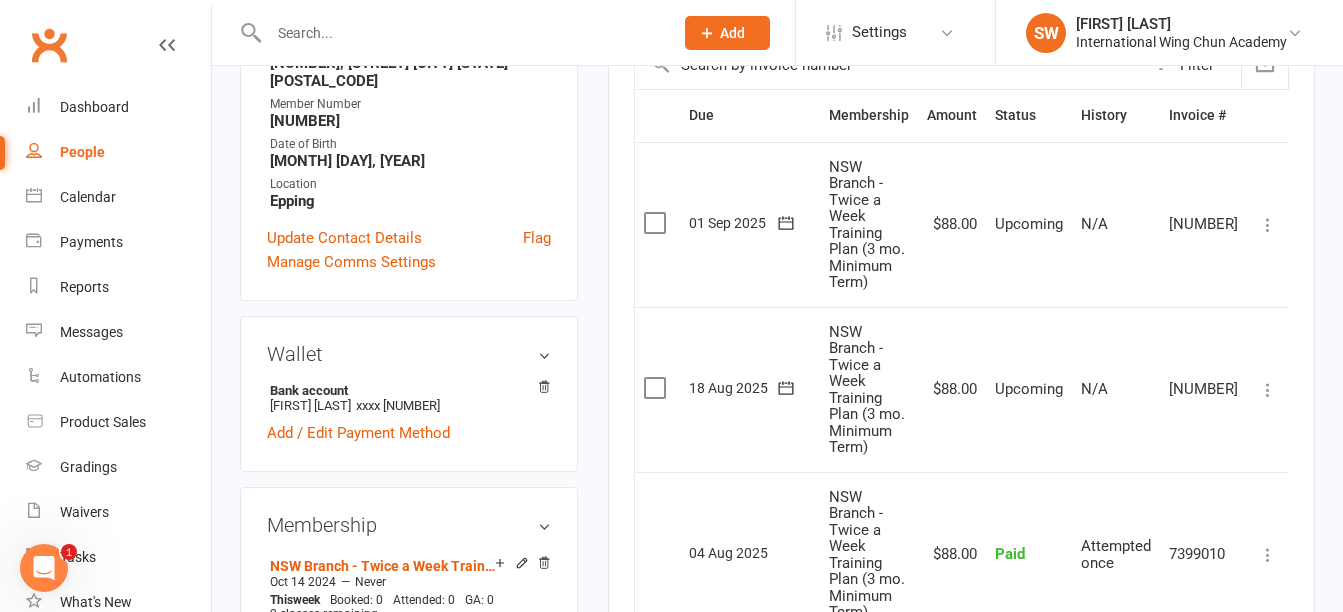 scroll, scrollTop: 654, scrollLeft: 0, axis: vertical 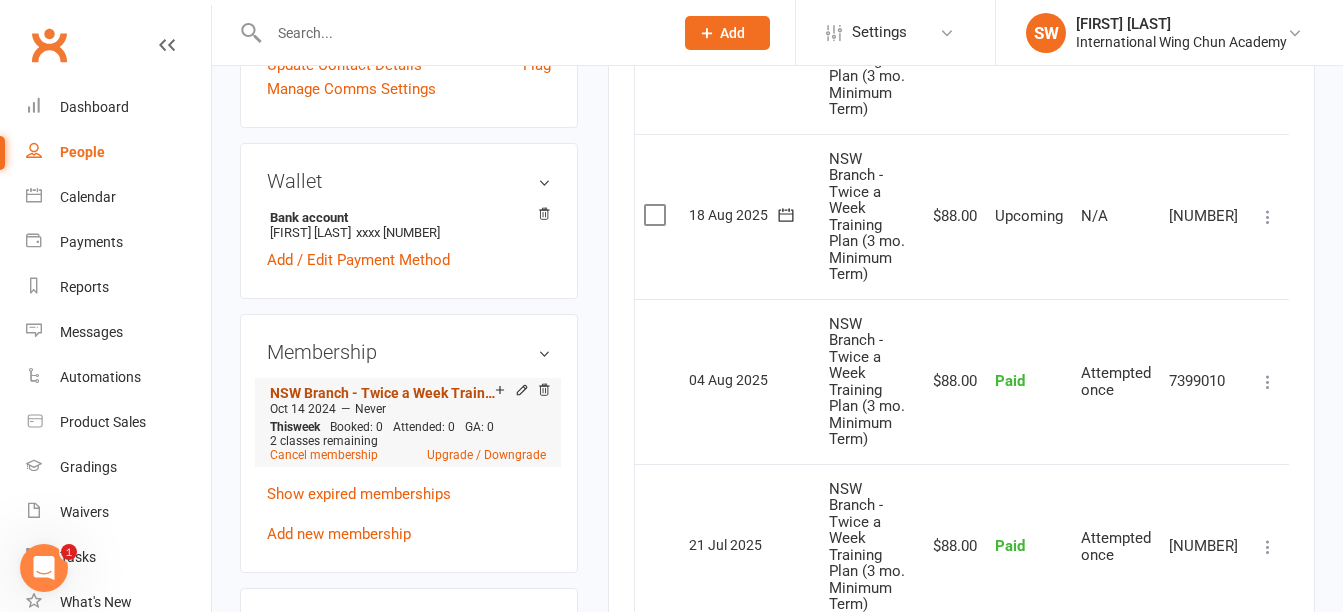 click on "NSW Branch - Twice a Week Training Plan (3 mo. Minimum Term)" at bounding box center [382, 393] 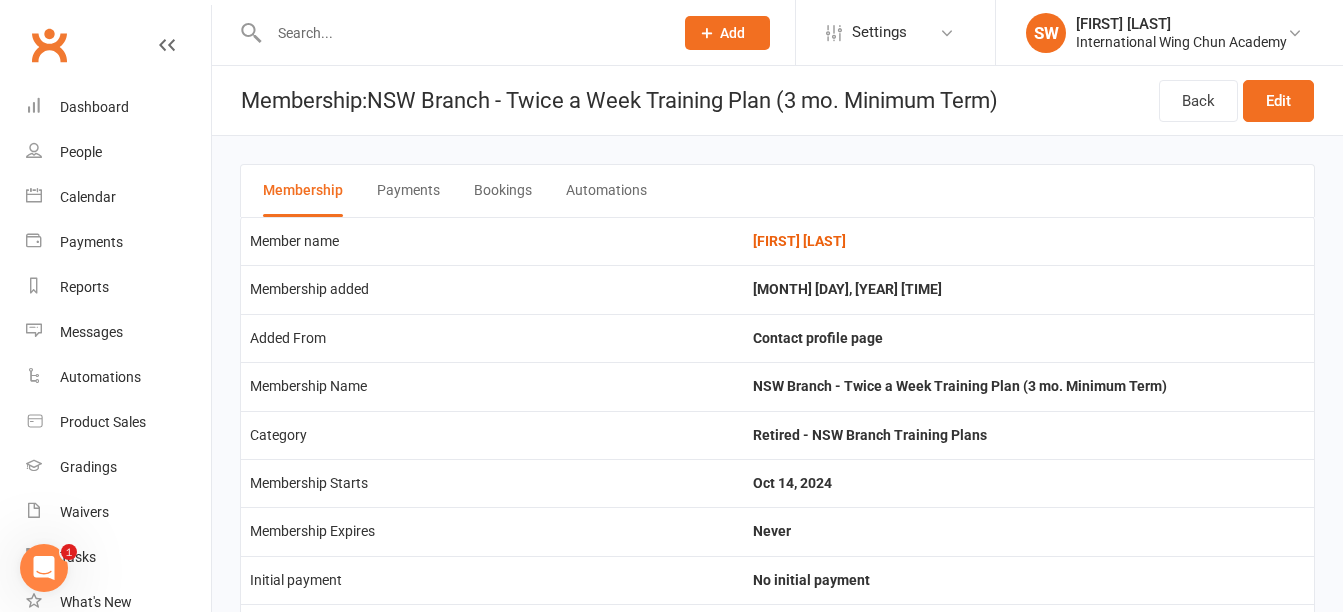 click on "Payments" at bounding box center (408, 191) 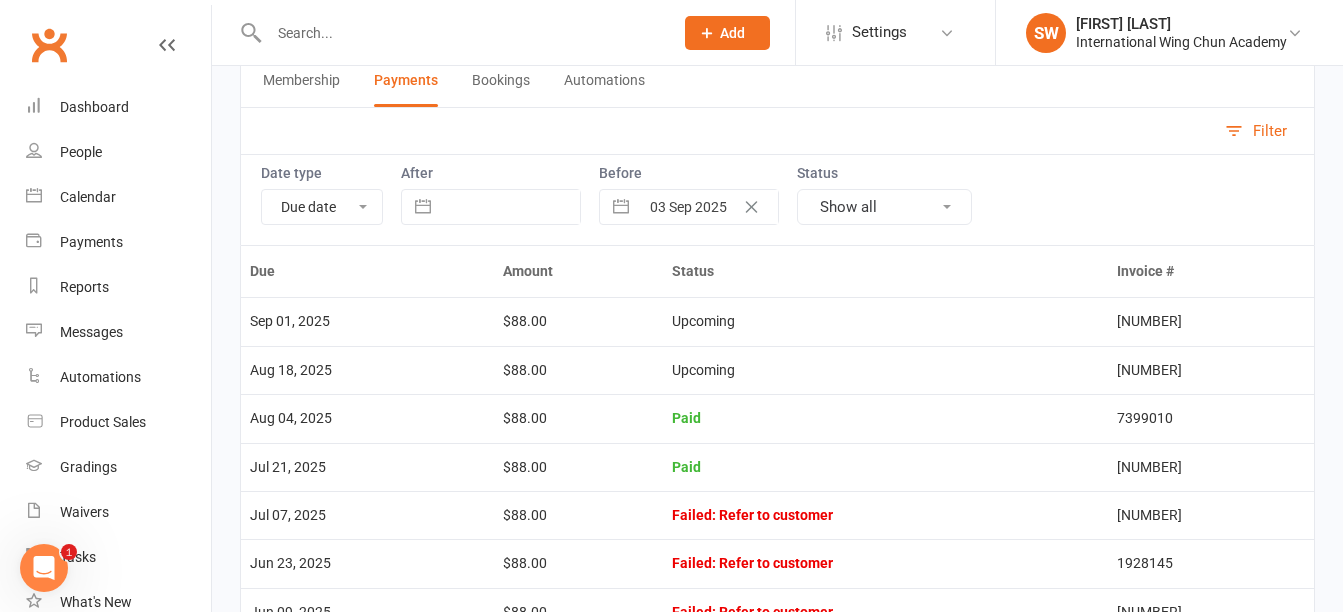 scroll, scrollTop: 0, scrollLeft: 0, axis: both 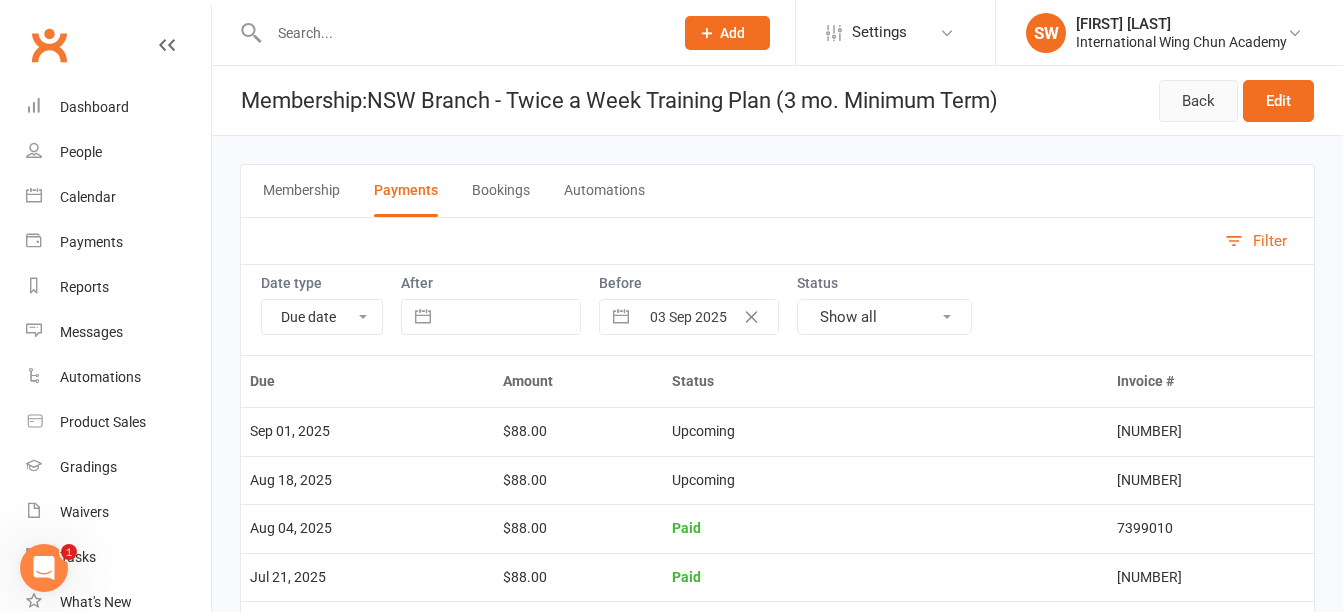click on "Back" at bounding box center [1198, 101] 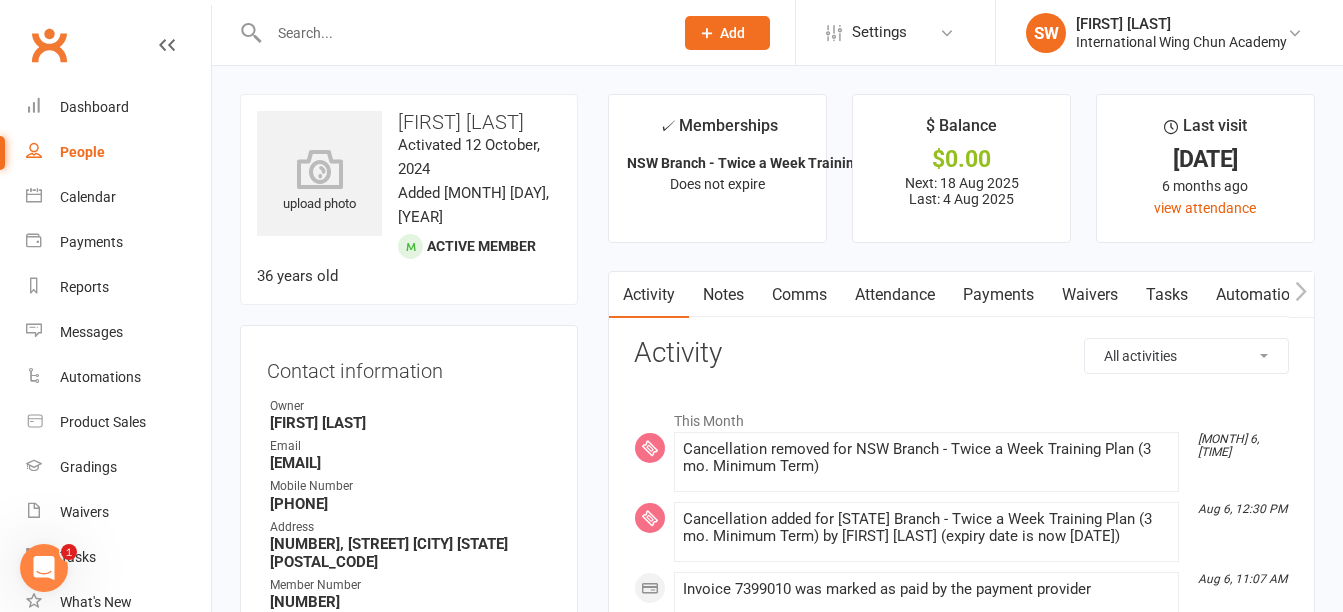 click on "Payments" at bounding box center [998, 295] 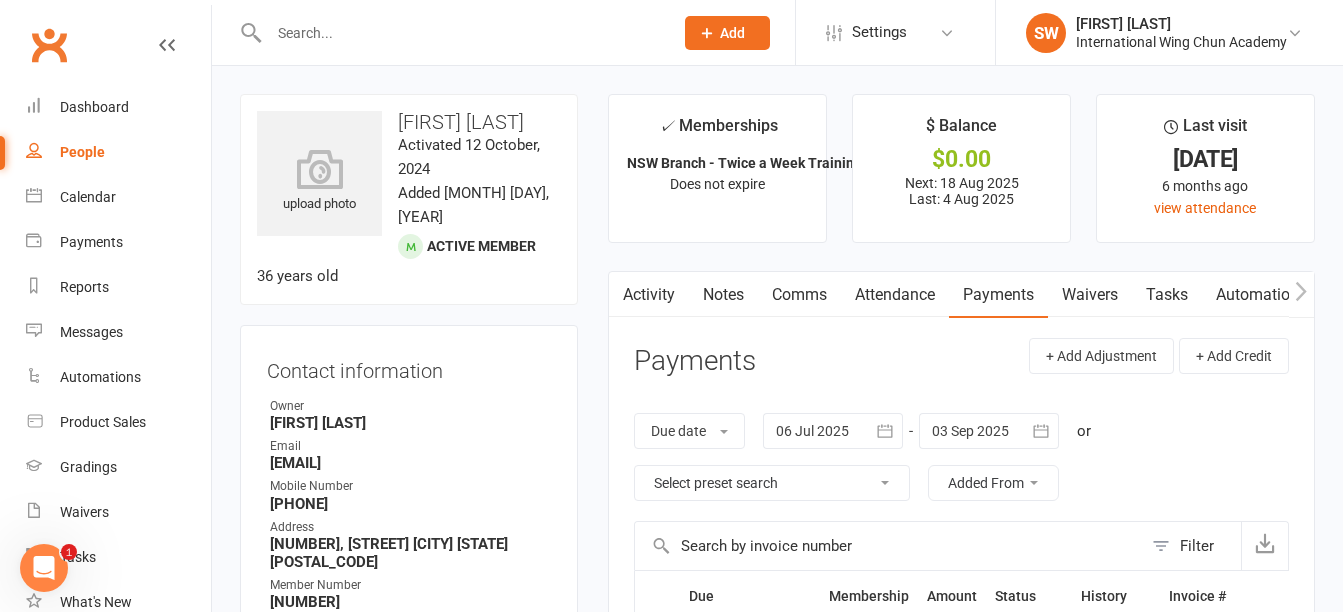 click at bounding box center [833, 431] 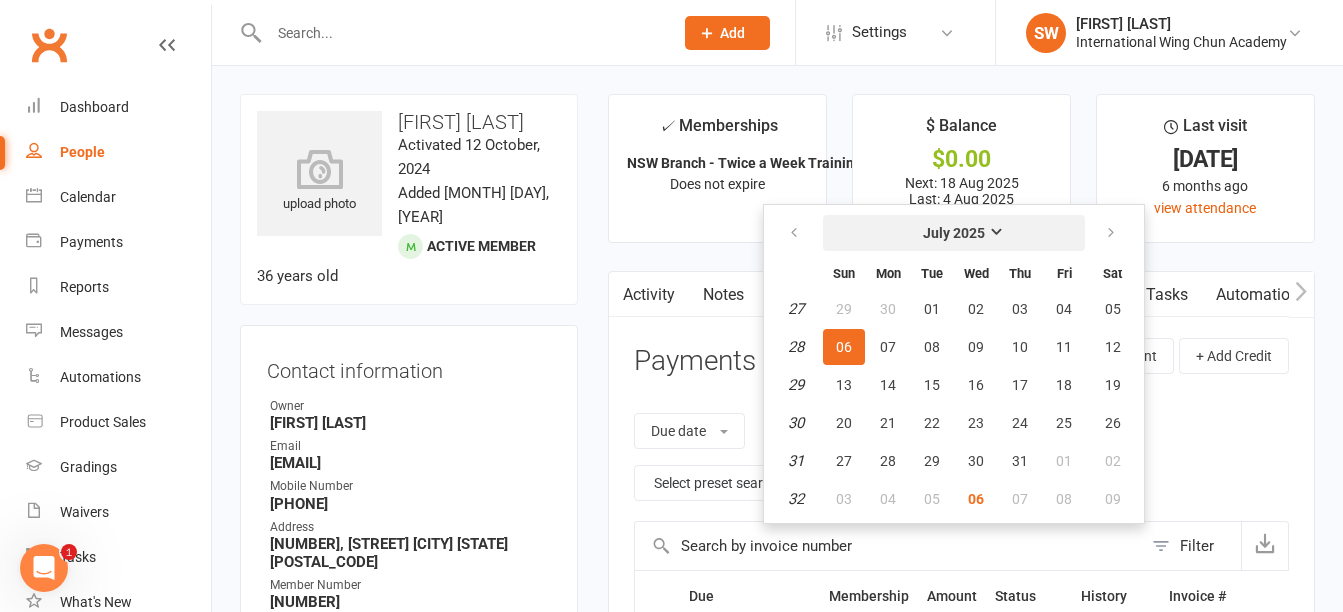 click on "July 2025" at bounding box center (954, 233) 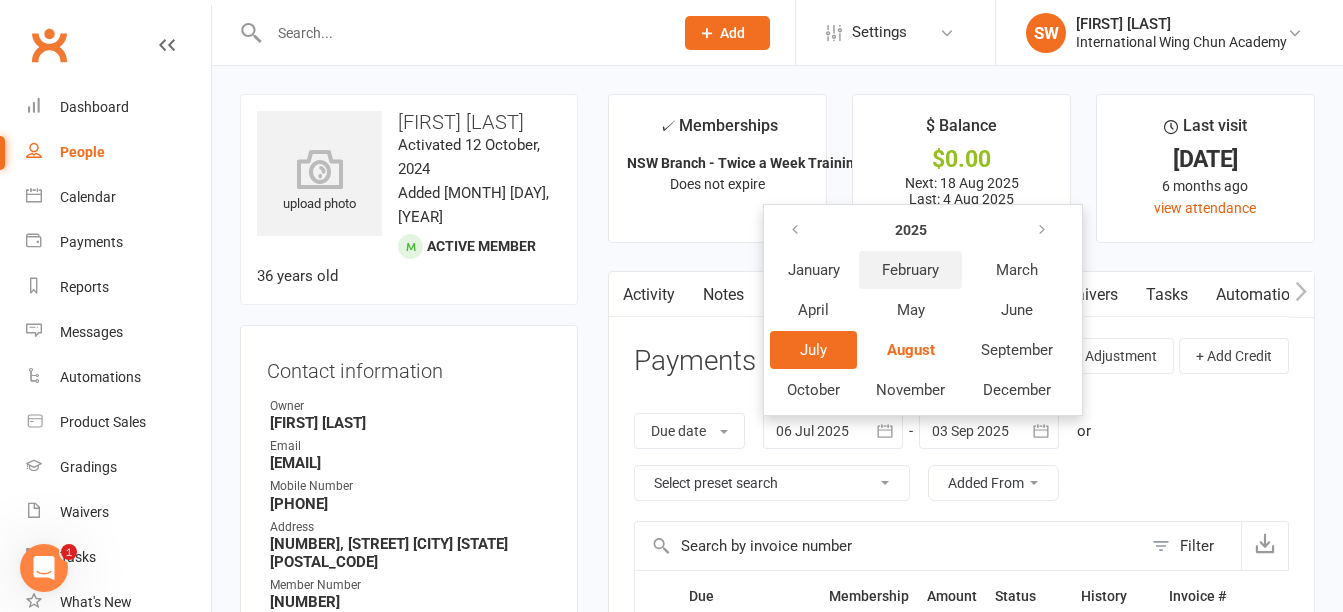 click on "February" at bounding box center [910, 270] 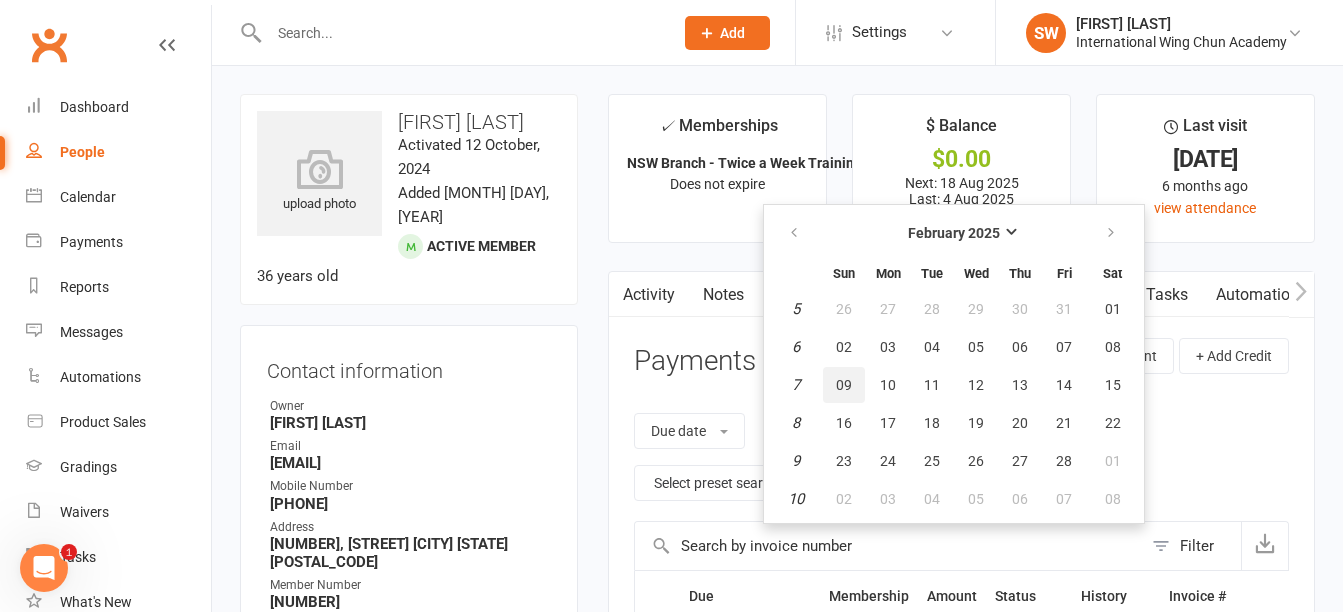 click on "09" at bounding box center (844, 385) 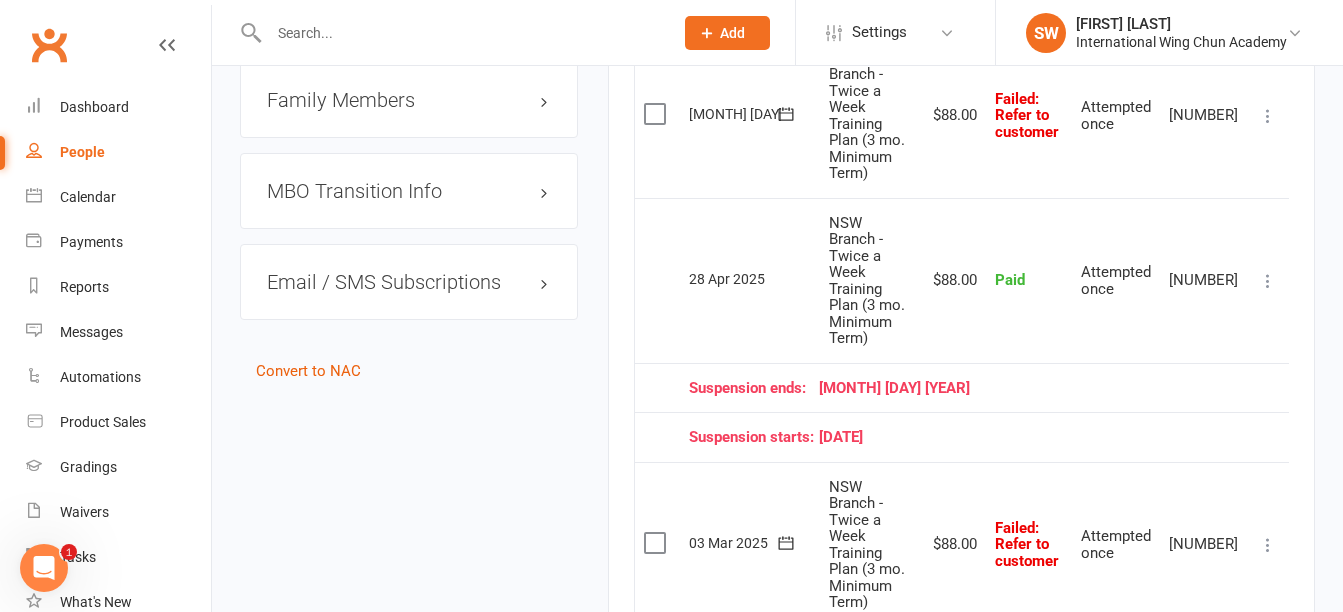 scroll, scrollTop: 1900, scrollLeft: 0, axis: vertical 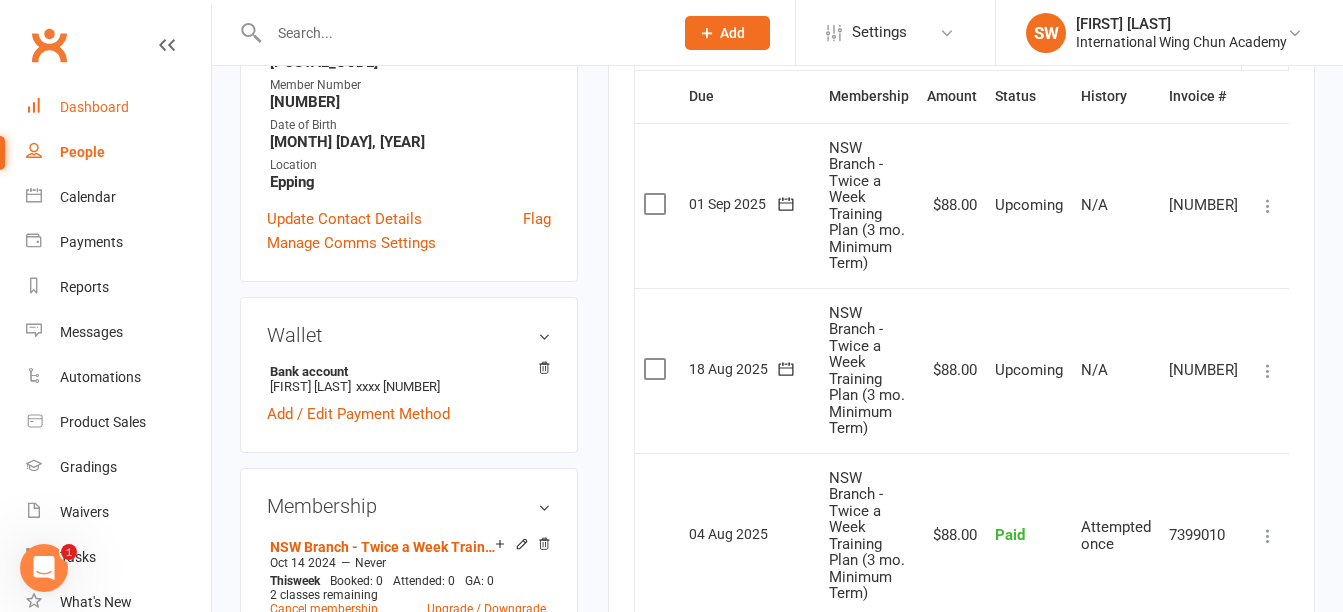 click on "Dashboard" at bounding box center [94, 107] 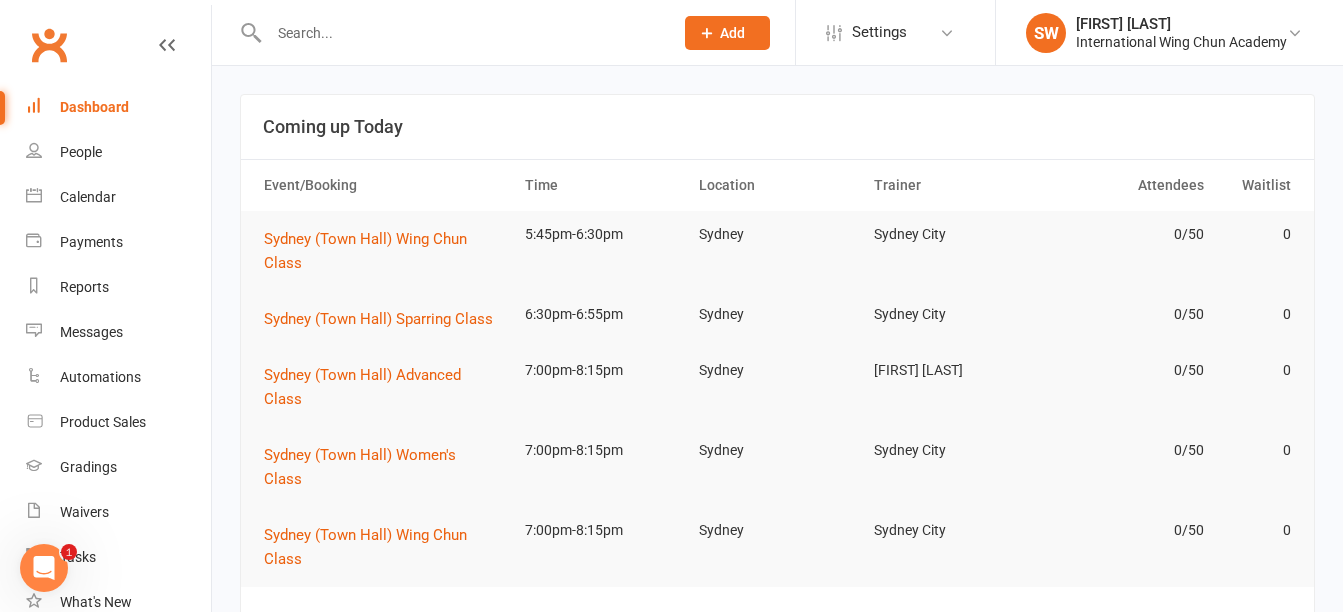 scroll, scrollTop: 400, scrollLeft: 0, axis: vertical 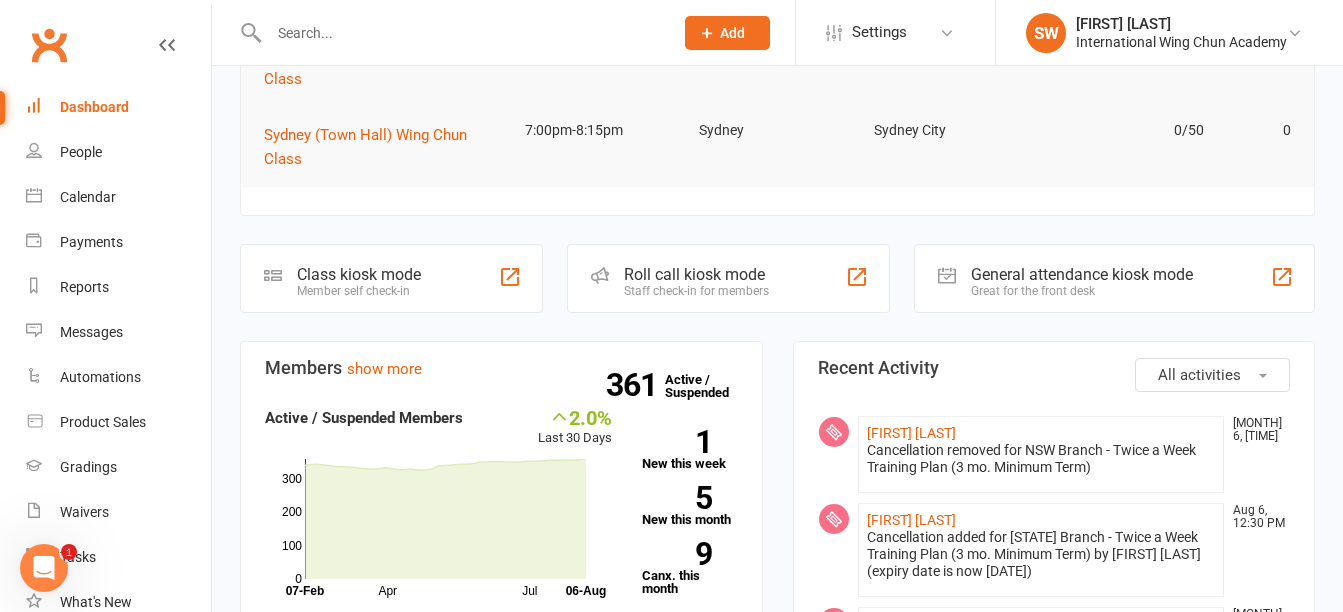 click on "[FIRST] [LAST] [MONTH] 6, [TIME] Cancellation removed for NSW Branch - Twice a Week Training Plan (3 mo. Minimum Term)" 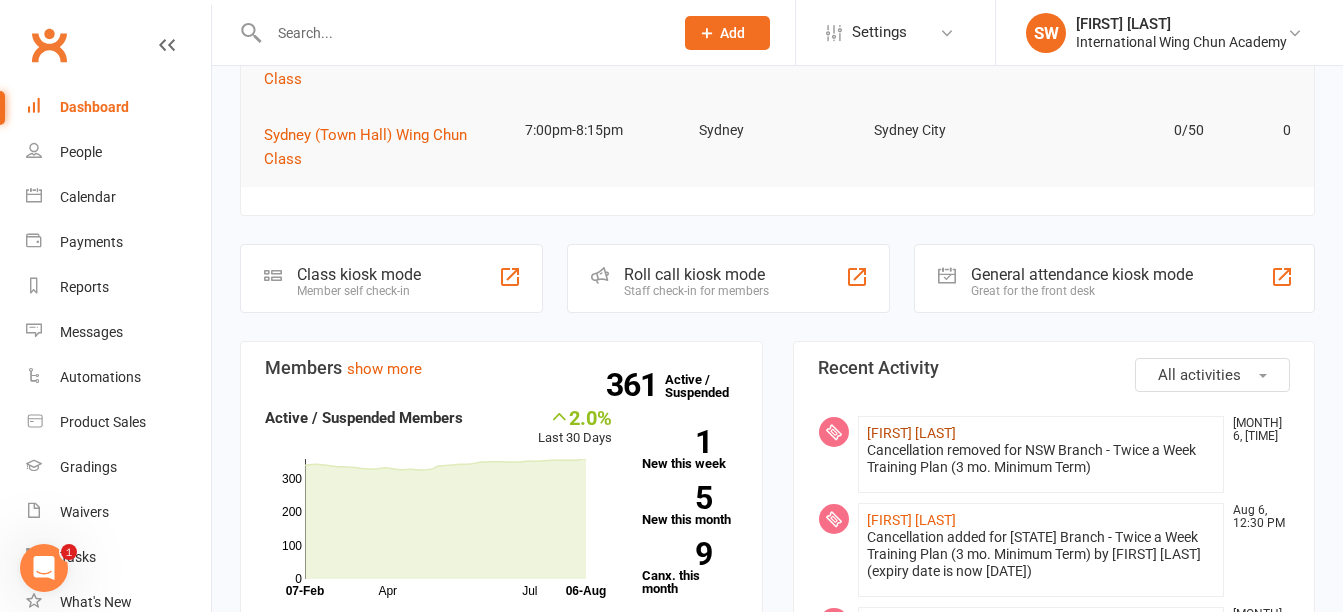 click on "[FIRST] [LAST]" 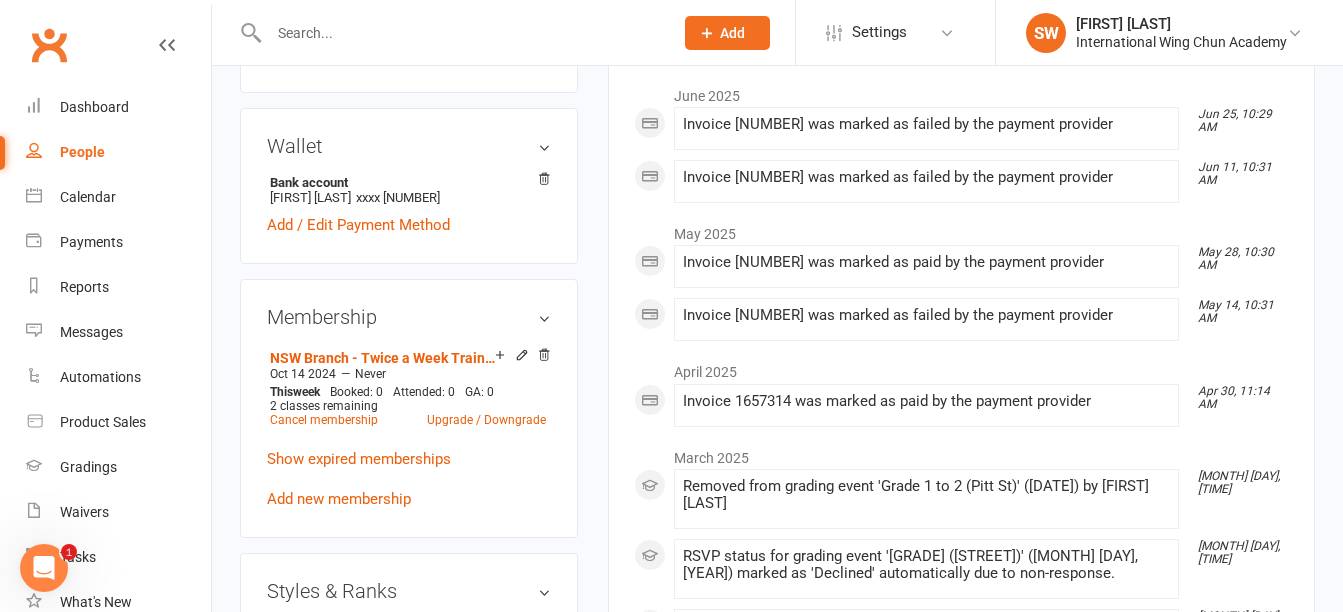 scroll, scrollTop: 700, scrollLeft: 0, axis: vertical 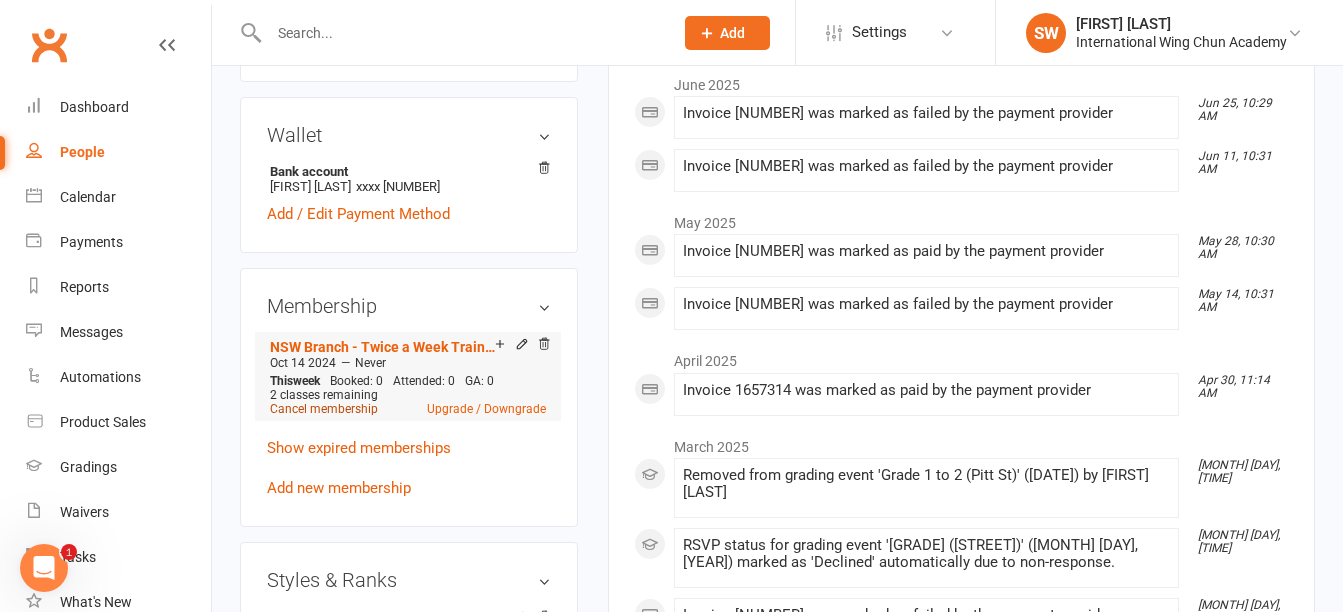 click on "Cancel membership" at bounding box center [324, 409] 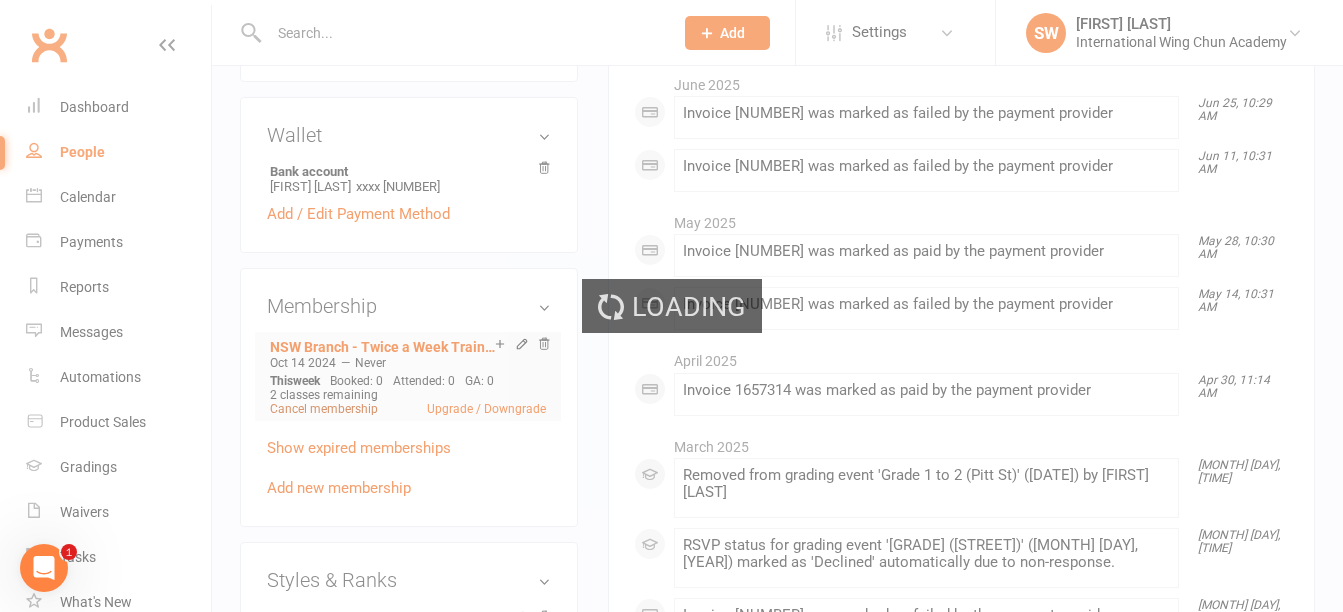 scroll, scrollTop: 0, scrollLeft: 0, axis: both 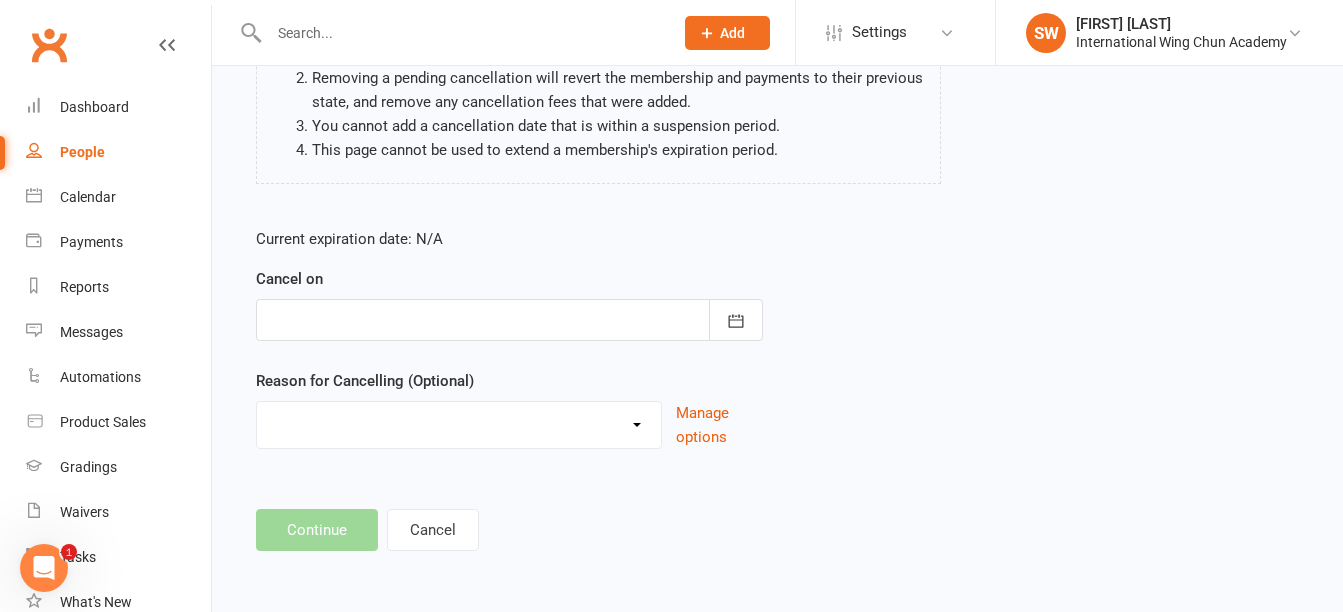 click at bounding box center (509, 320) 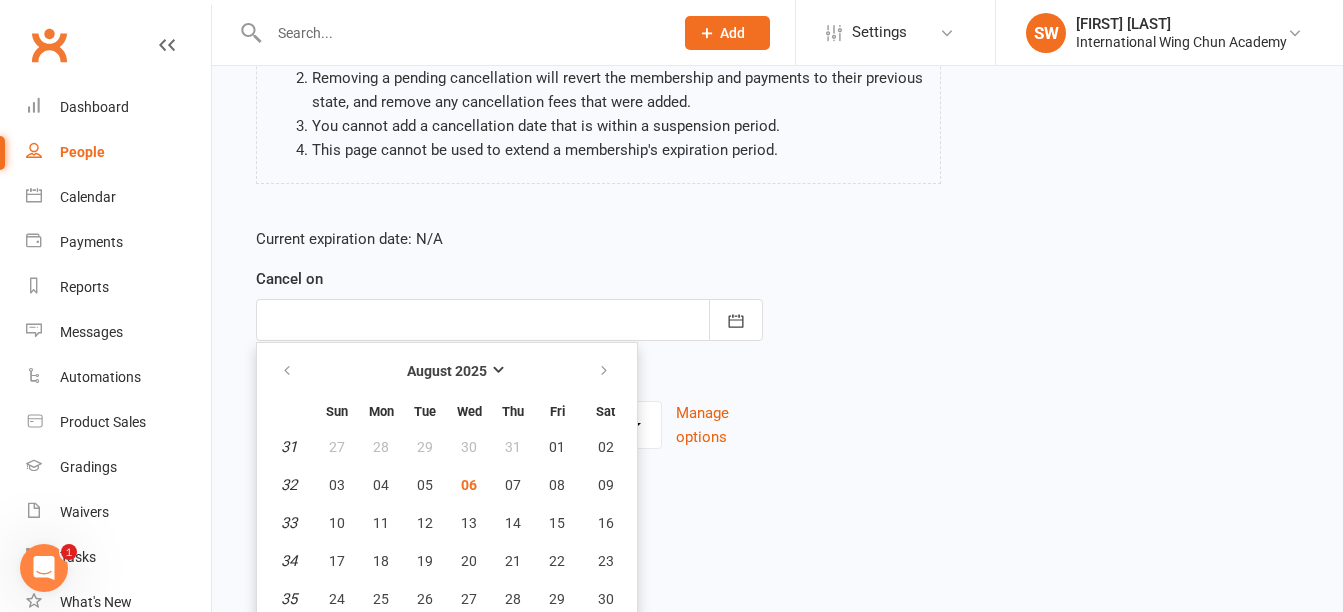 scroll, scrollTop: 319, scrollLeft: 0, axis: vertical 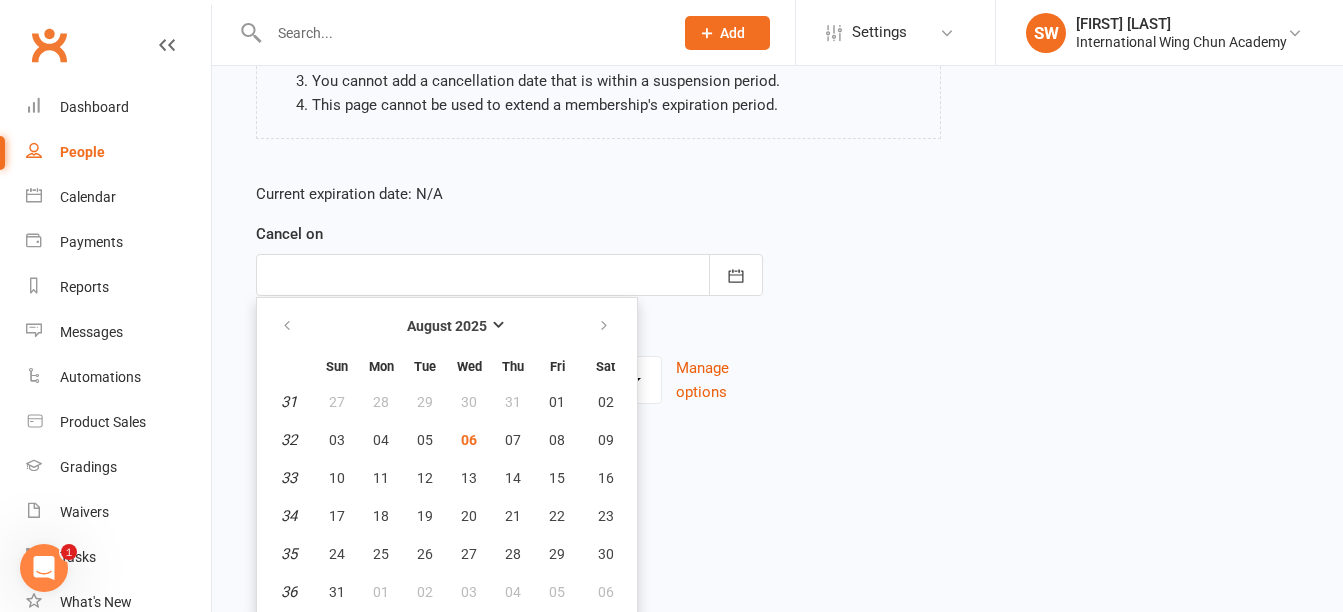 click on "Current expiration date: N/A Cancel on
August 2025
Sun Mon Tue Wed Thu Fri Sat
31
27
28
29
30
31
01
02
32
03
04
05
06
07
08
09
33
10
11
12
13
14
15
16
34
17
18
19
20
21
22
23
35
24
25
26
27
28
29
30
36" at bounding box center (777, 299) 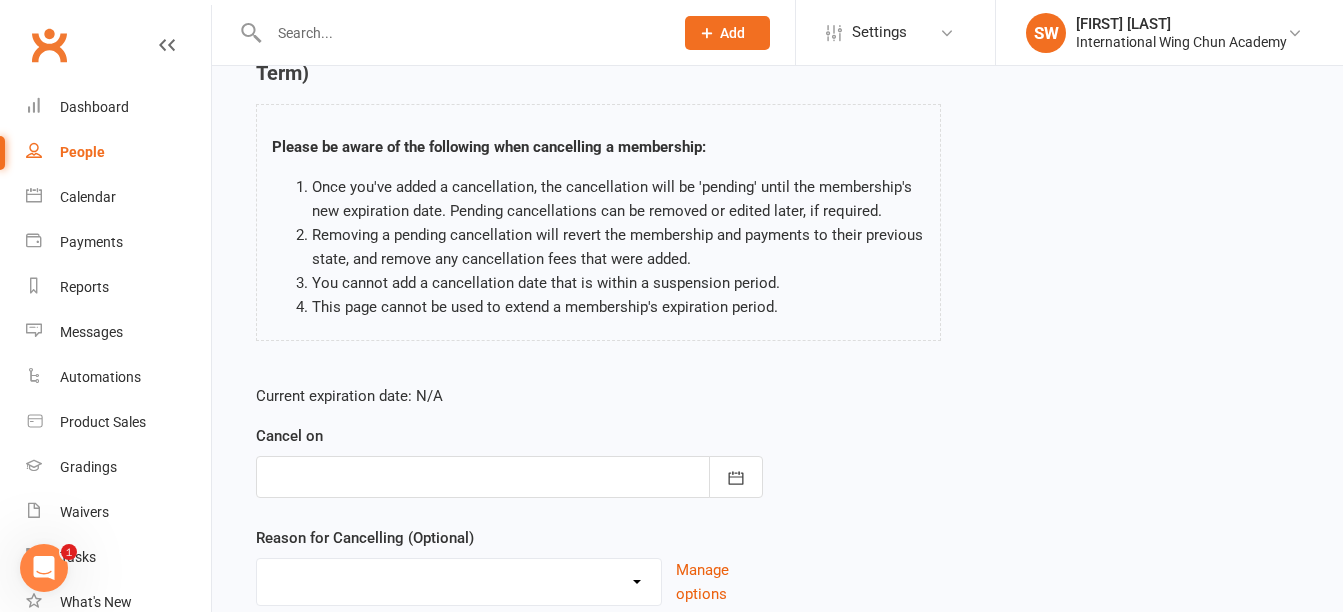 scroll, scrollTop: 274, scrollLeft: 0, axis: vertical 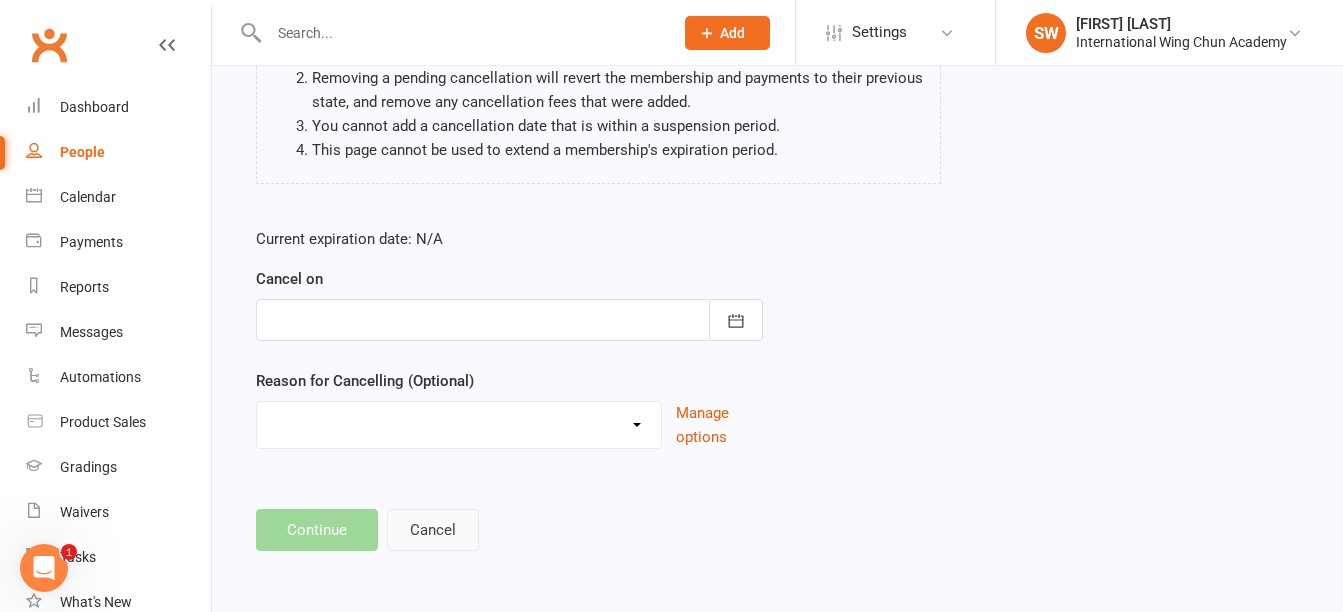 click on "Cancel" at bounding box center (433, 530) 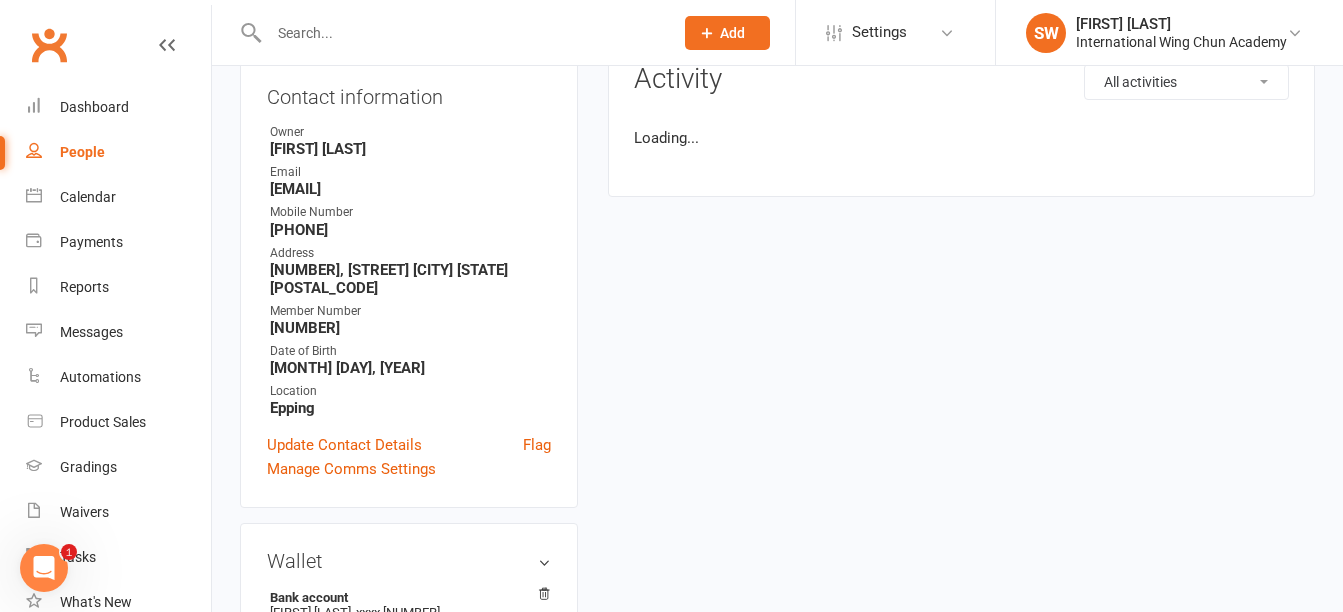 scroll, scrollTop: 0, scrollLeft: 0, axis: both 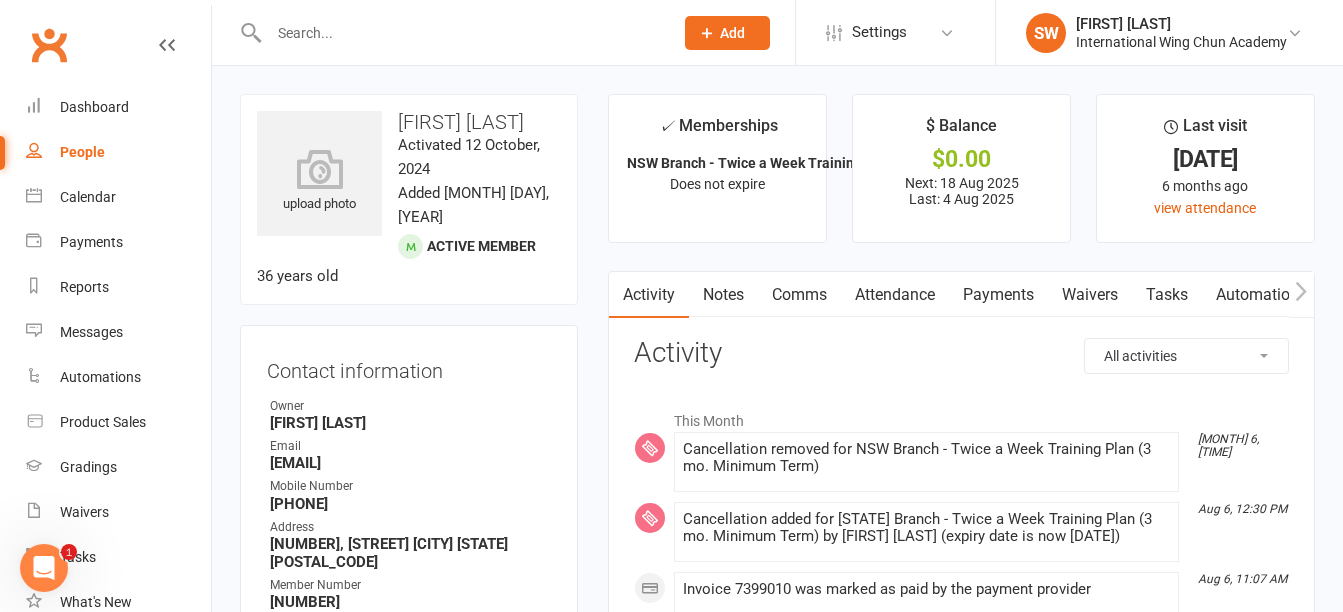 click on "Payments" at bounding box center [998, 295] 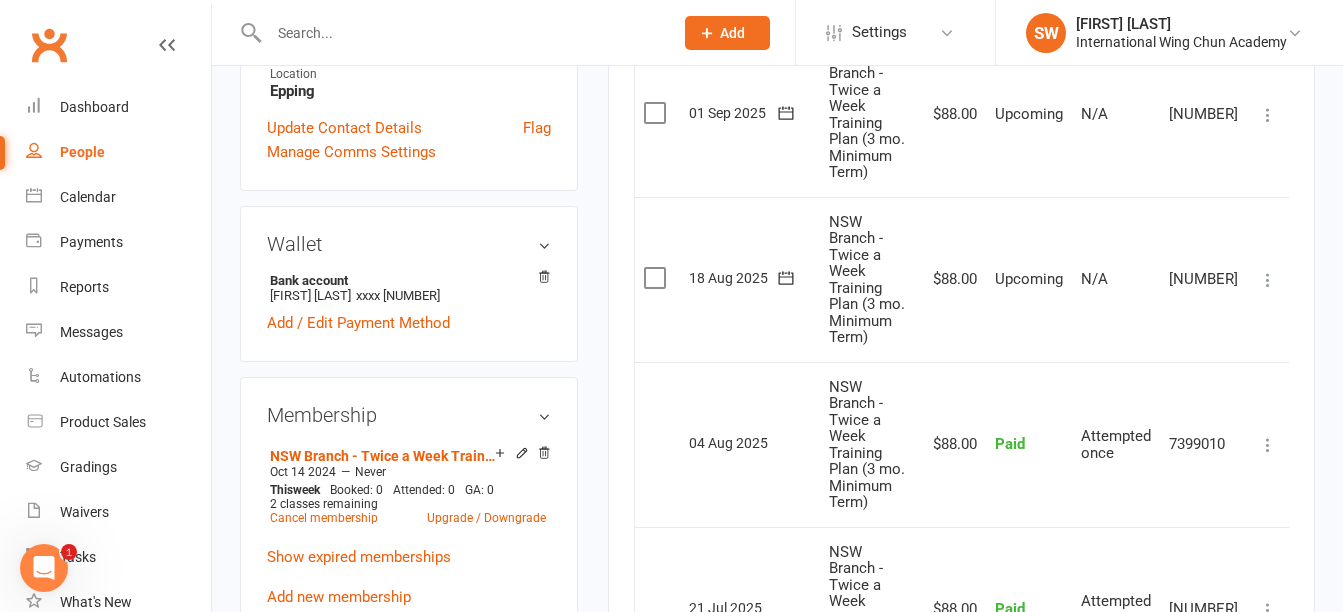 scroll, scrollTop: 600, scrollLeft: 0, axis: vertical 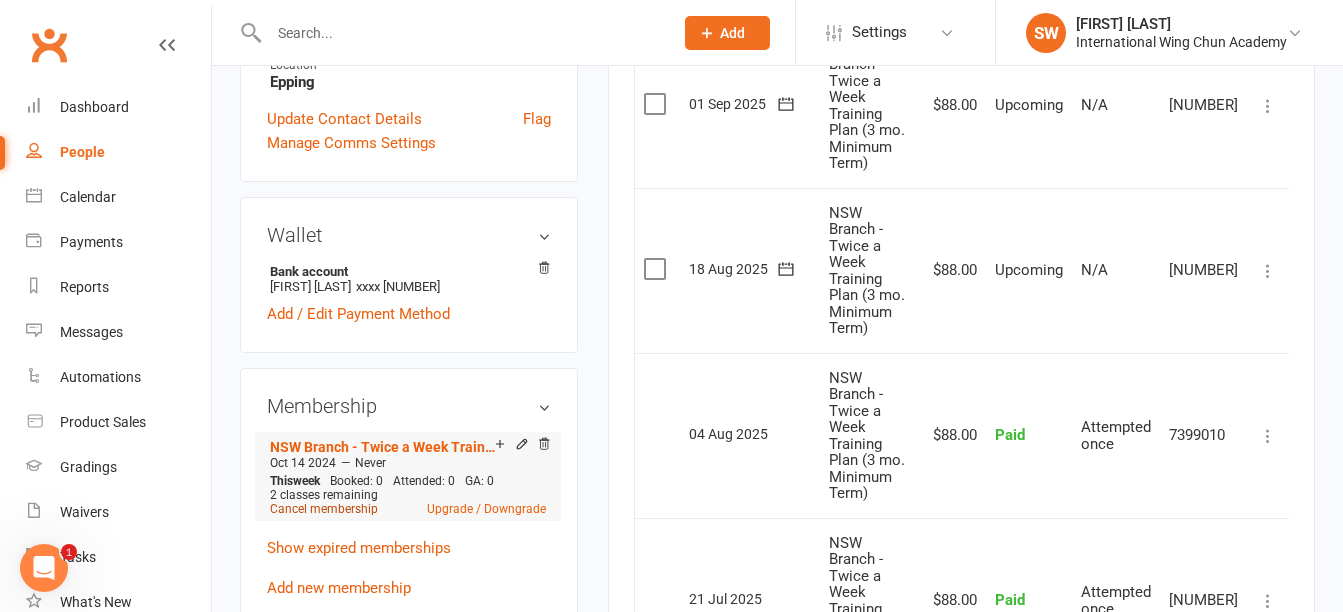 click on "Cancel membership" at bounding box center [324, 509] 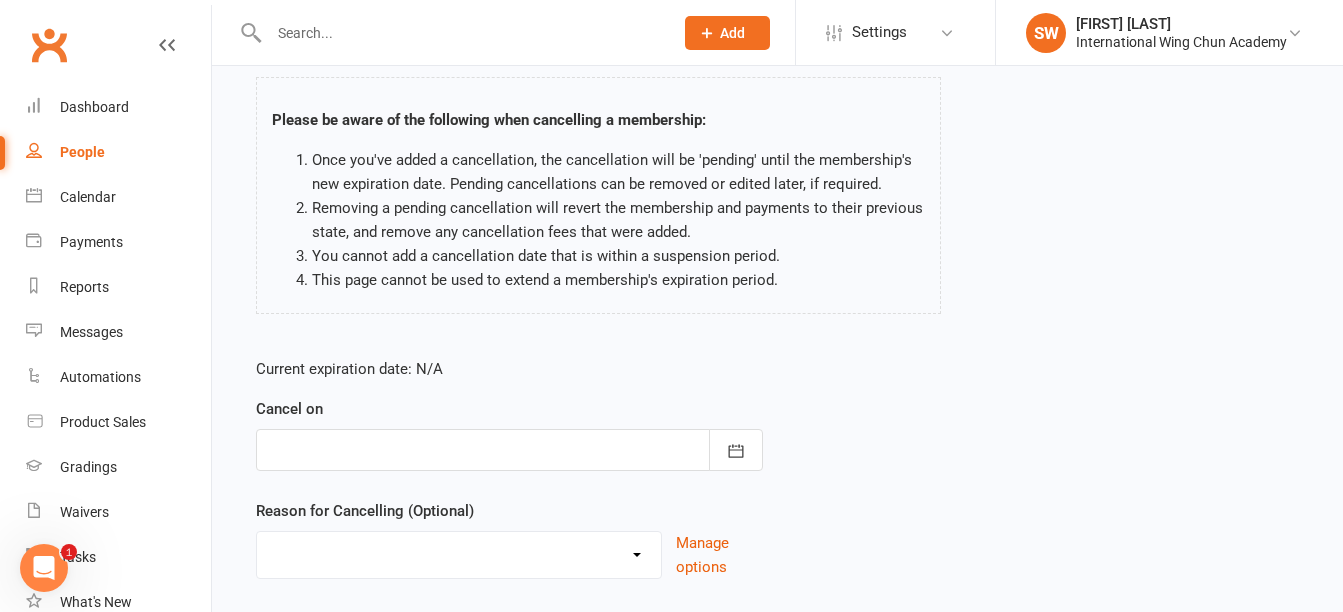 scroll, scrollTop: 274, scrollLeft: 0, axis: vertical 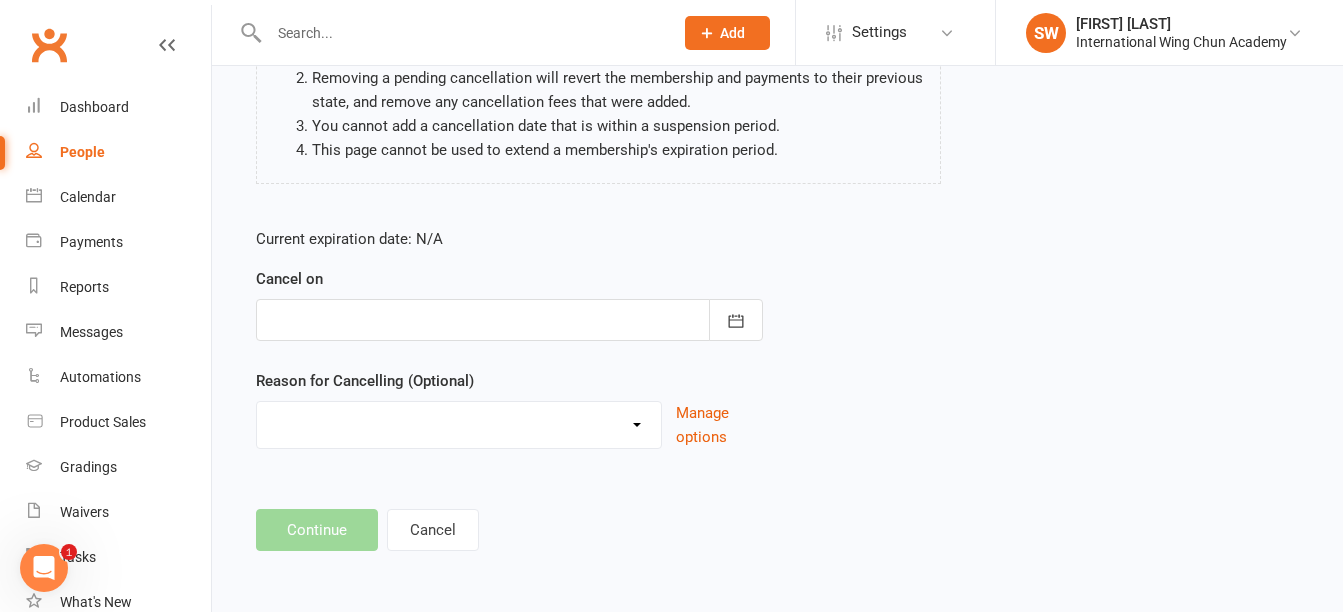 click at bounding box center [509, 320] 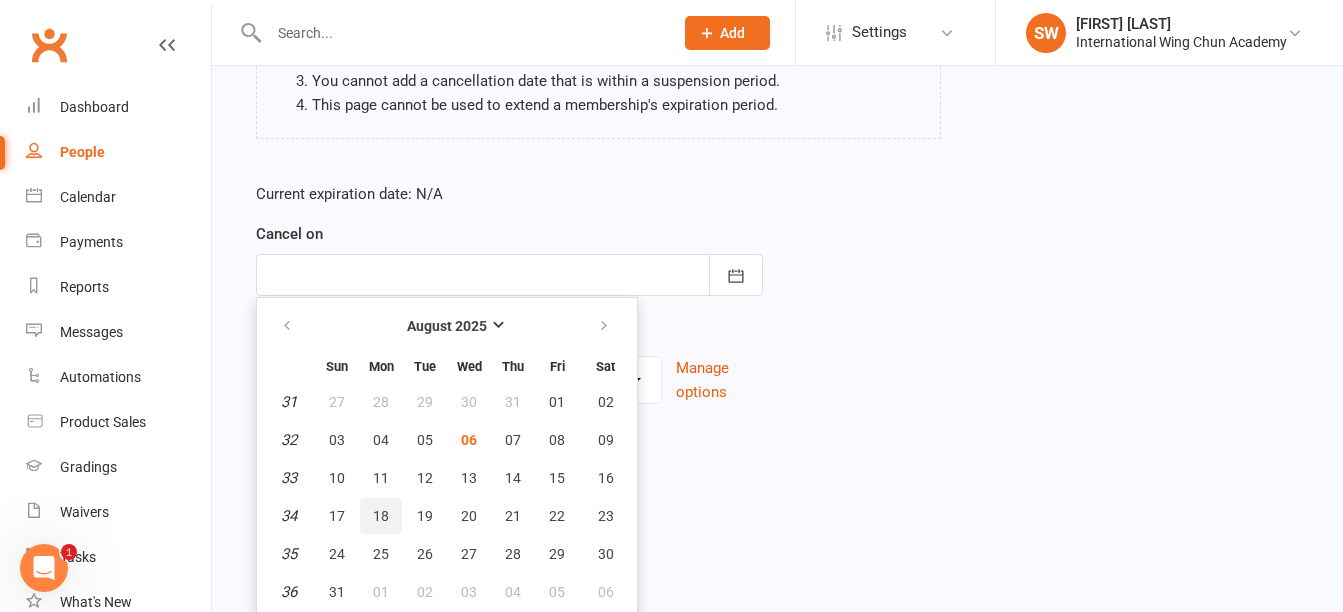 click on "18" at bounding box center (381, 516) 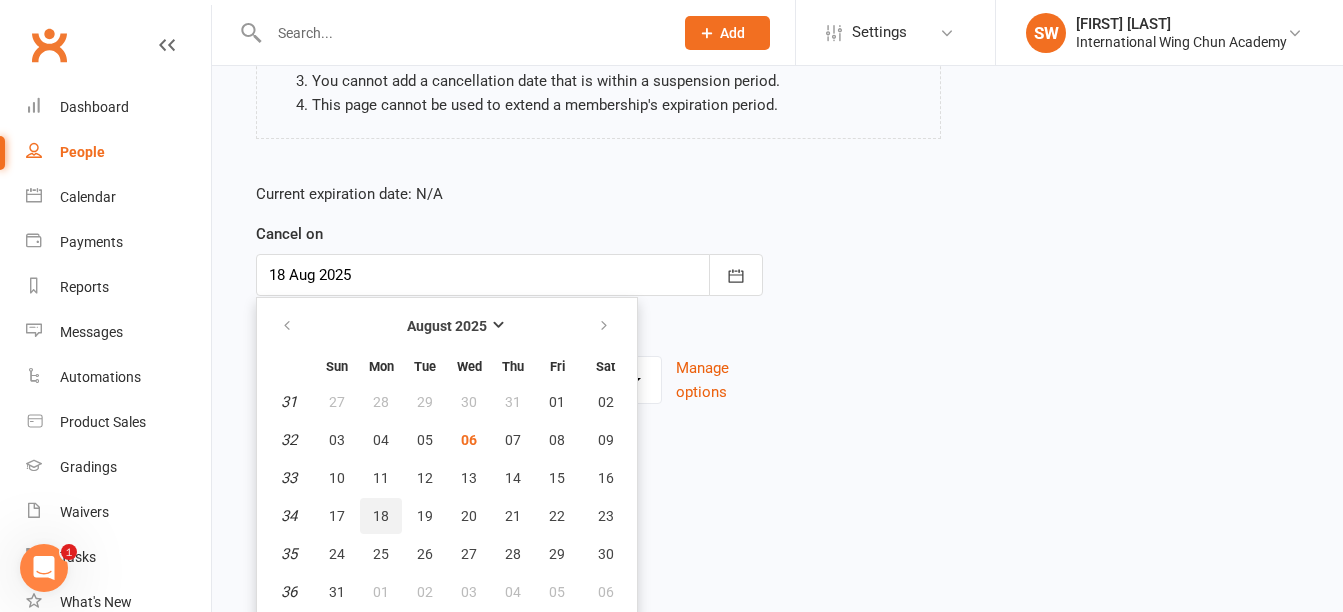 scroll, scrollTop: 274, scrollLeft: 0, axis: vertical 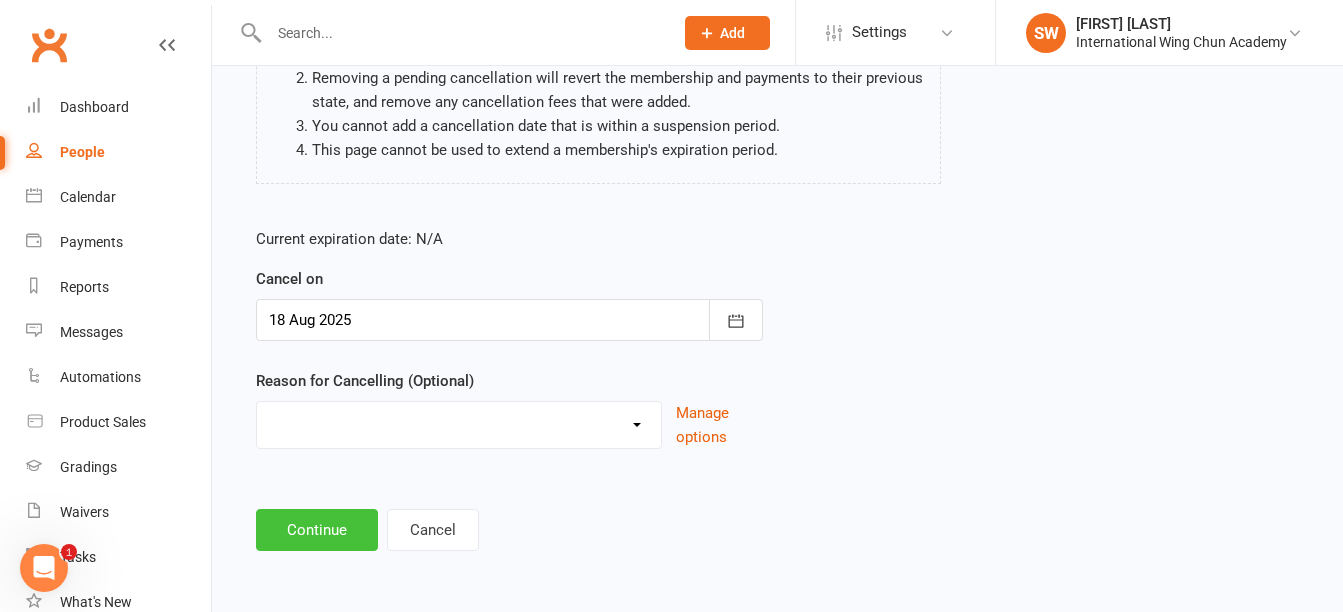 click on "Continue" at bounding box center [317, 530] 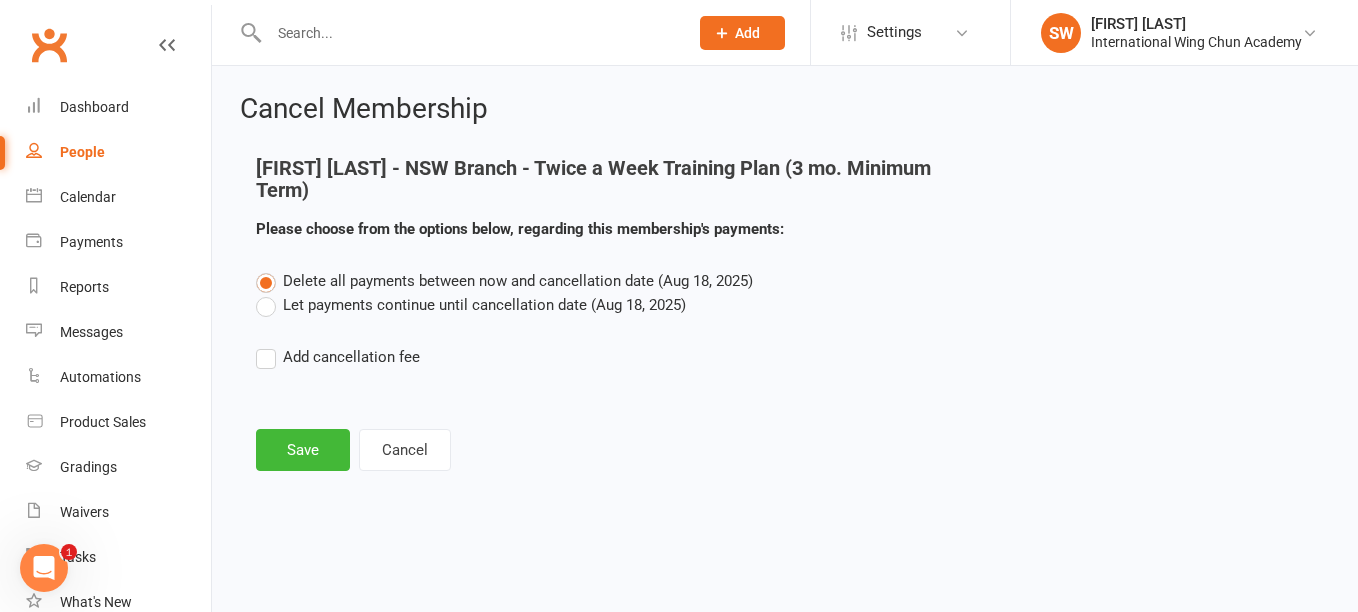 click on "Let payments continue until cancellation date (Aug 18, 2025)" at bounding box center (471, 305) 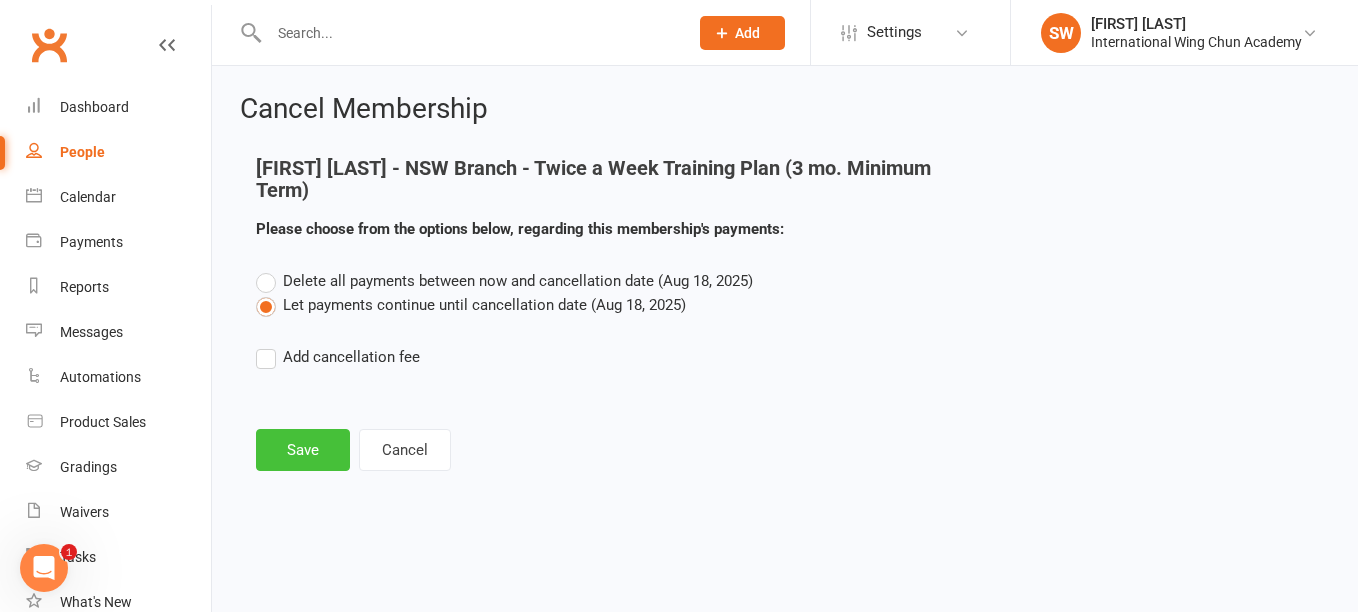 click on "Save" at bounding box center [303, 450] 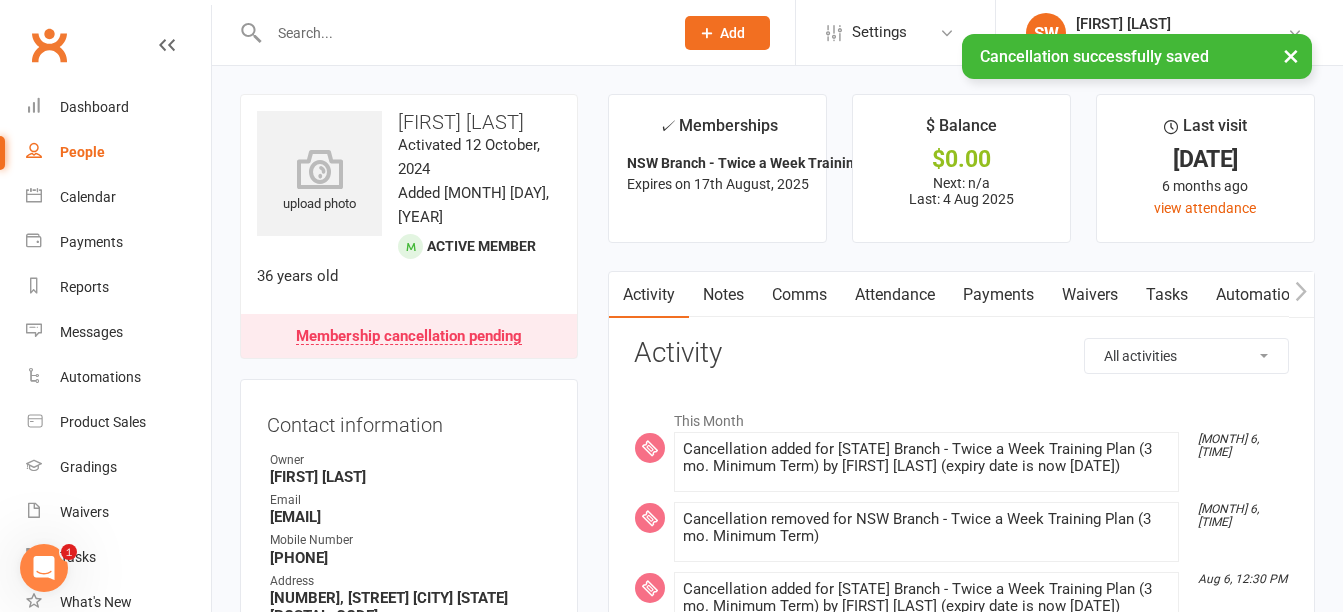 click on "Payments" at bounding box center [998, 295] 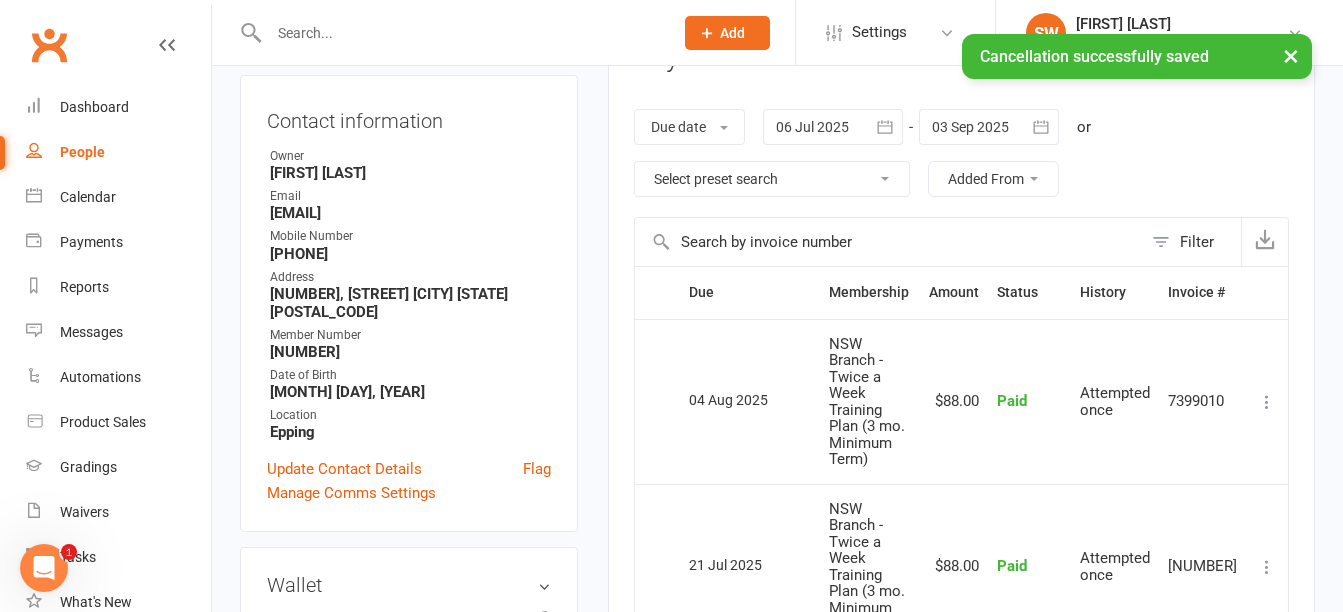 scroll, scrollTop: 300, scrollLeft: 0, axis: vertical 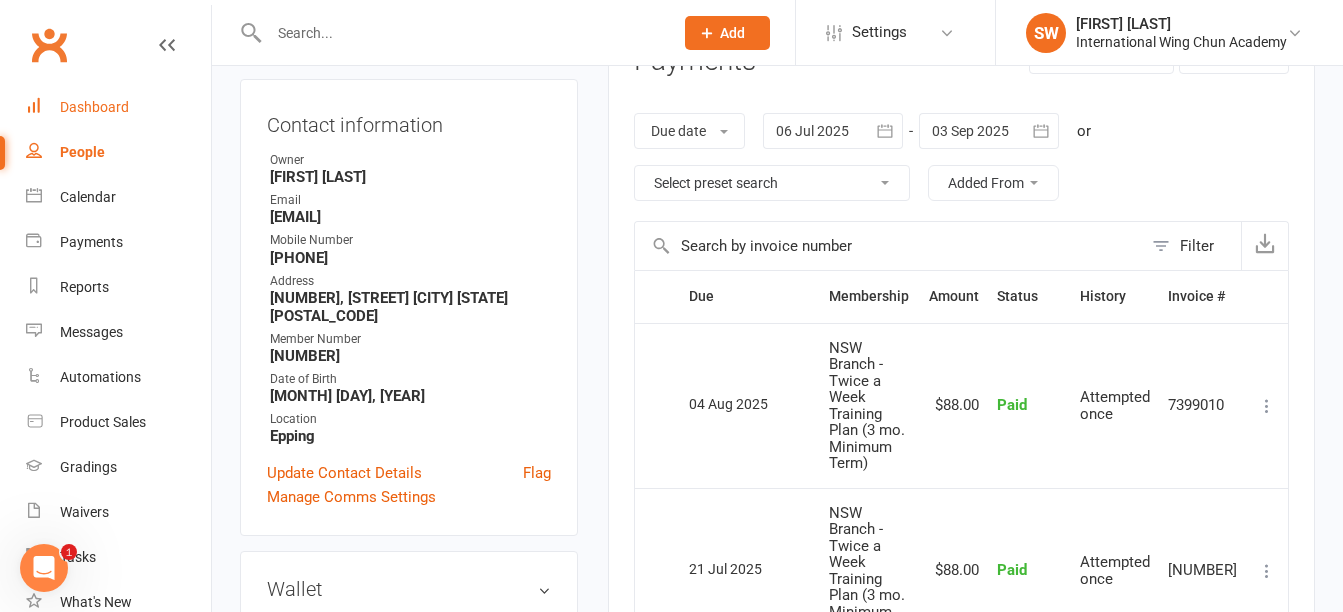 click on "Dashboard" at bounding box center [94, 107] 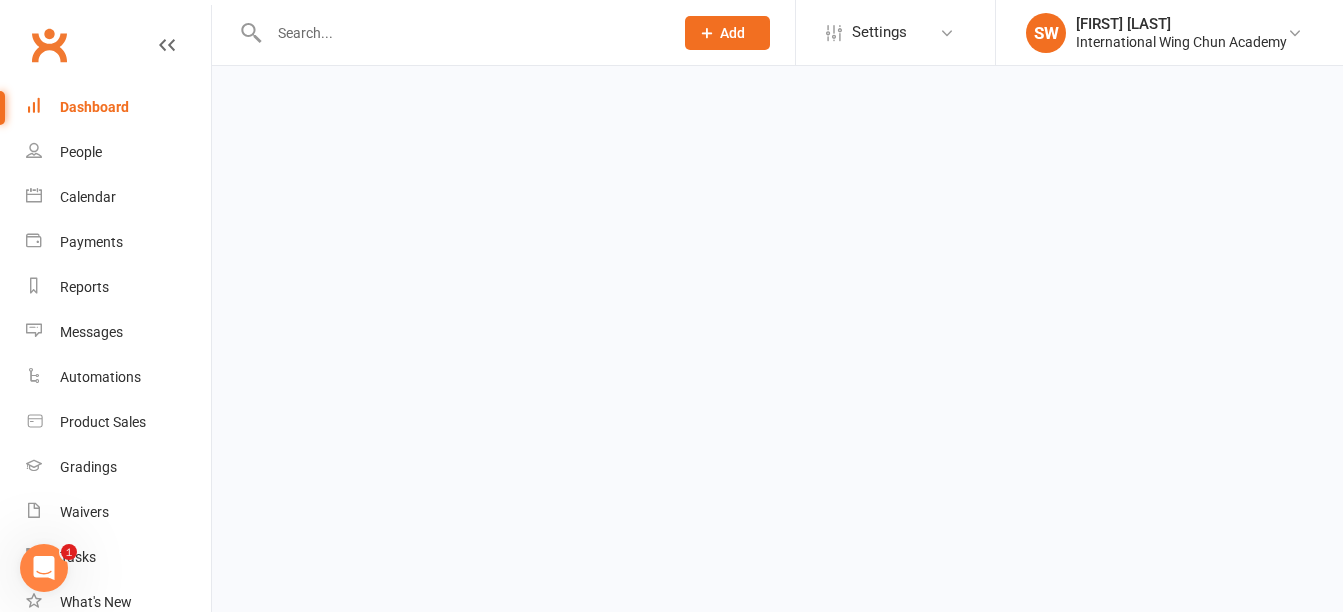 scroll, scrollTop: 0, scrollLeft: 0, axis: both 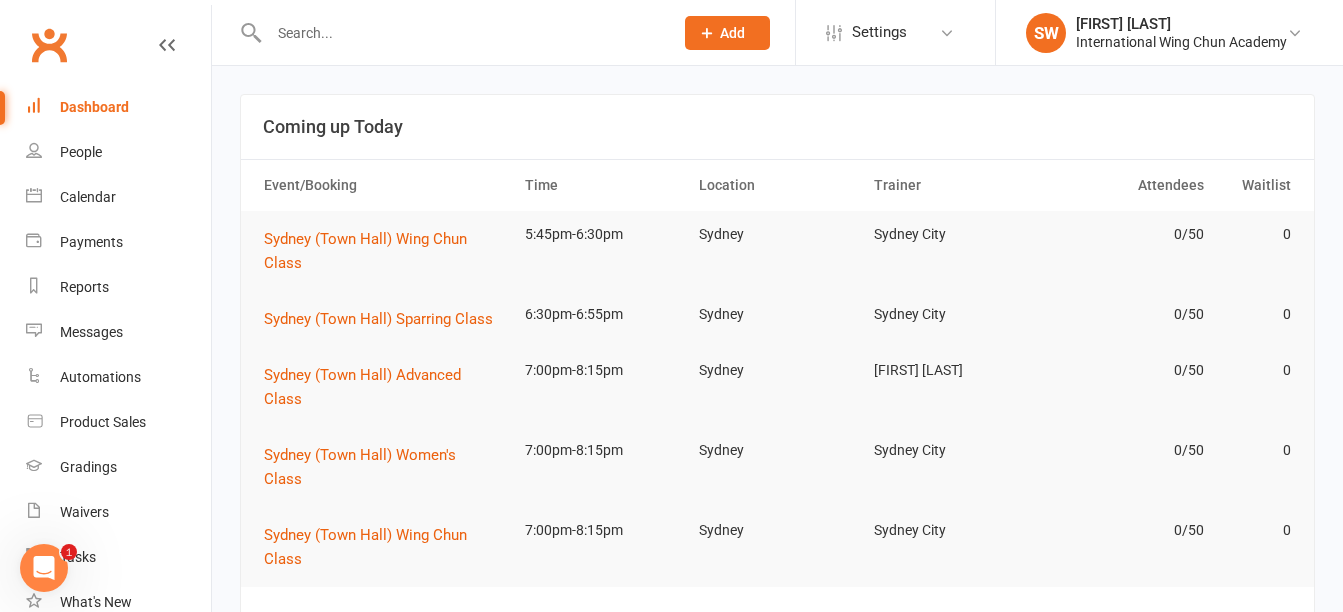 click at bounding box center [461, 33] 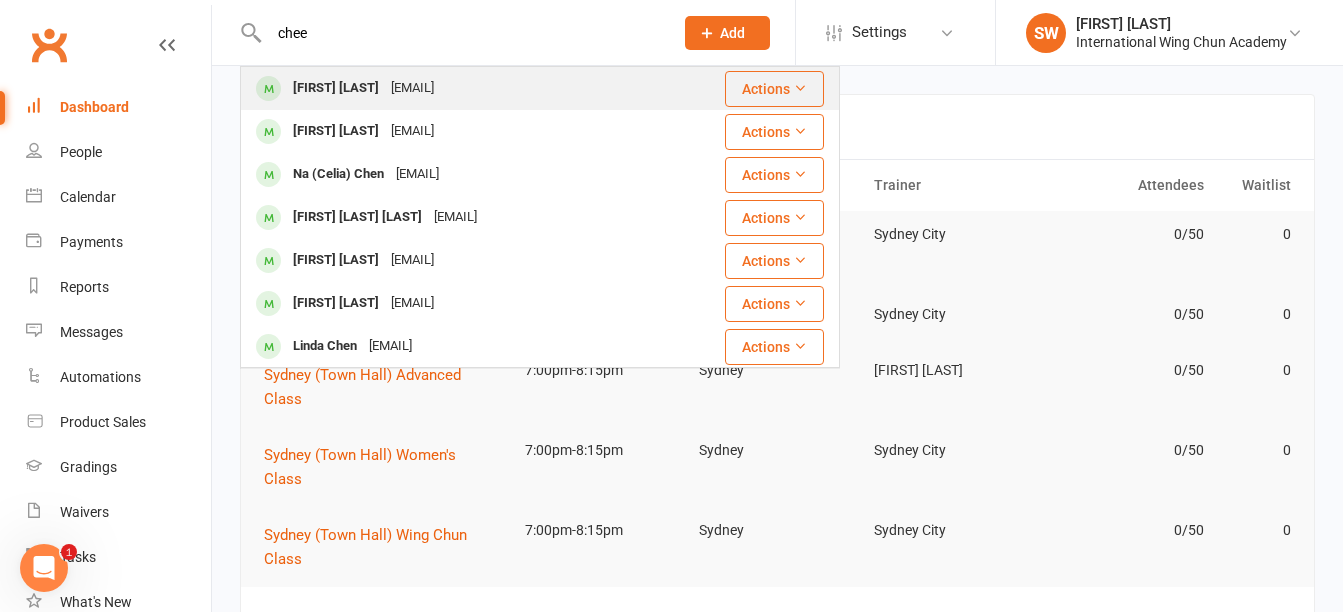 type on "chee" 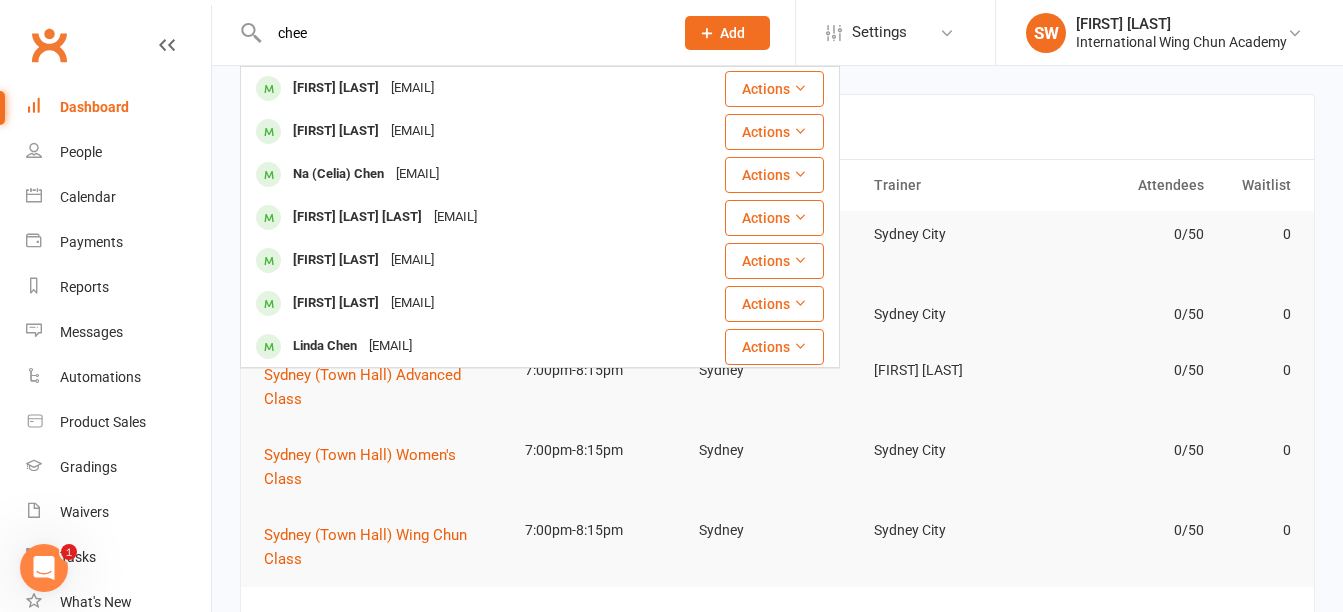 type 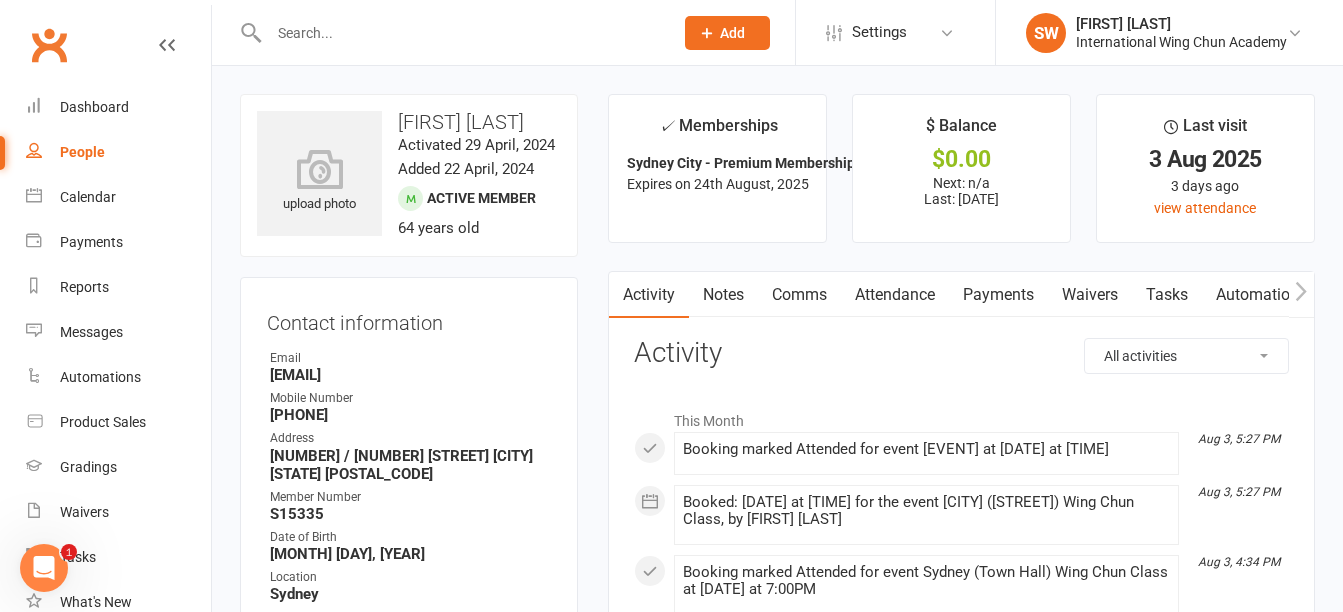 click on "Payments" at bounding box center (998, 295) 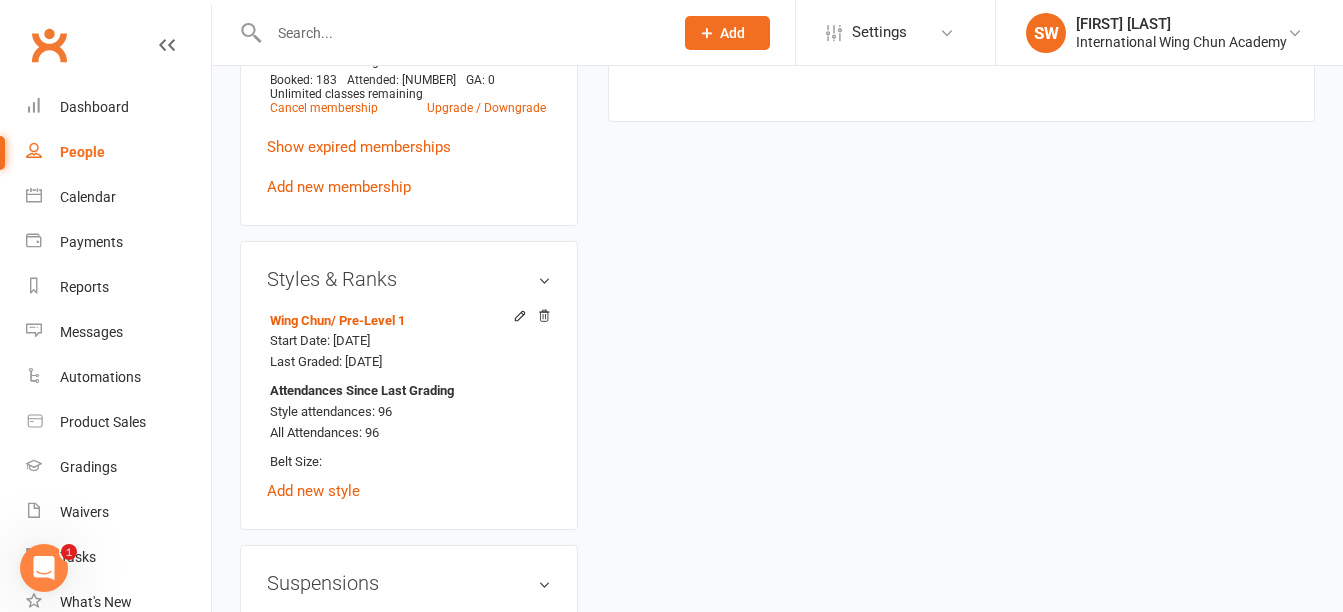 scroll, scrollTop: 1200, scrollLeft: 0, axis: vertical 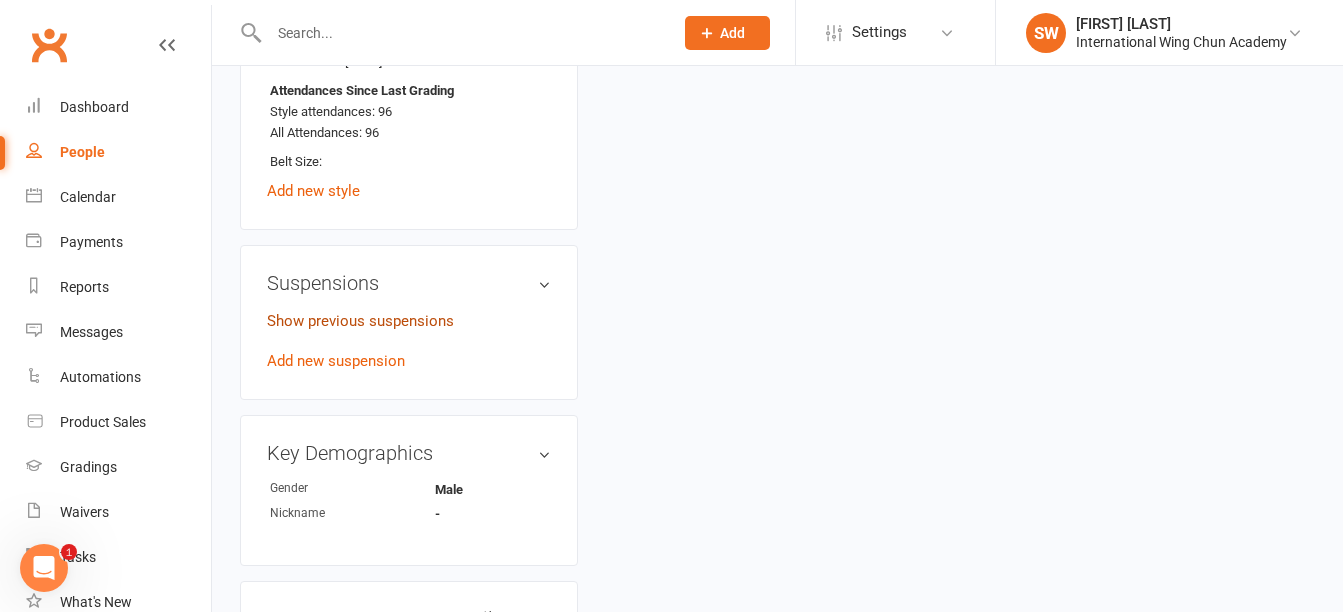 click on "Show previous suspensions" at bounding box center (360, 321) 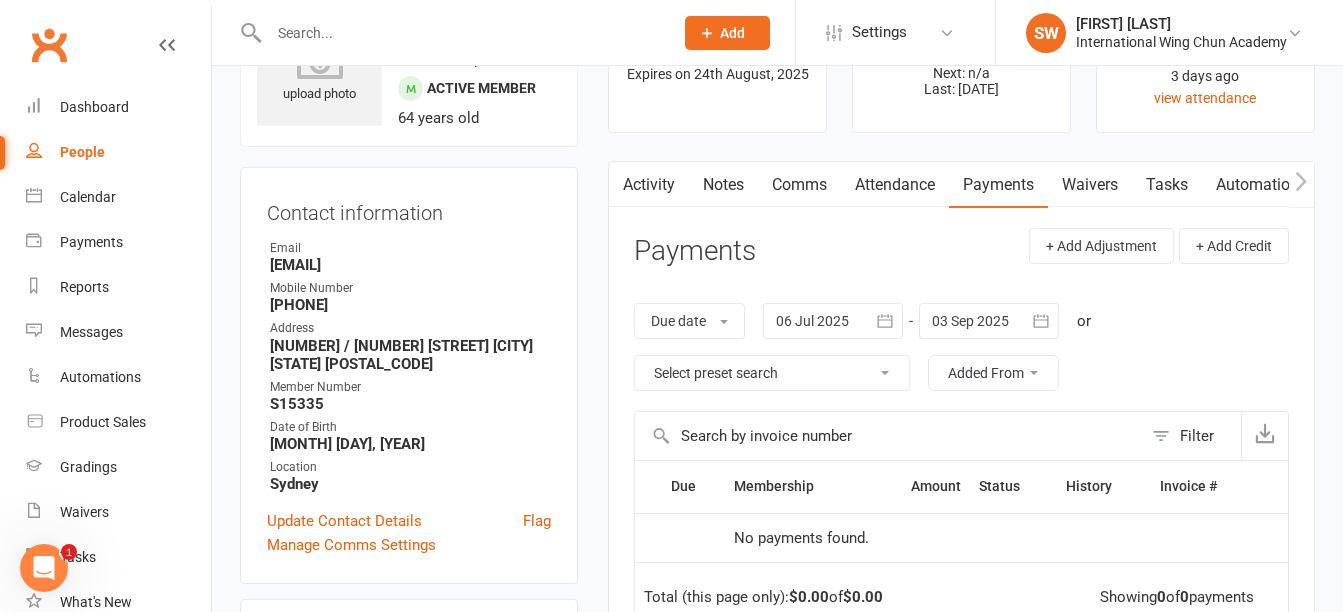 scroll, scrollTop: 100, scrollLeft: 0, axis: vertical 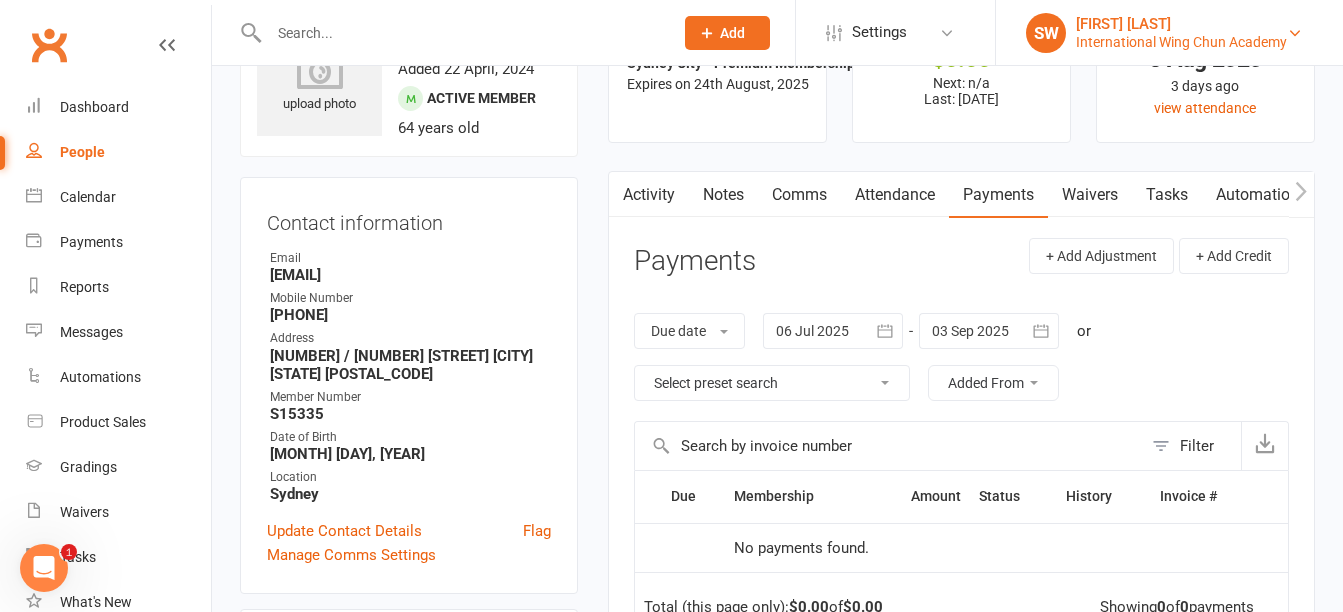 click on "[FIRST] [LAST]" at bounding box center (1181, 24) 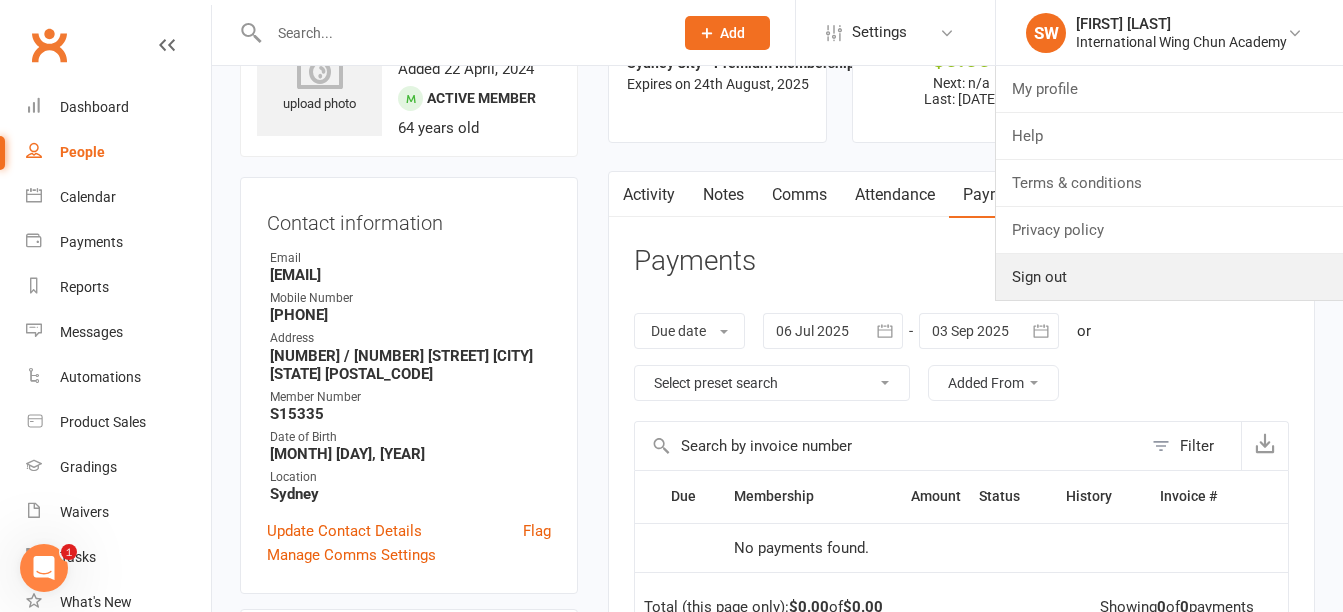 click on "Sign out" at bounding box center [1169, 277] 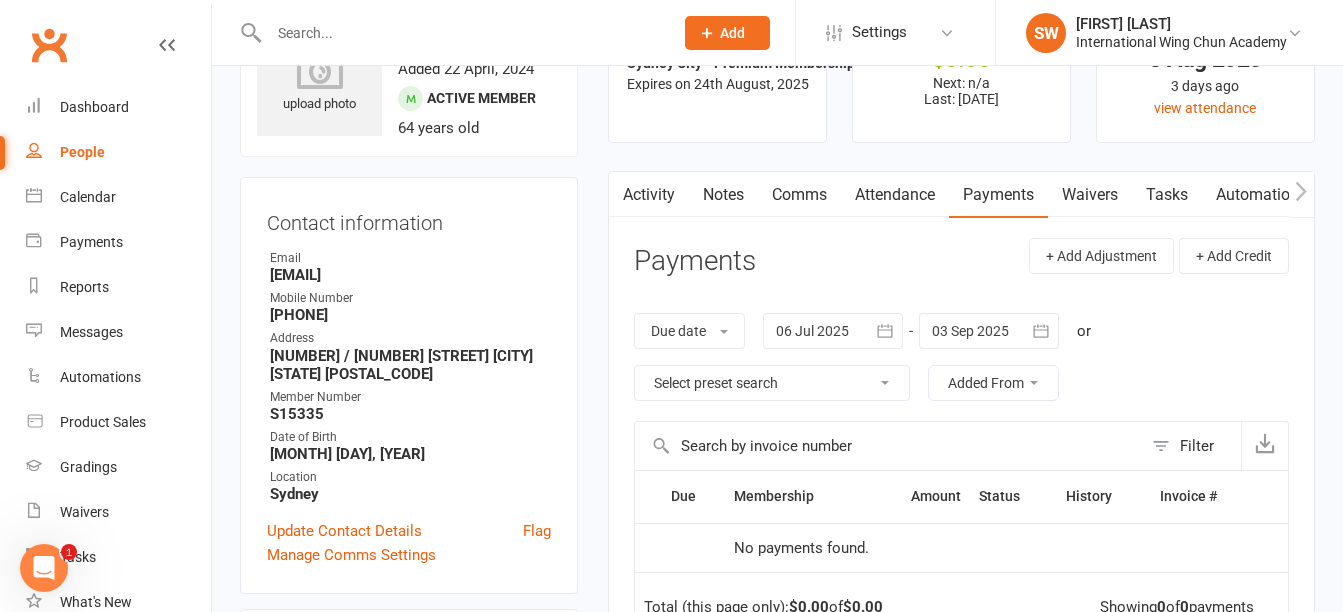 scroll, scrollTop: 0, scrollLeft: 0, axis: both 